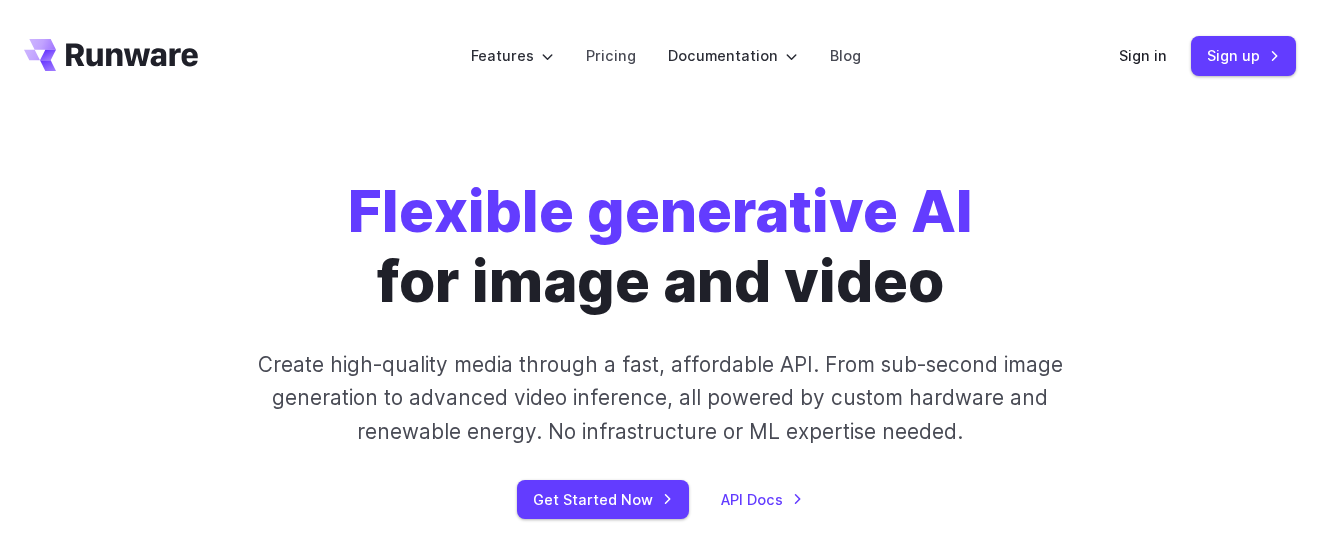scroll, scrollTop: 0, scrollLeft: 0, axis: both 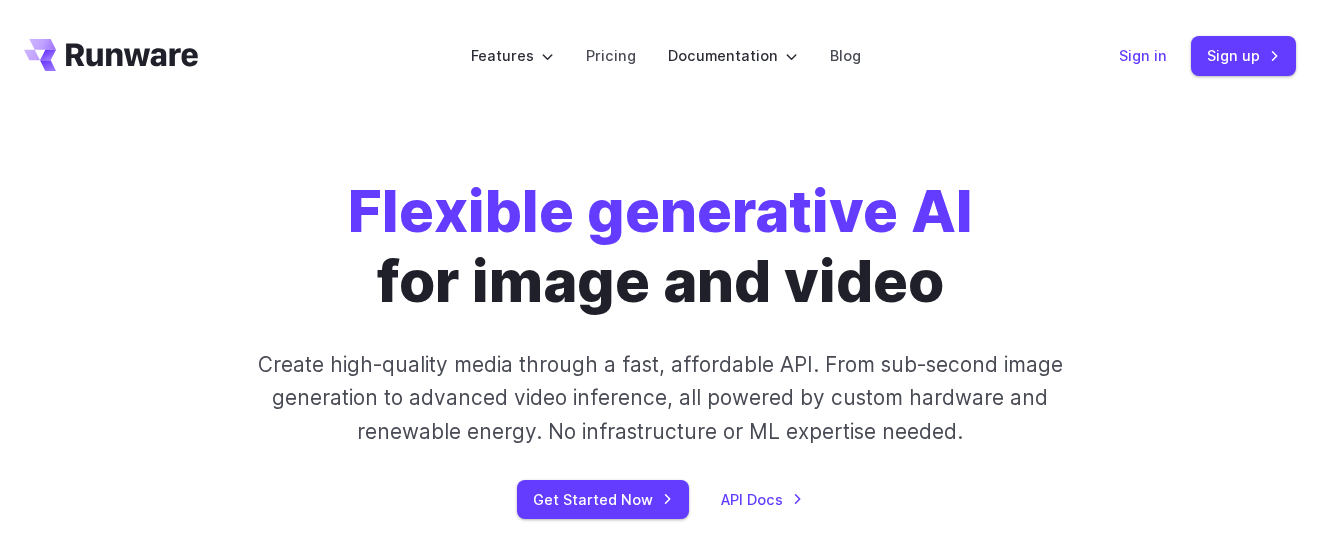 click on "Sign in" at bounding box center [1143, 55] 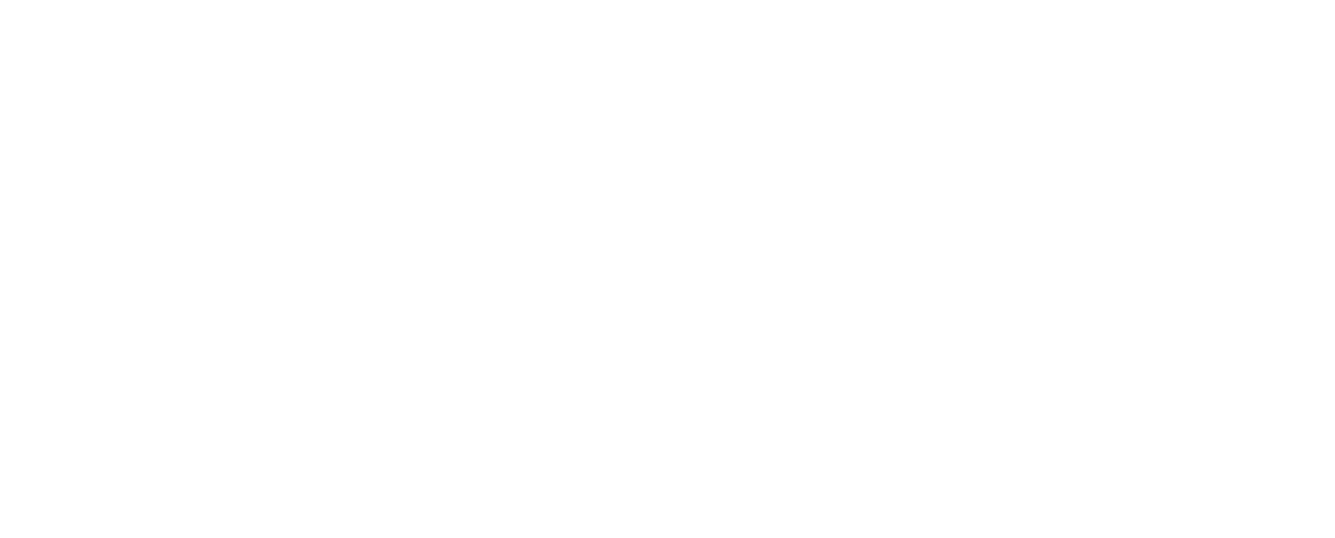 scroll, scrollTop: 0, scrollLeft: 0, axis: both 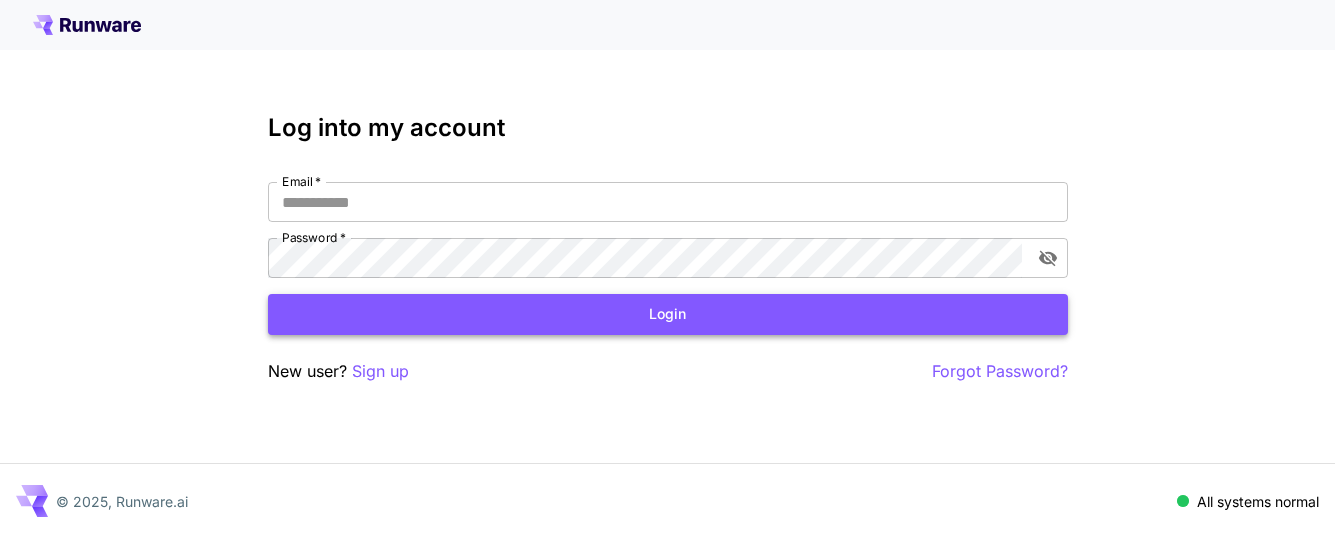 type on "**********" 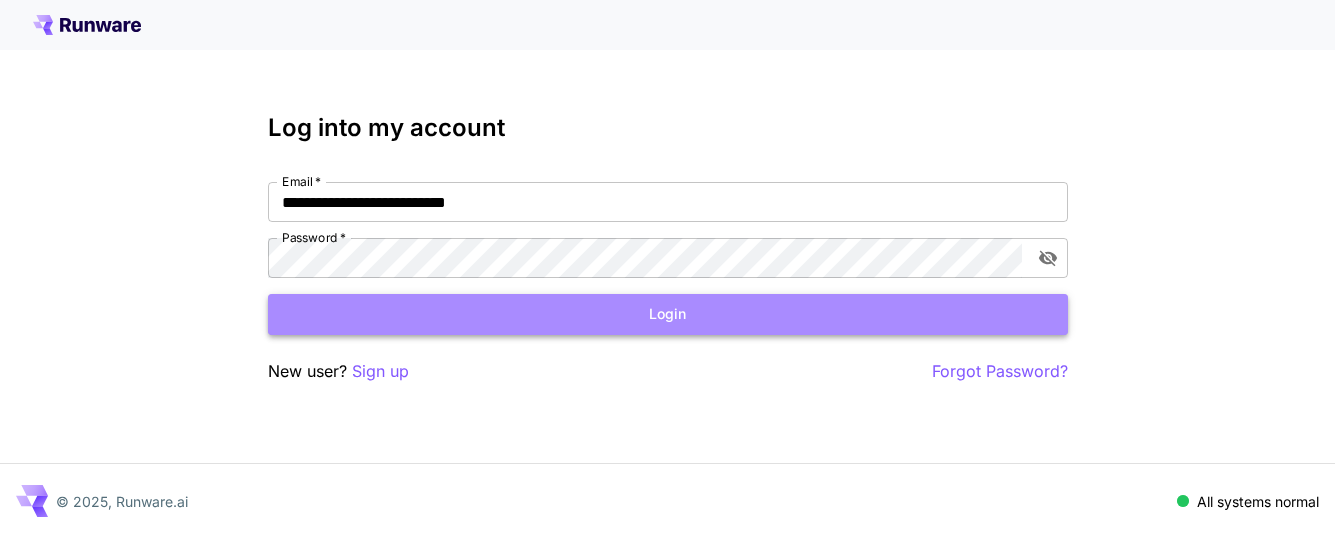 click on "Login" at bounding box center [668, 314] 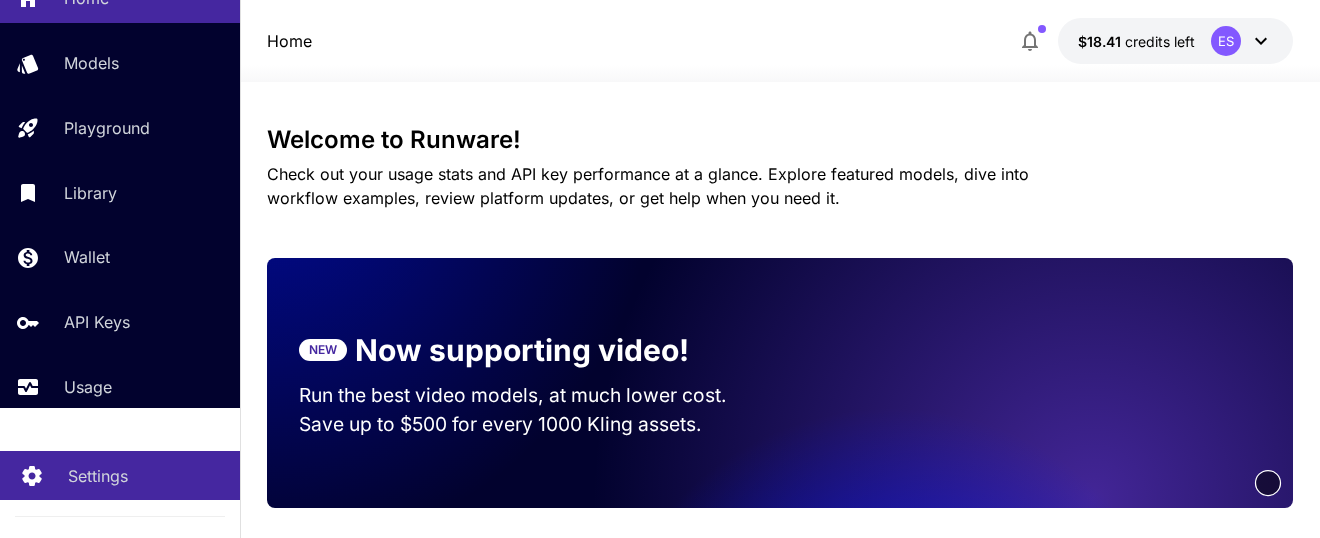 scroll, scrollTop: 143, scrollLeft: 0, axis: vertical 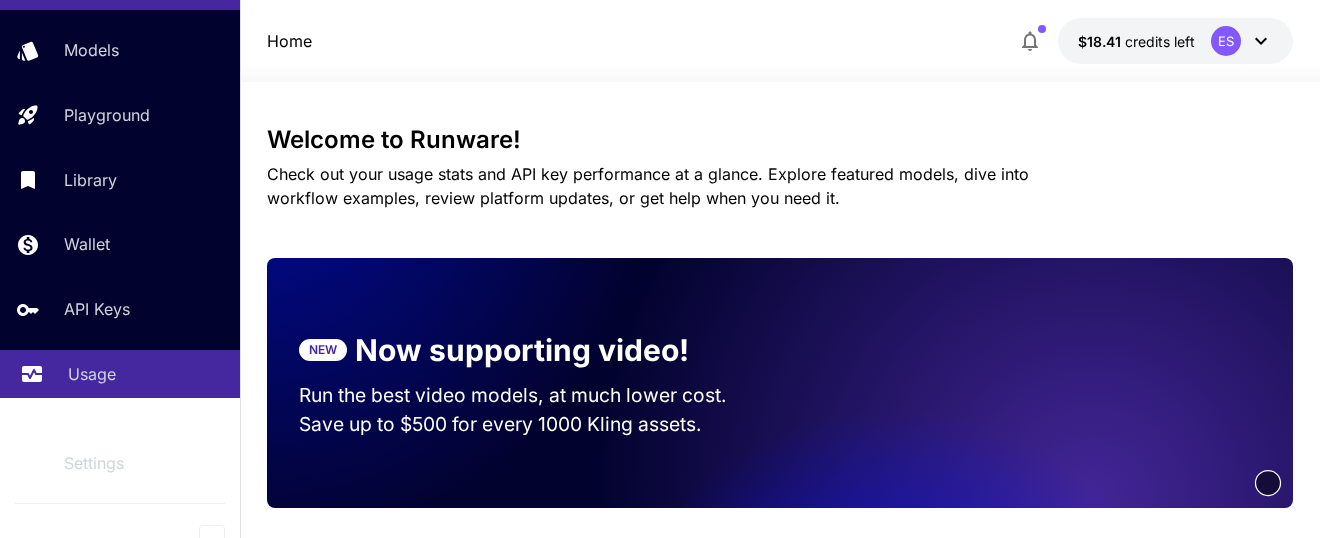 click on "Usage" at bounding box center (146, 374) 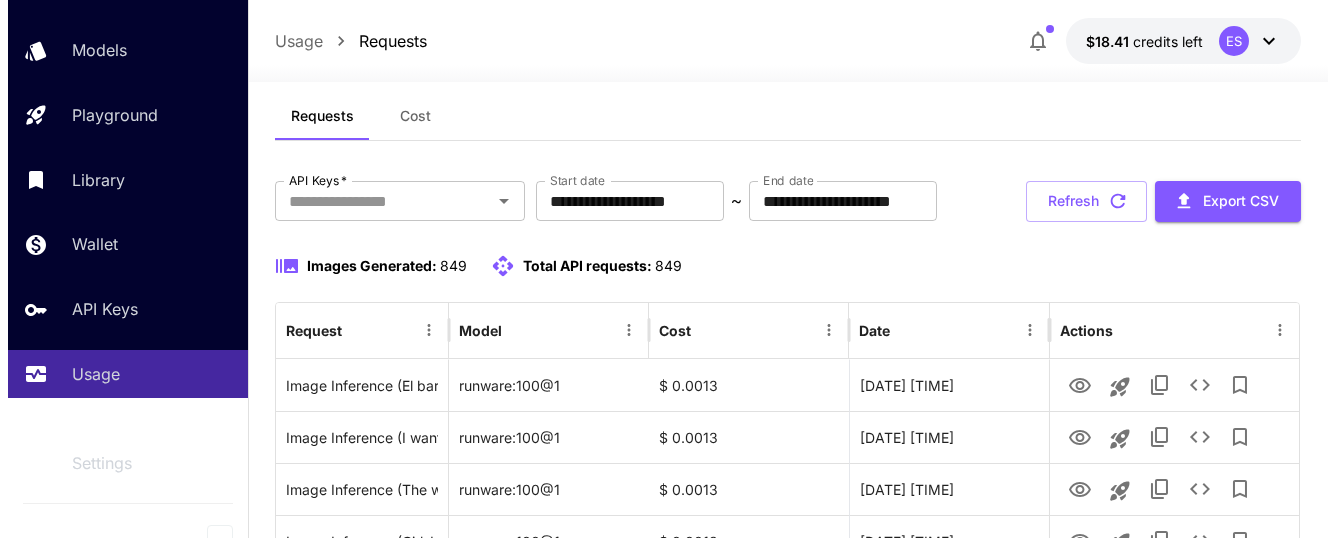 scroll, scrollTop: 0, scrollLeft: 0, axis: both 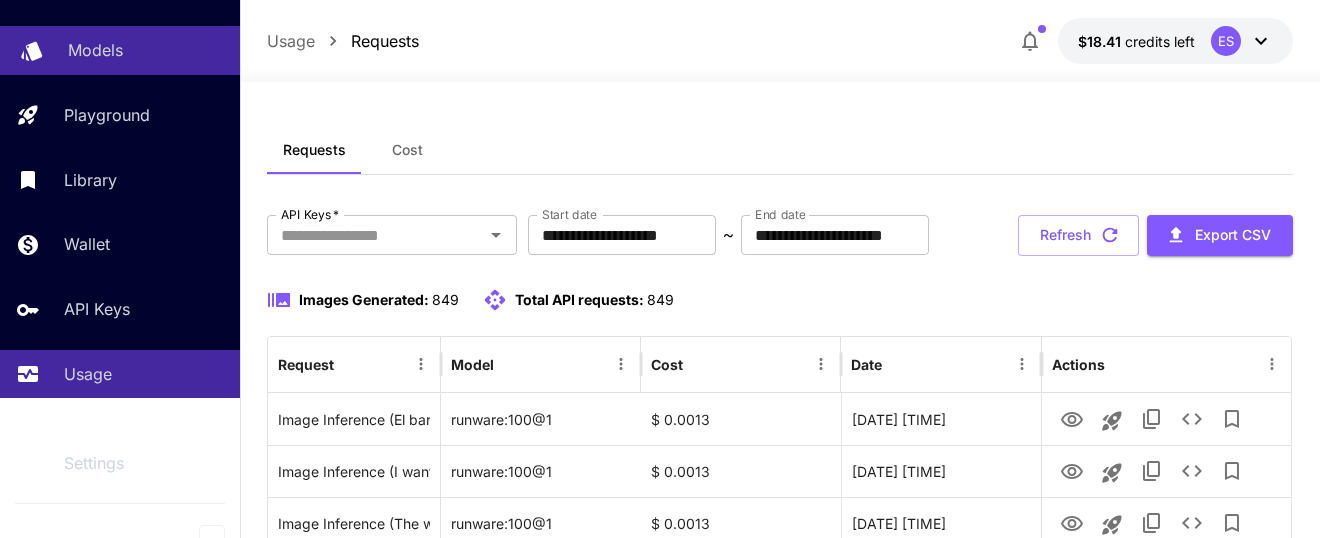 click on "Models" at bounding box center (95, 50) 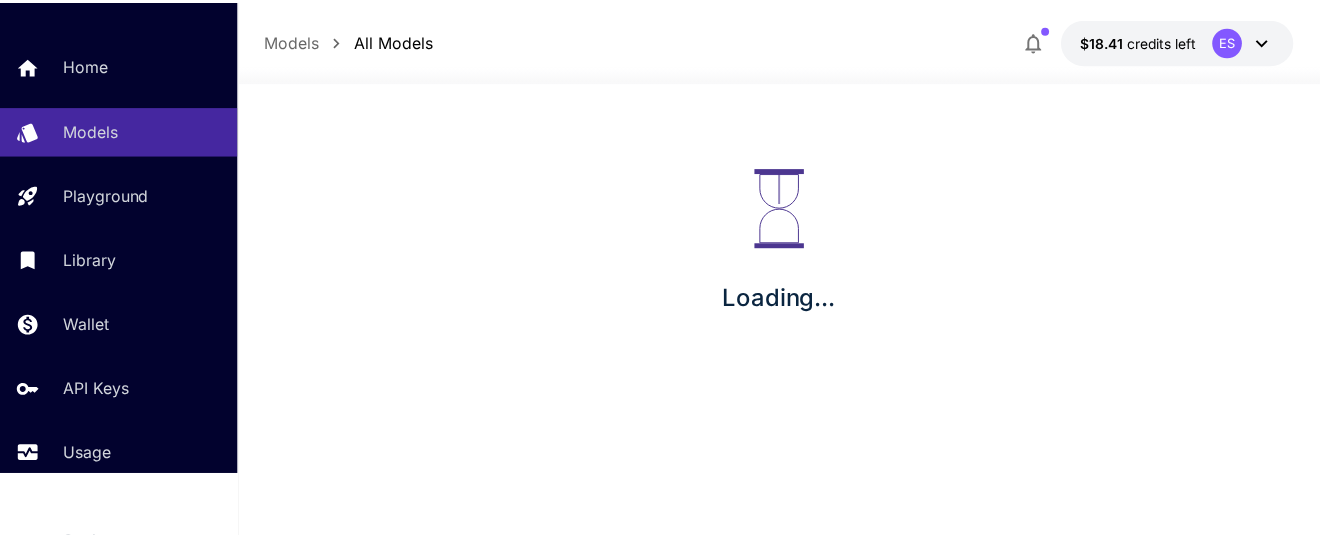 scroll, scrollTop: 0, scrollLeft: 0, axis: both 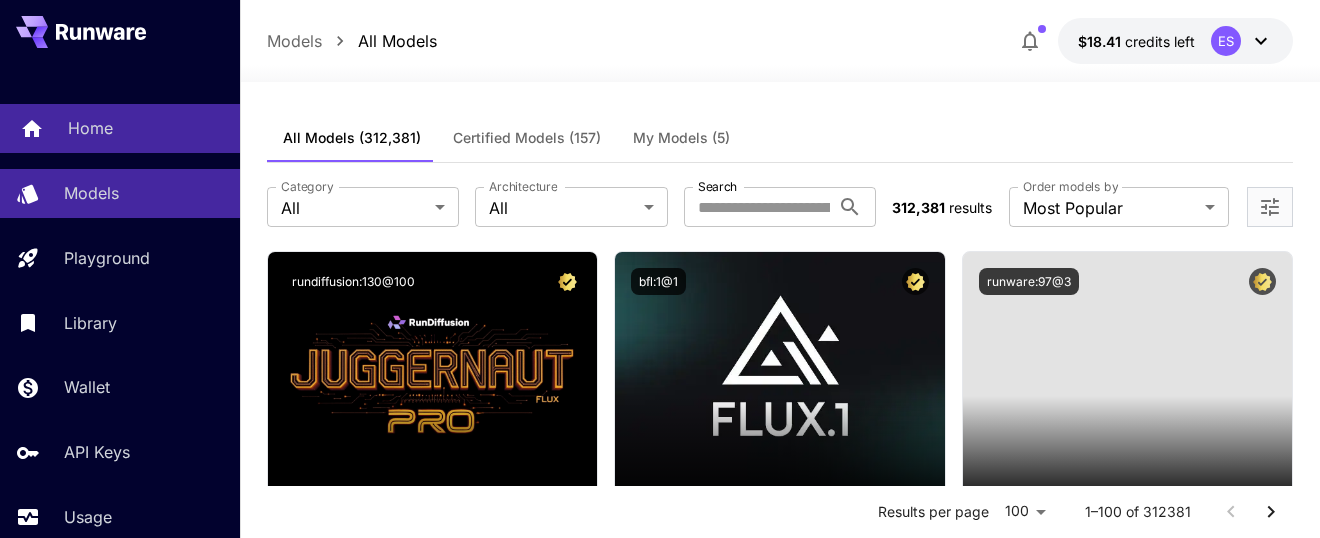 click on "Home" at bounding box center (90, 128) 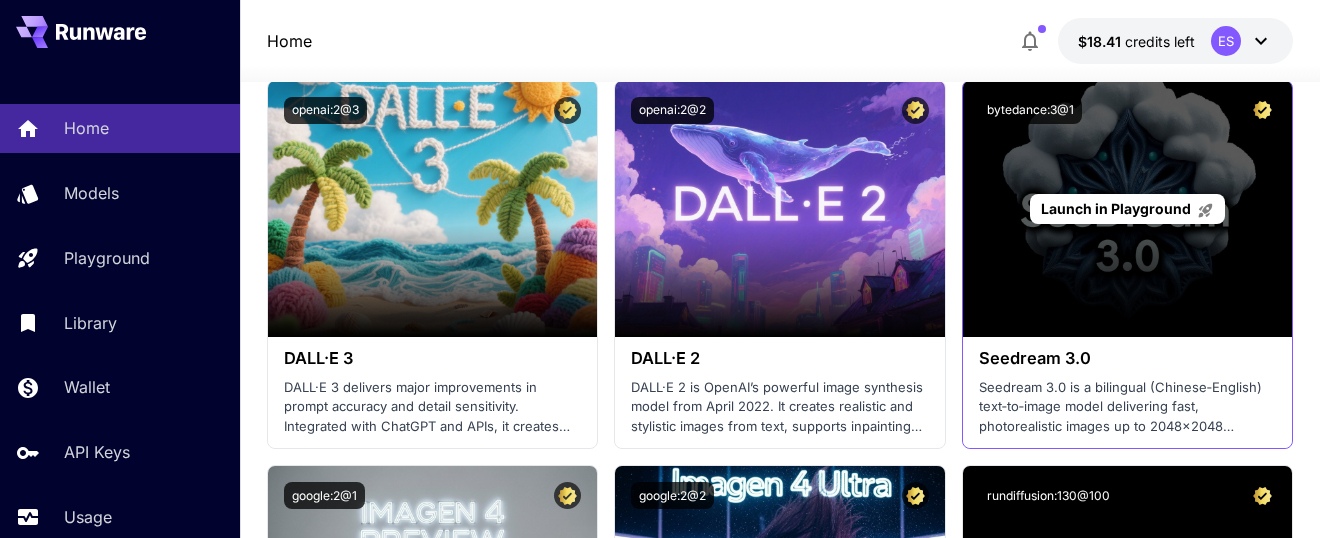 scroll, scrollTop: 3824, scrollLeft: 0, axis: vertical 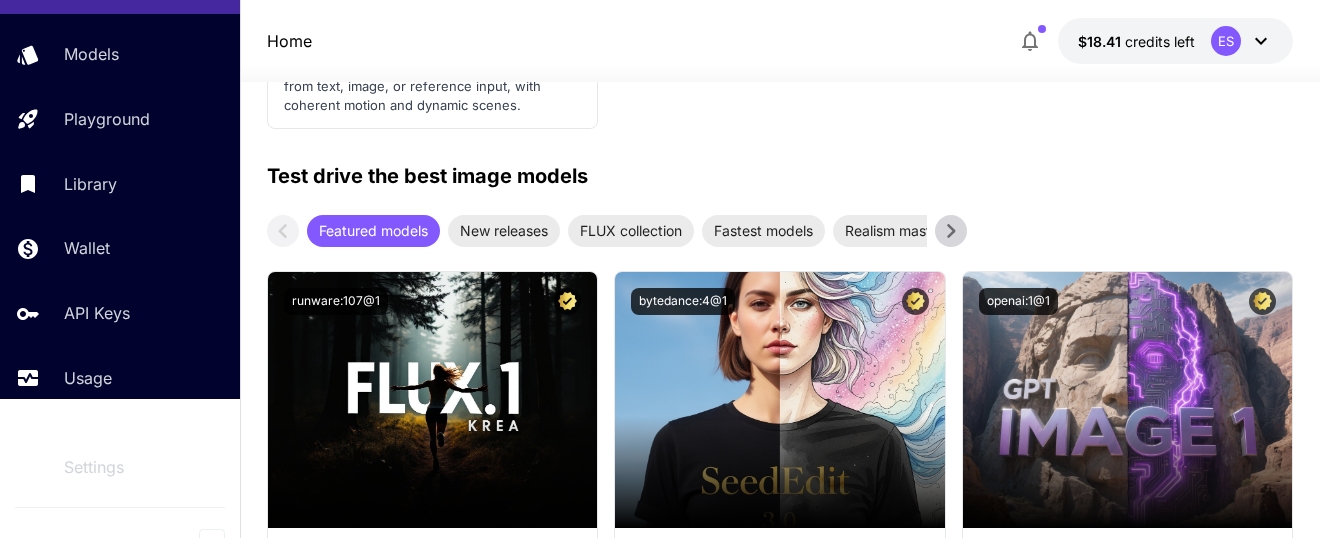 click on "Test drive the best image models Featured models New releases FLUX collection Fastest models Realism masters Anime & stylized art Older gems" at bounding box center [780, 204] 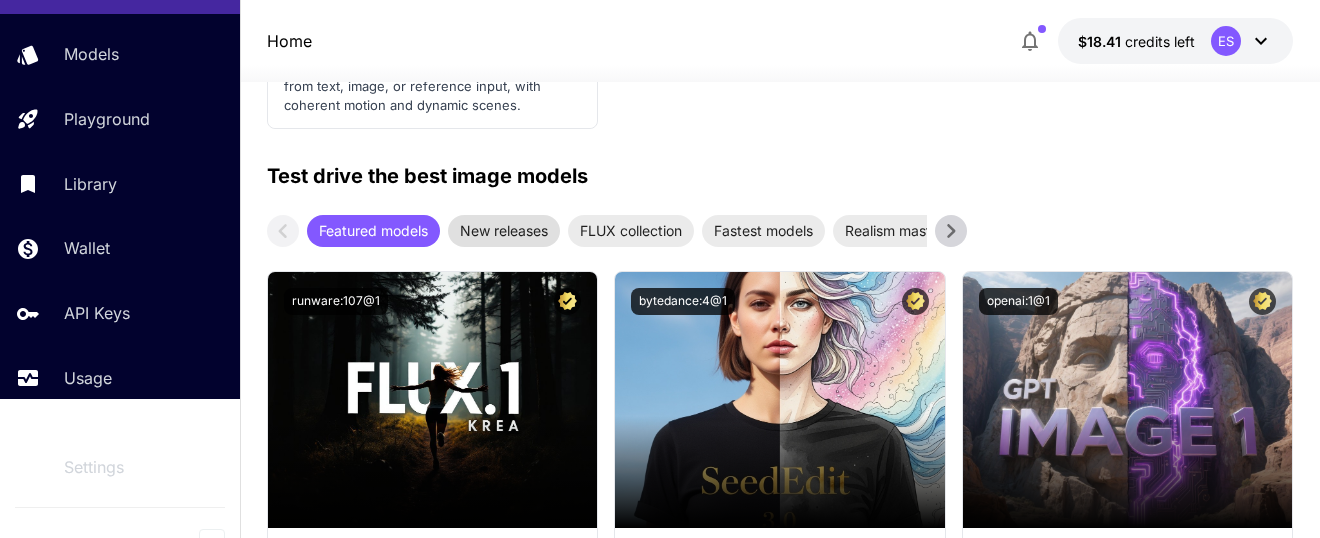 click on "New releases" at bounding box center [504, 230] 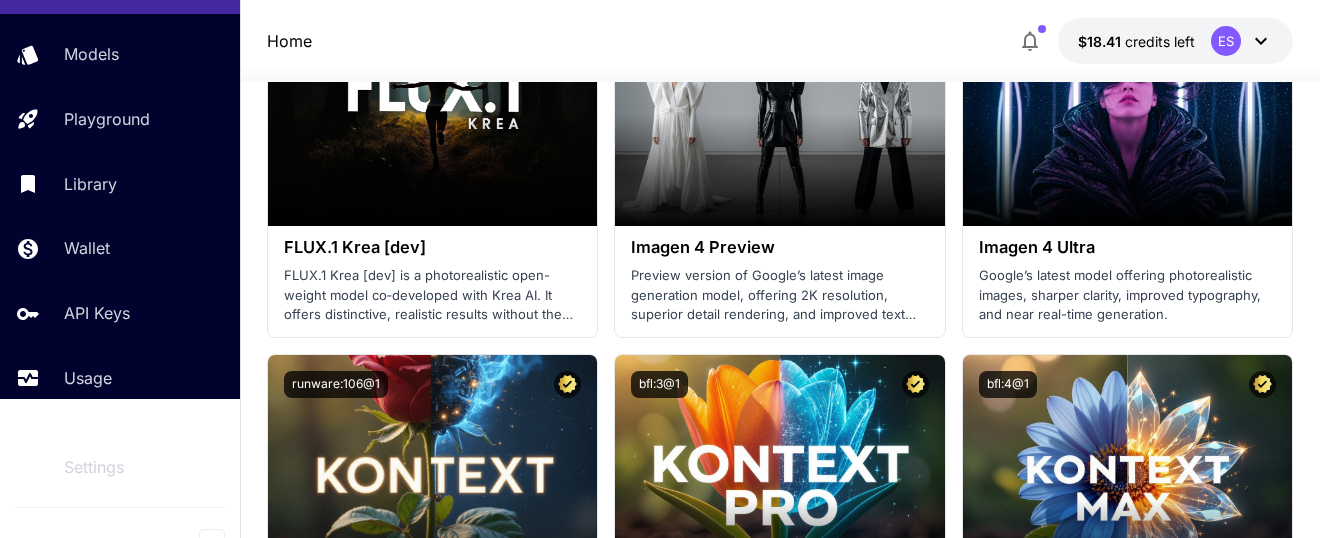 scroll, scrollTop: 3291, scrollLeft: 0, axis: vertical 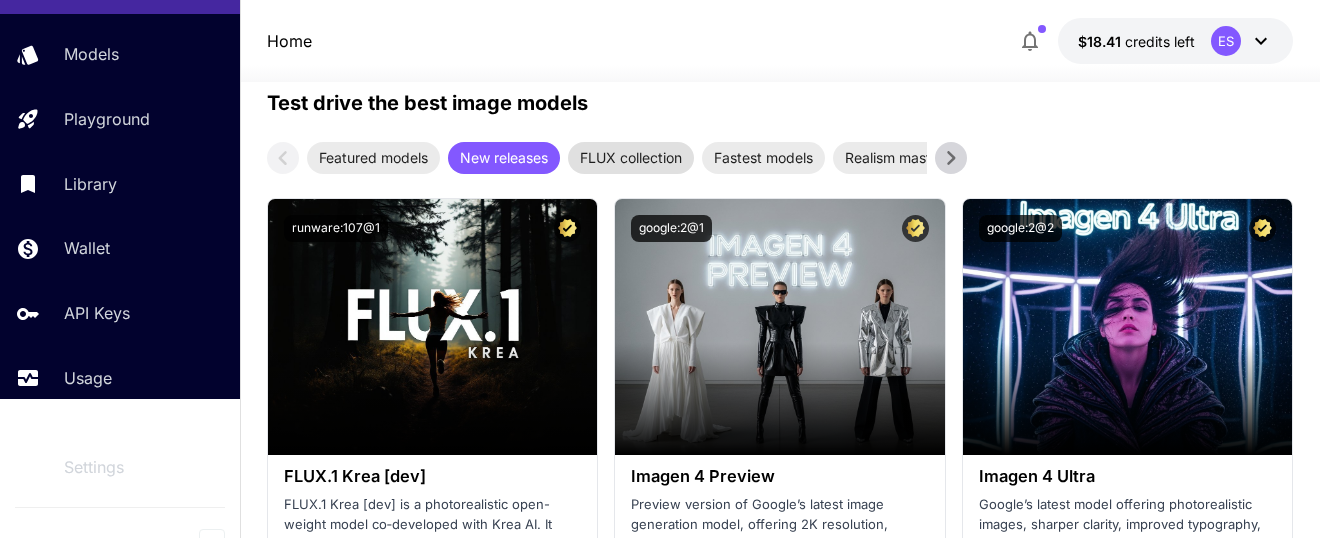 click on "FLUX collection" at bounding box center (631, 157) 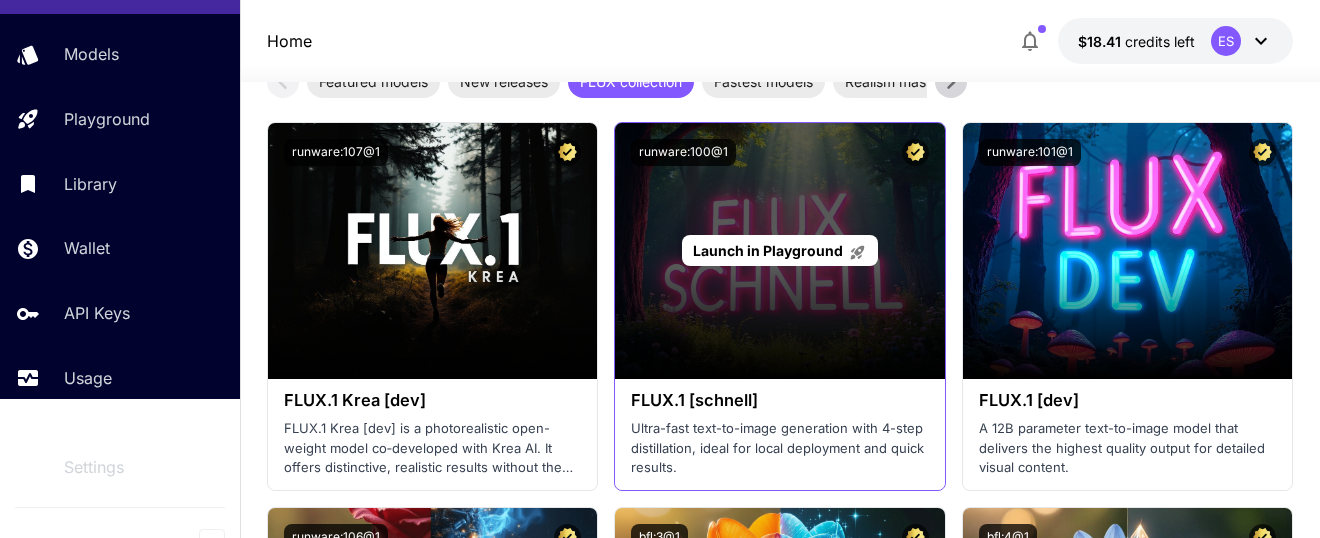scroll, scrollTop: 3180, scrollLeft: 0, axis: vertical 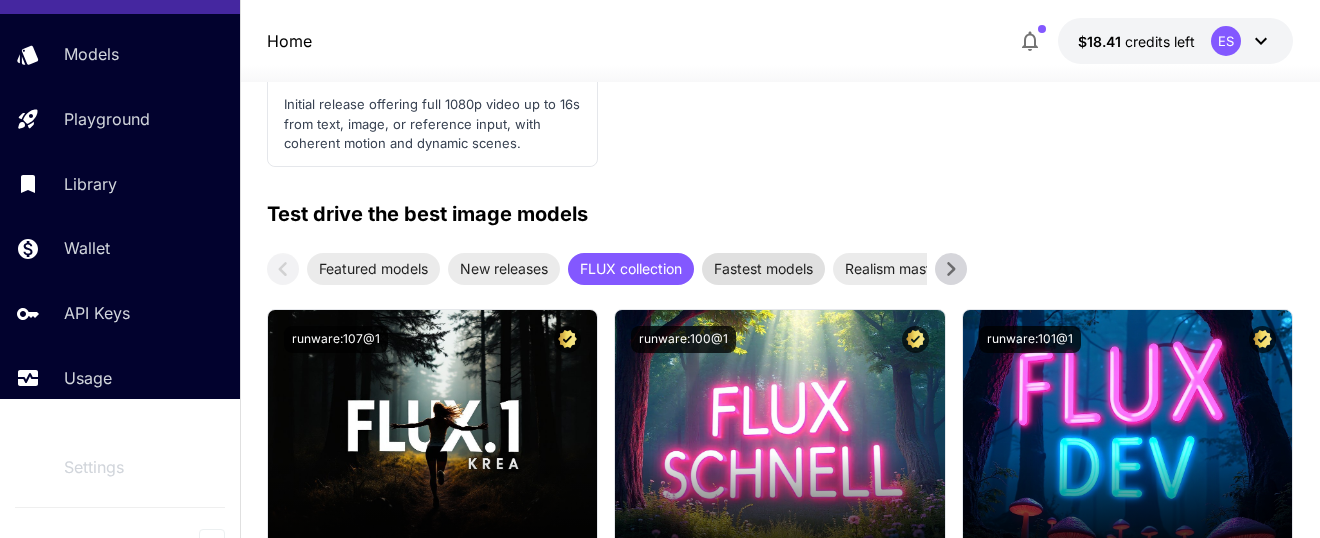 click on "Fastest models" at bounding box center (763, 268) 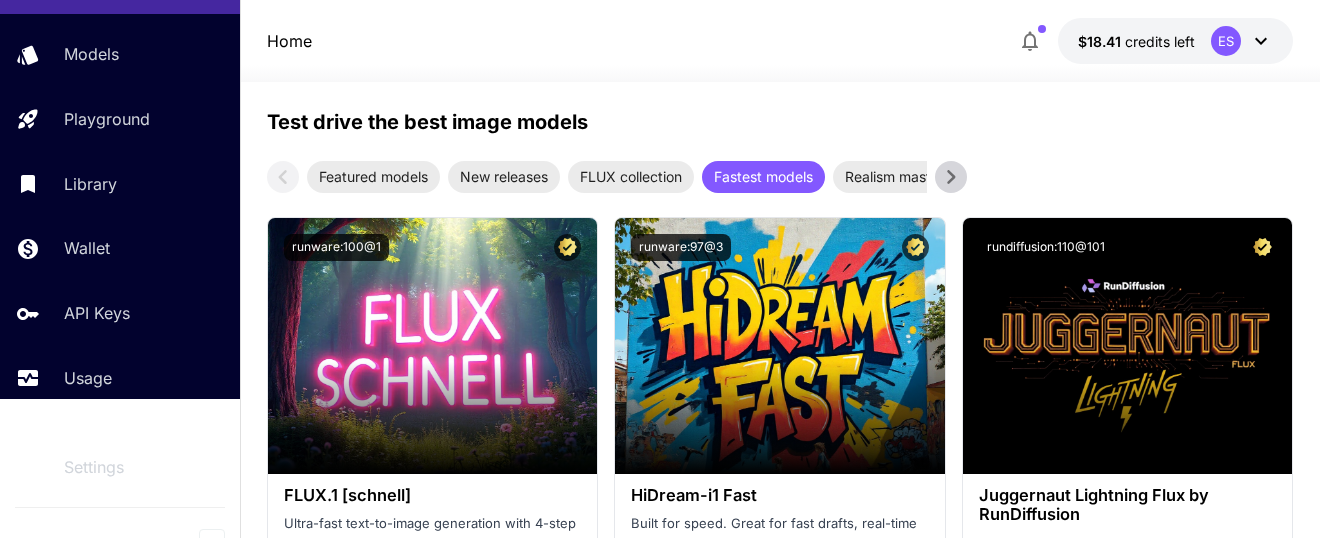 scroll, scrollTop: 3288, scrollLeft: 0, axis: vertical 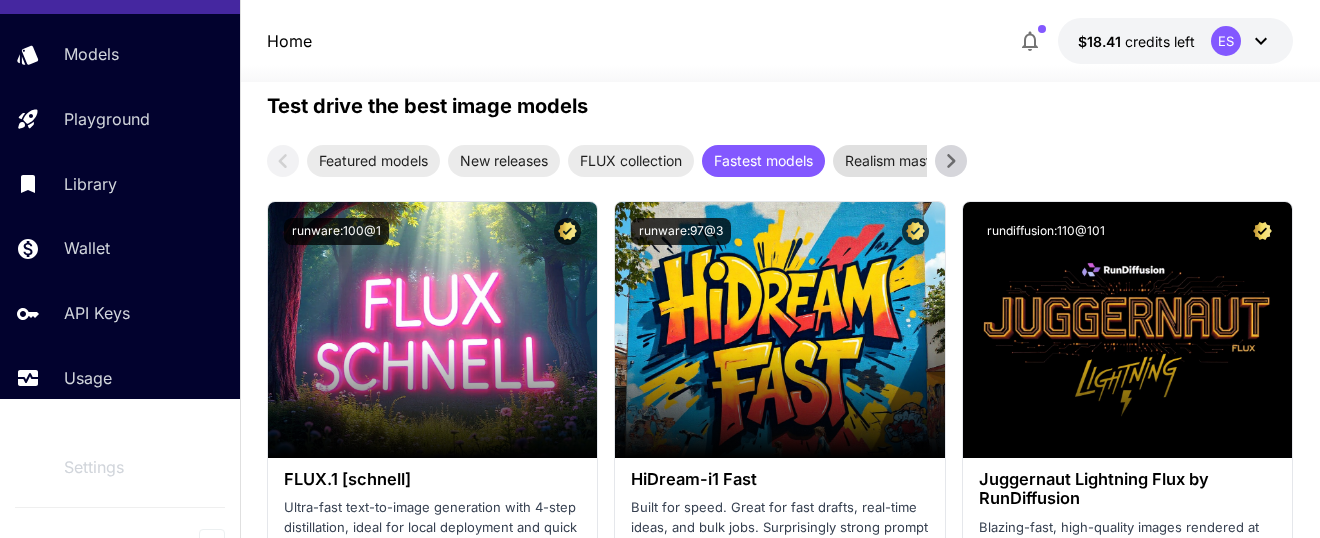click on "Realism masters" at bounding box center (898, 160) 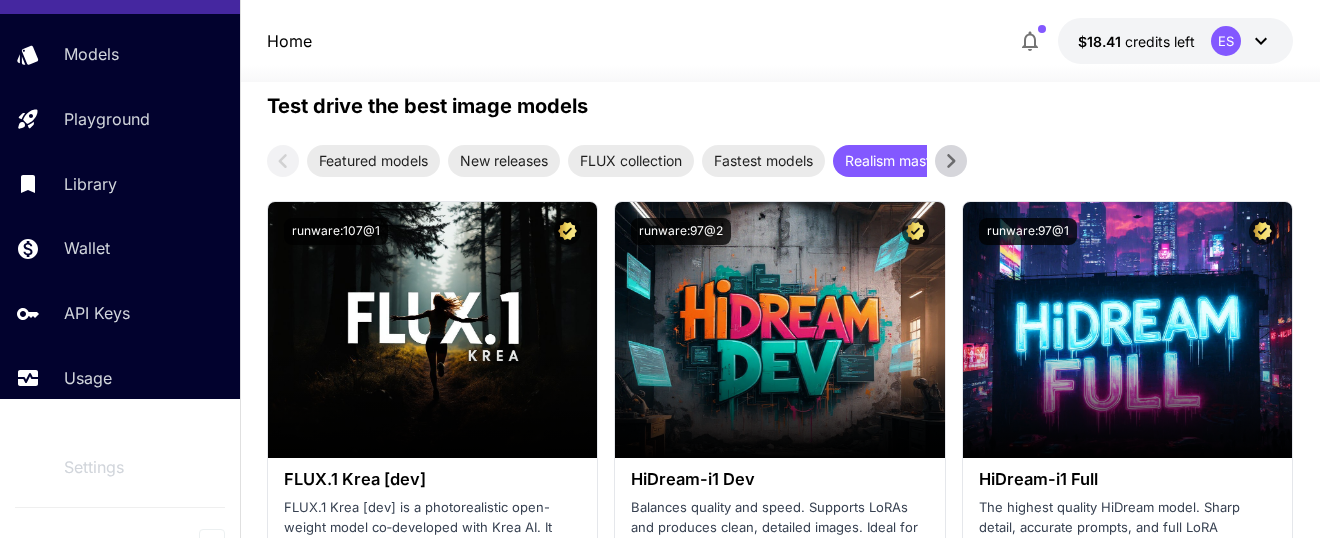 click 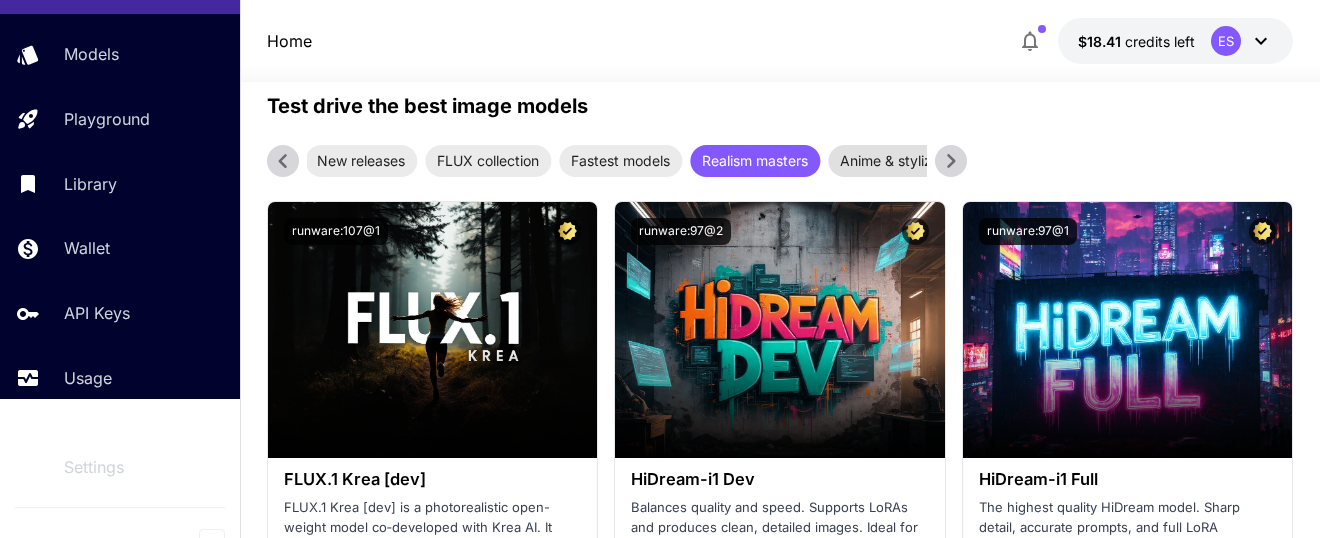 click on "Anime & stylized art" at bounding box center [905, 160] 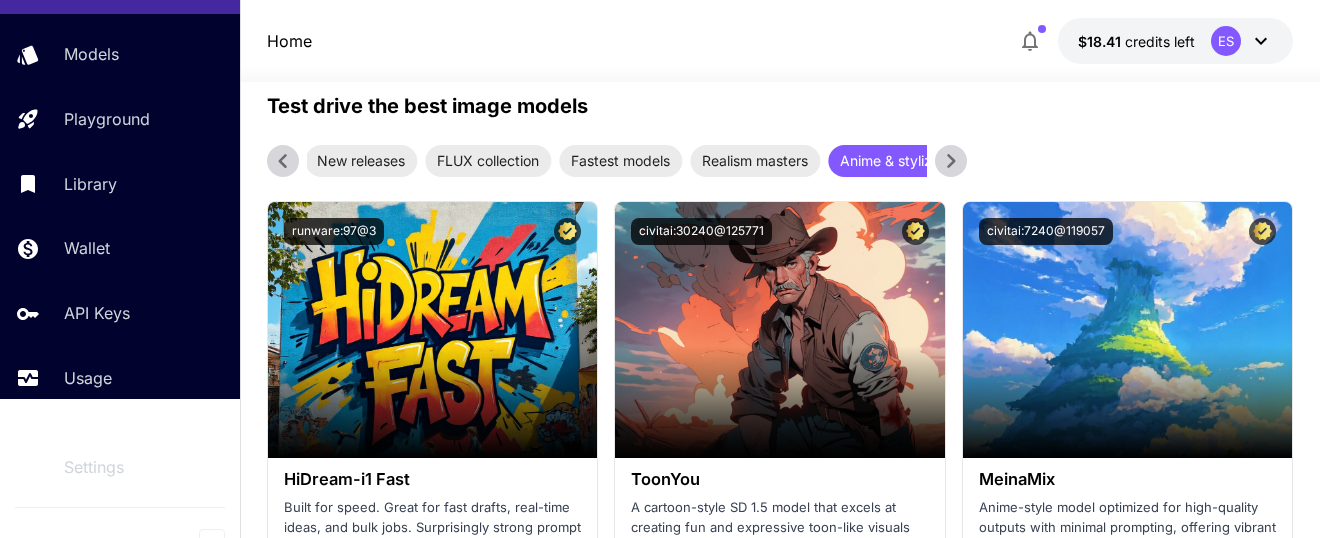 click 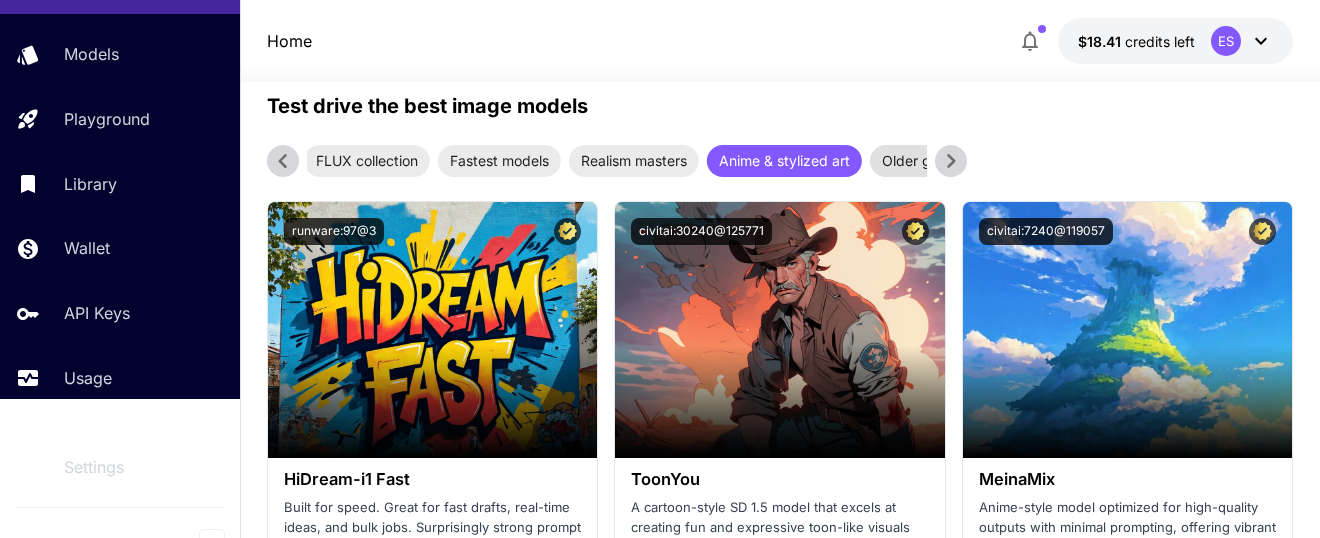 click on "Older gems" at bounding box center (920, 160) 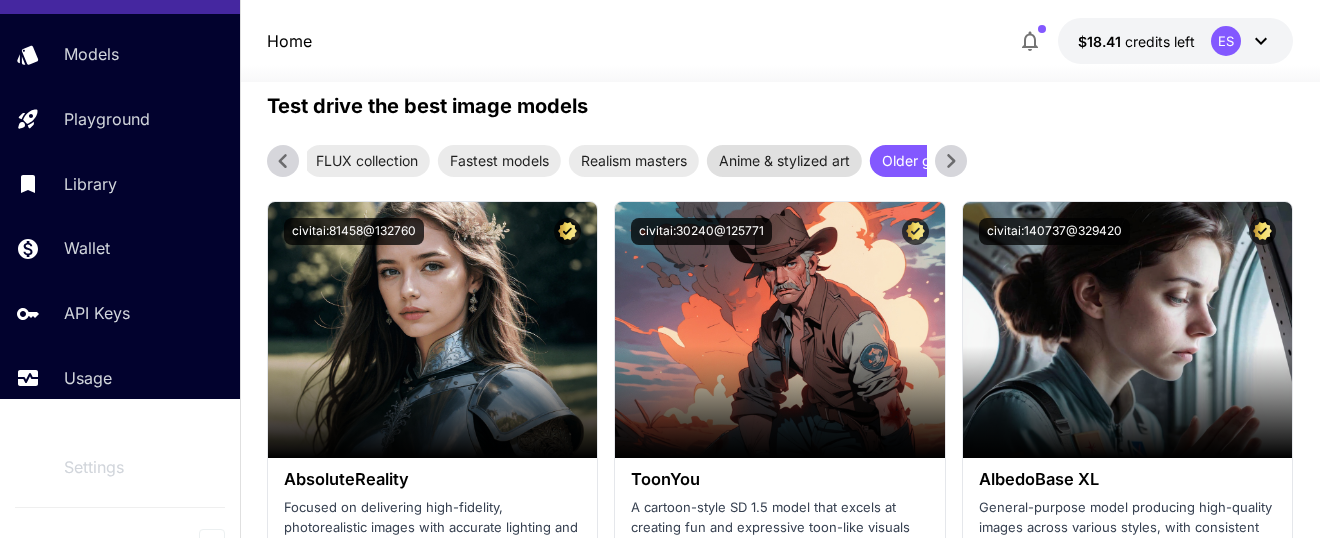 click on "Anime & stylized art" at bounding box center (784, 160) 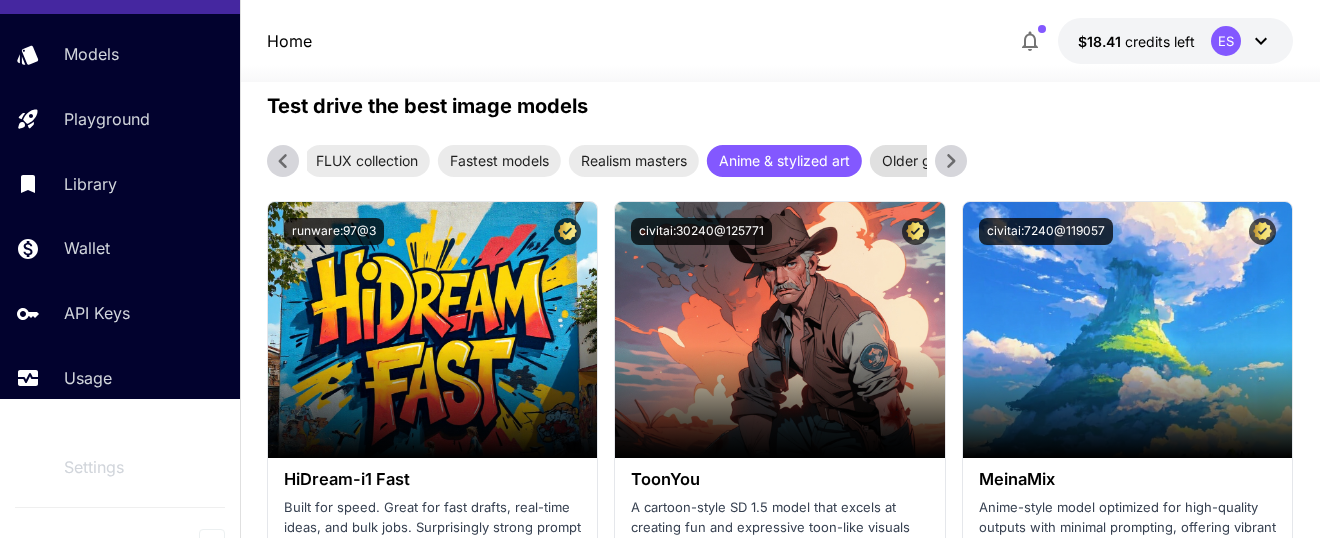 click on "Older gems" at bounding box center (920, 160) 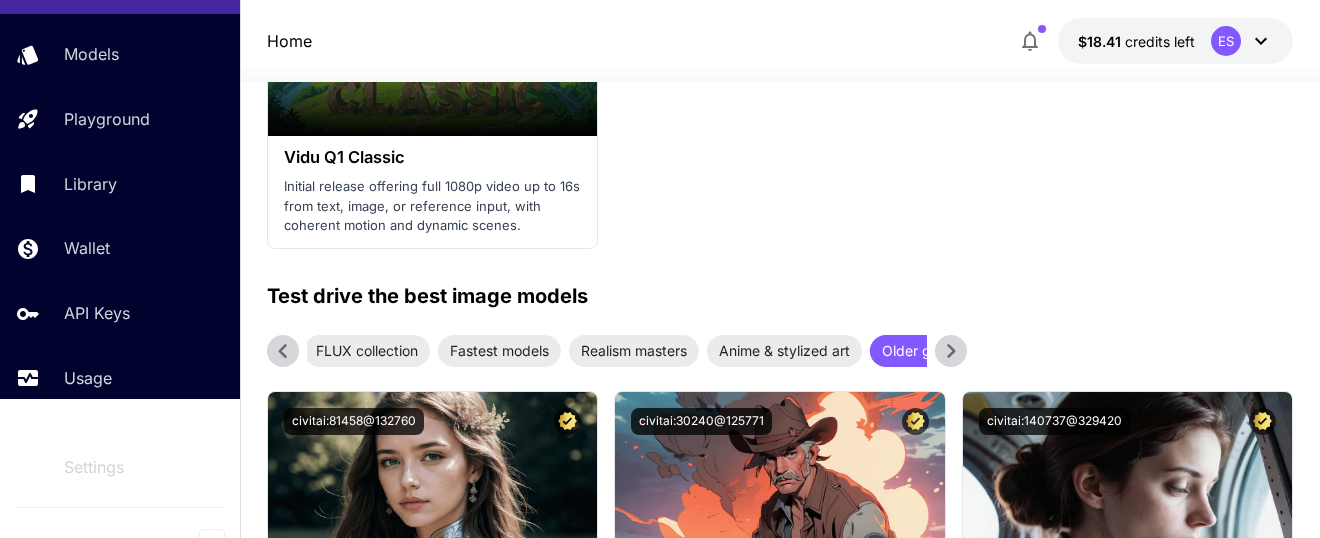 scroll, scrollTop: 3099, scrollLeft: 0, axis: vertical 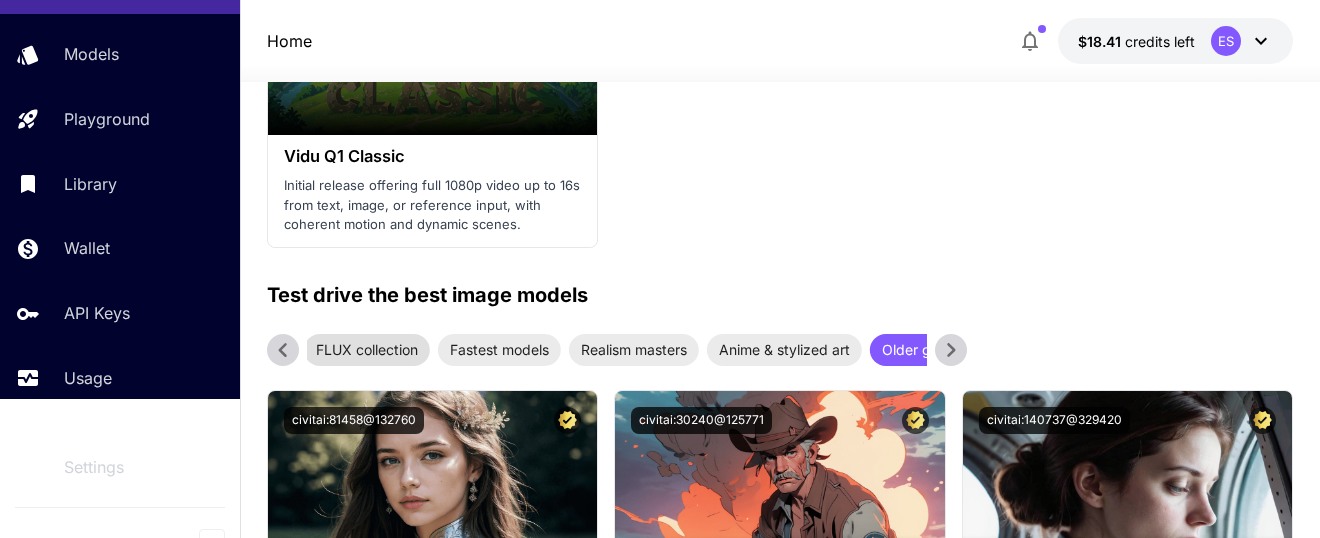 click on "FLUX collection" at bounding box center [367, 349] 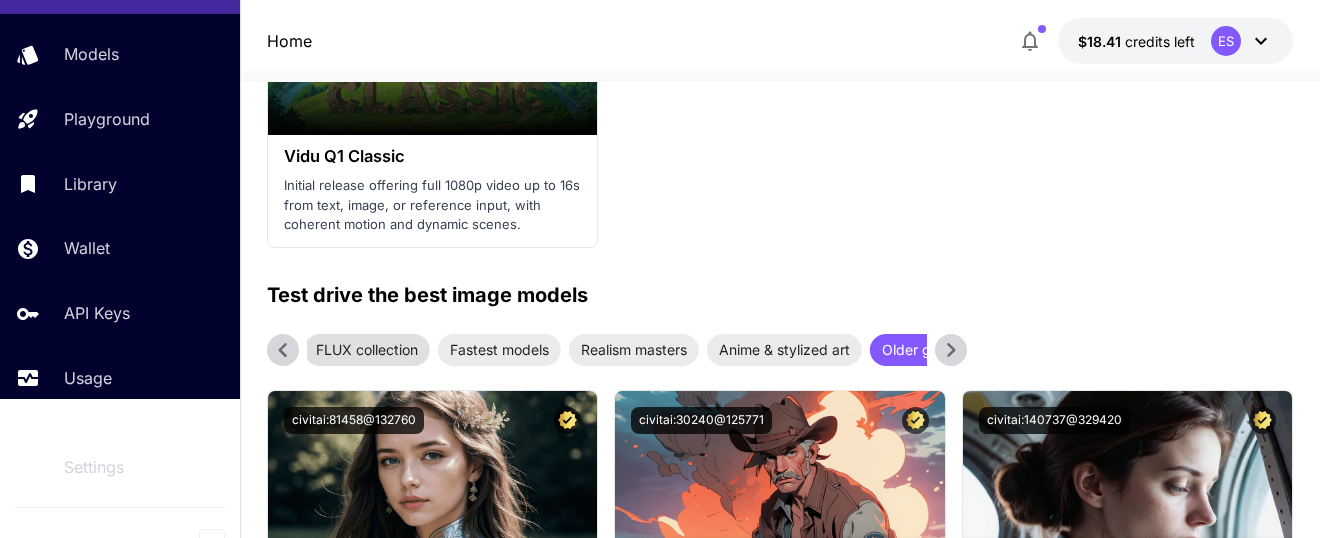 click on "FLUX collection" at bounding box center (367, 349) 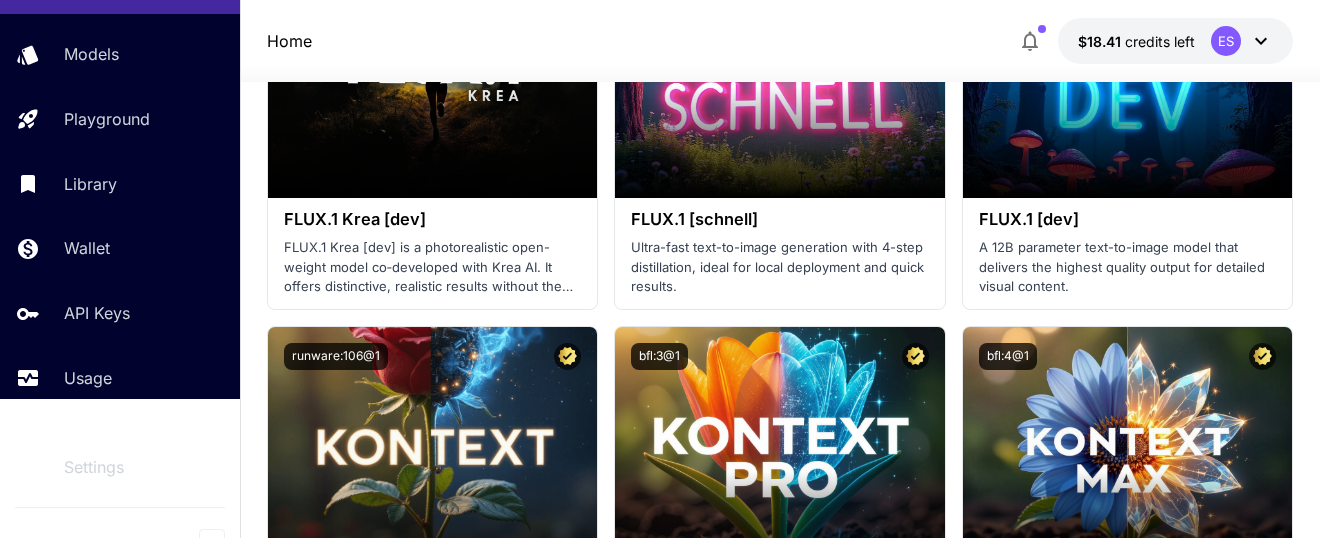 scroll, scrollTop: 3579, scrollLeft: 0, axis: vertical 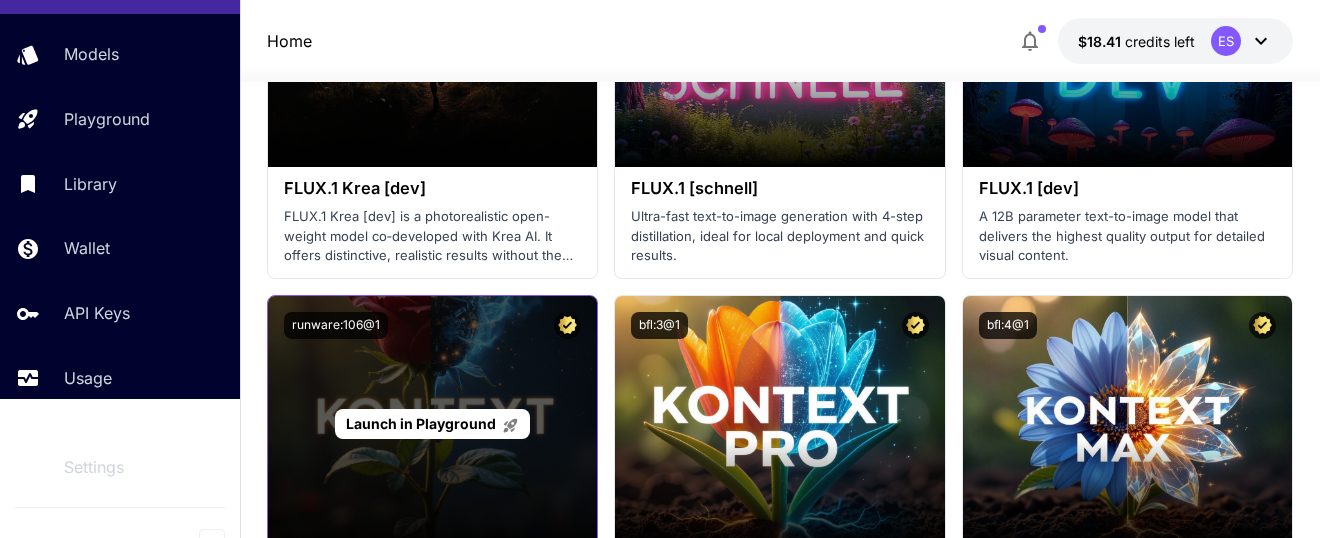 click on "Launch in Playground" at bounding box center [421, 423] 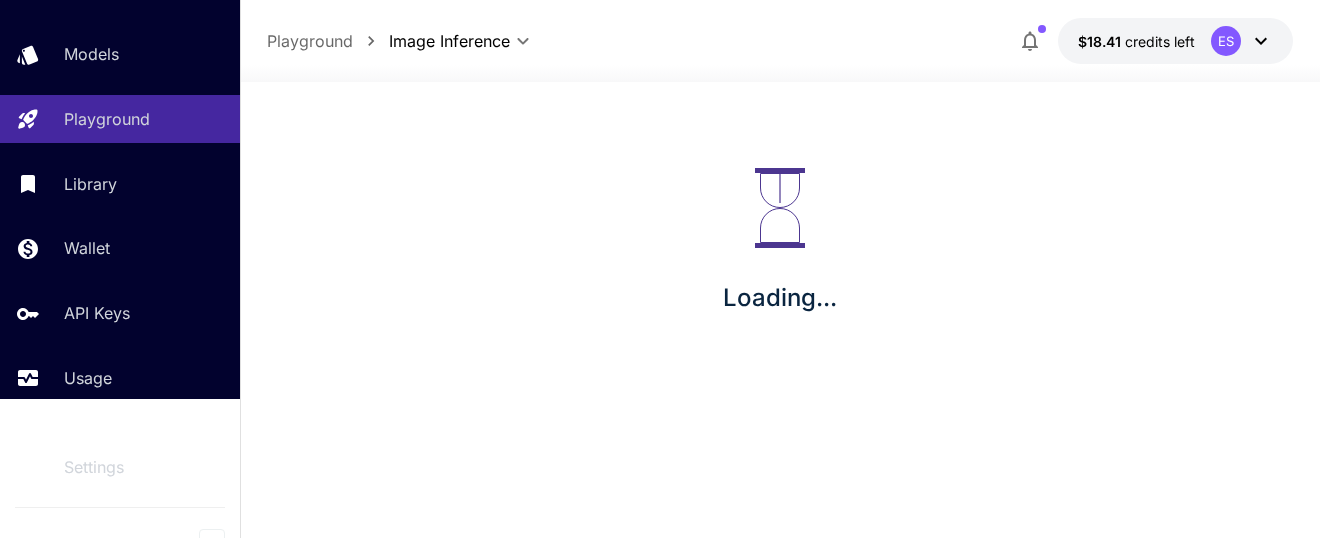 scroll, scrollTop: 0, scrollLeft: 0, axis: both 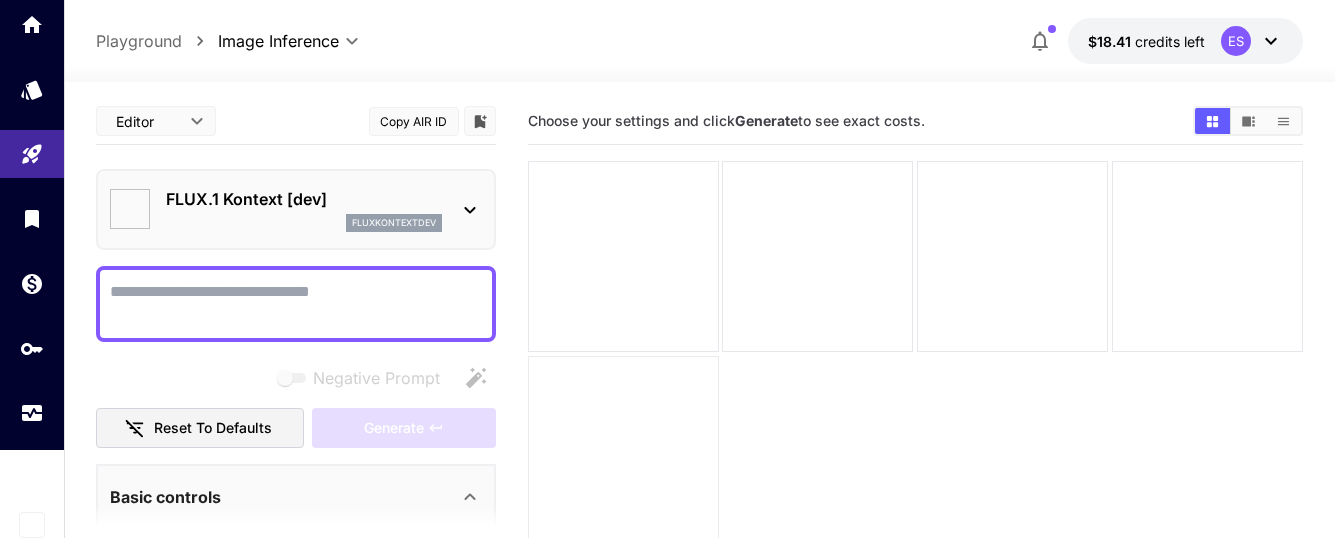 type on "*******" 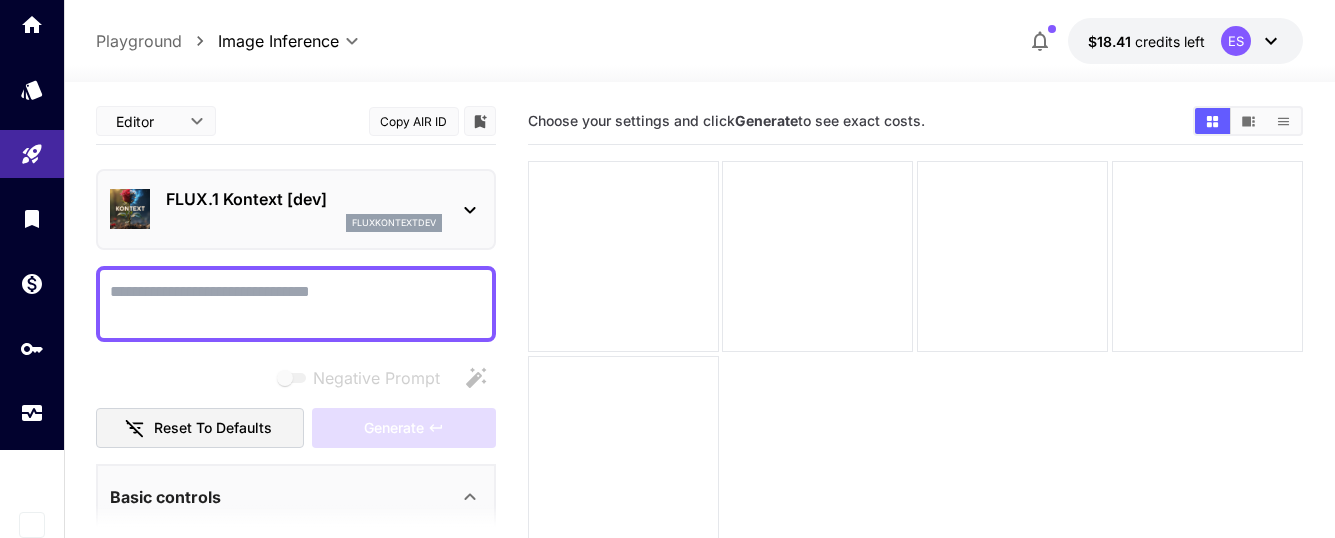 scroll, scrollTop: 88, scrollLeft: 0, axis: vertical 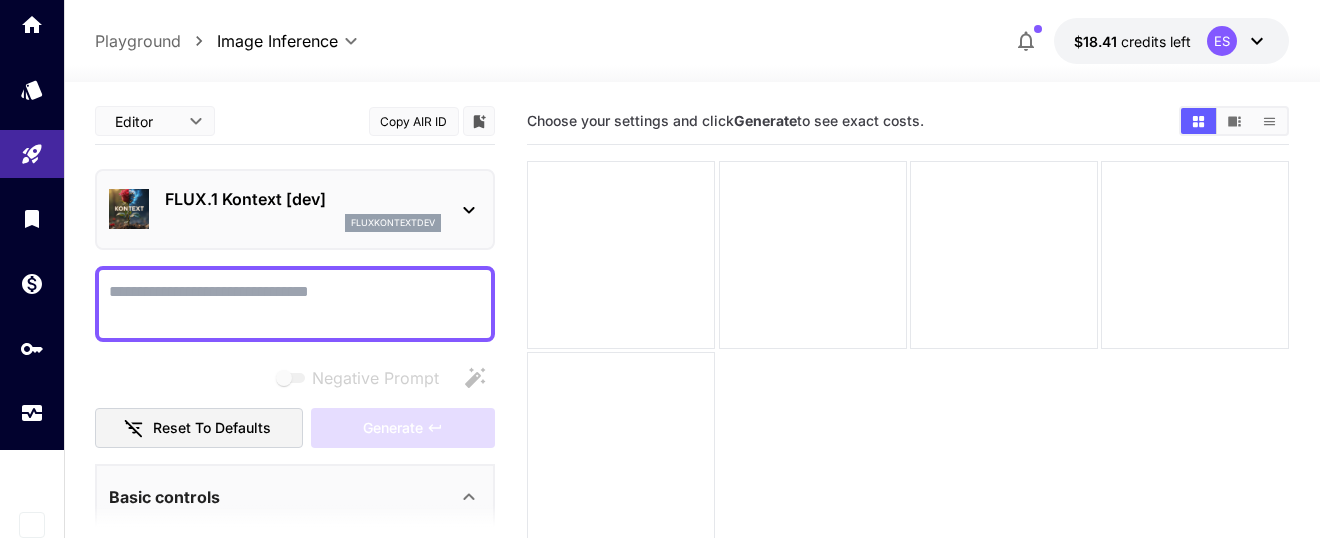 click 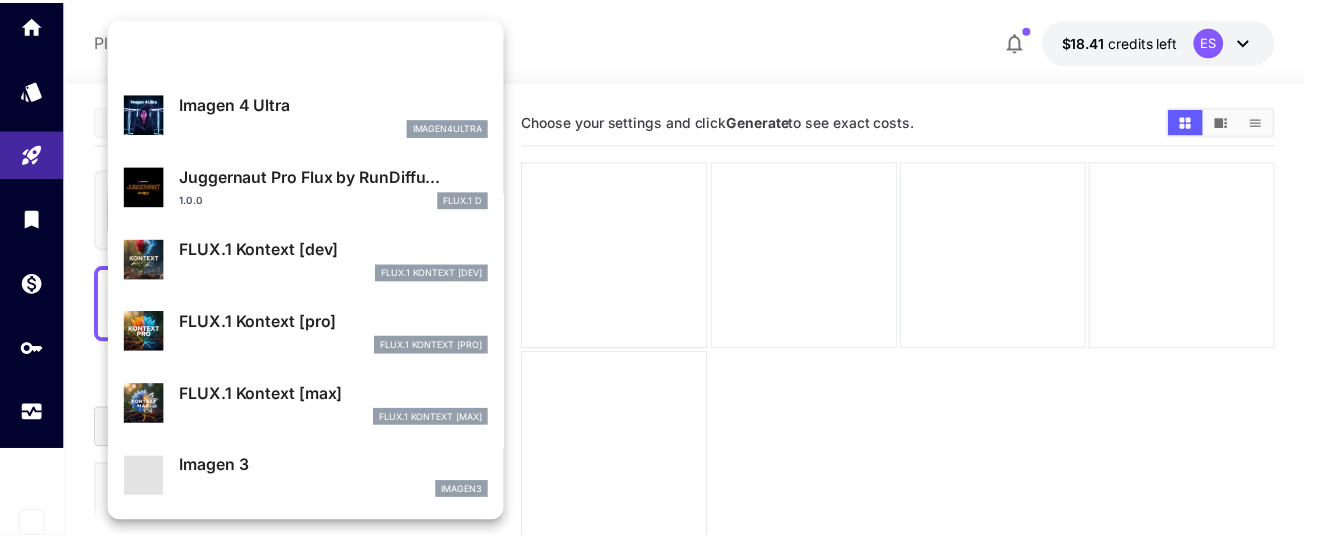 scroll, scrollTop: 865, scrollLeft: 0, axis: vertical 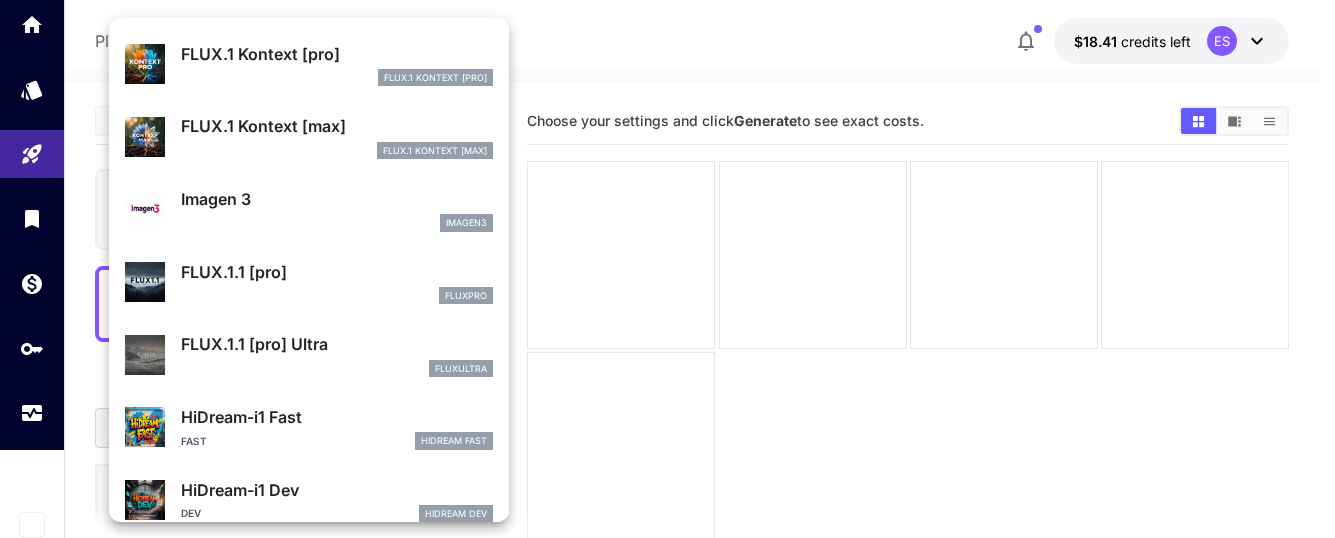 click on "FLUX.1.1 [pro]" at bounding box center [337, 272] 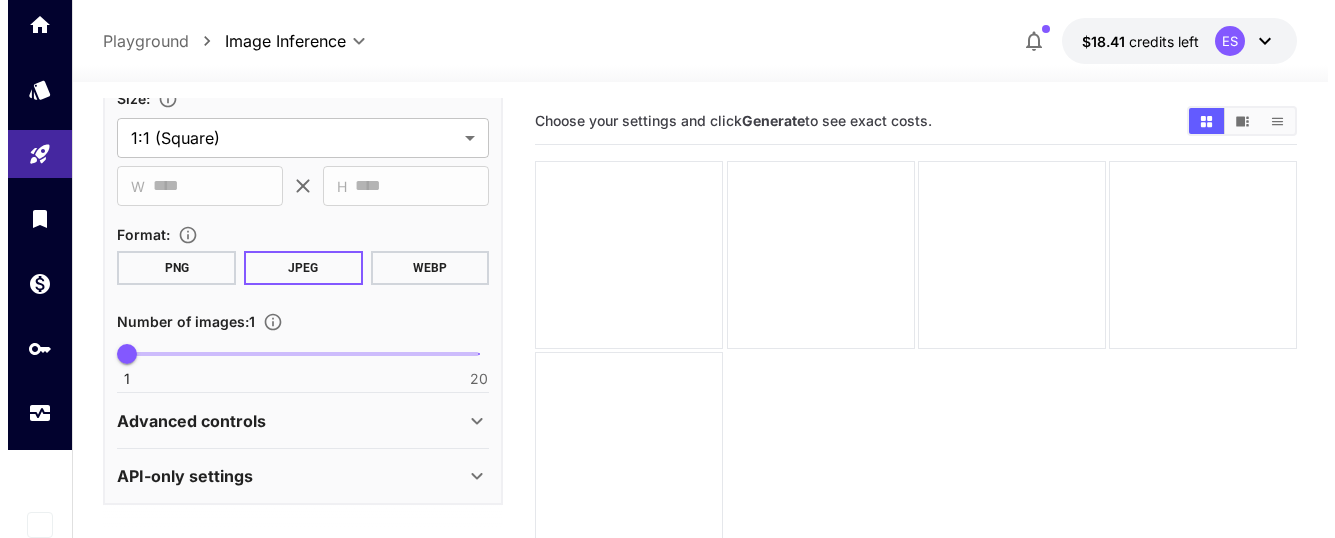 scroll, scrollTop: 6, scrollLeft: 0, axis: vertical 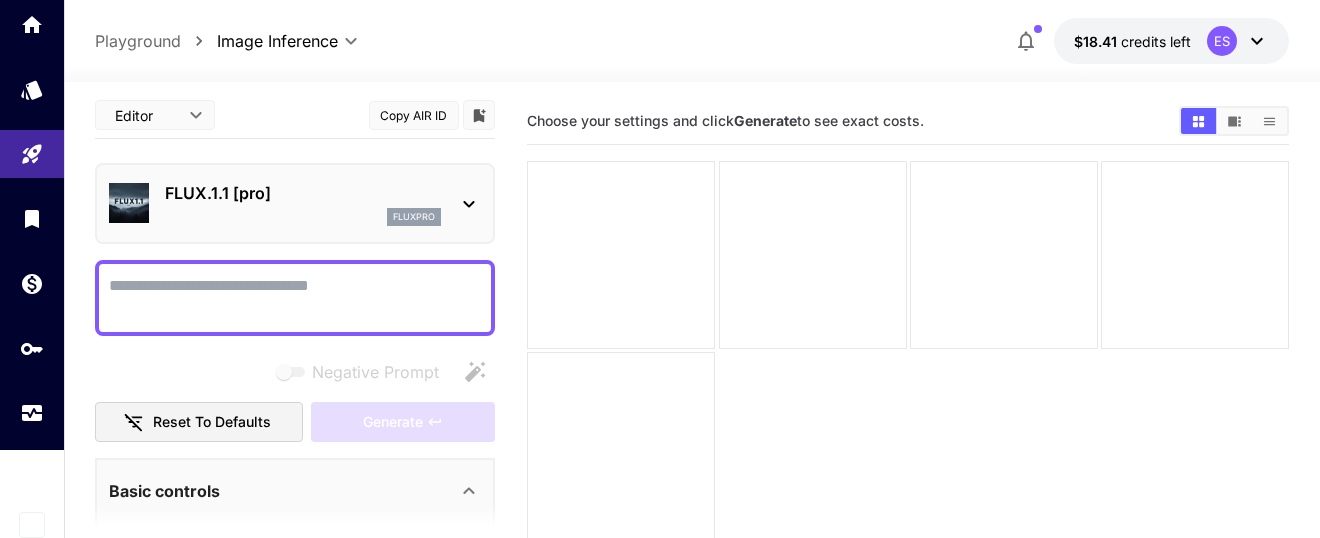click on "fluxpro" at bounding box center [303, 217] 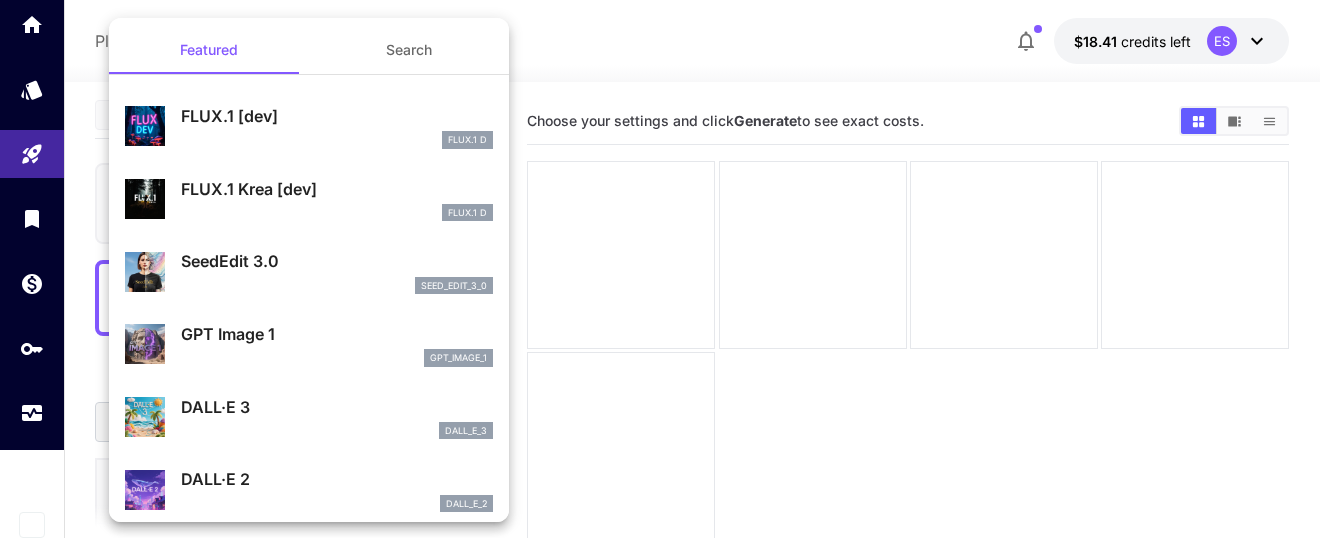 click on "seed_edit_3_0" at bounding box center [337, 286] 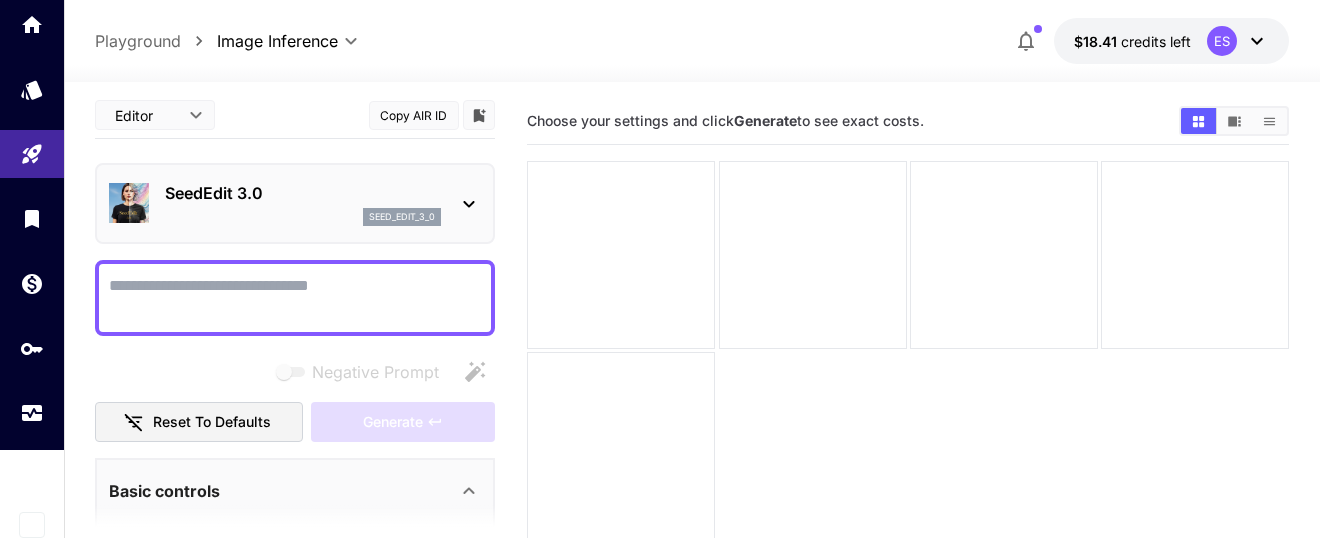 click on "SeedEdit 3.0 seed_edit_3_0" at bounding box center [303, 203] 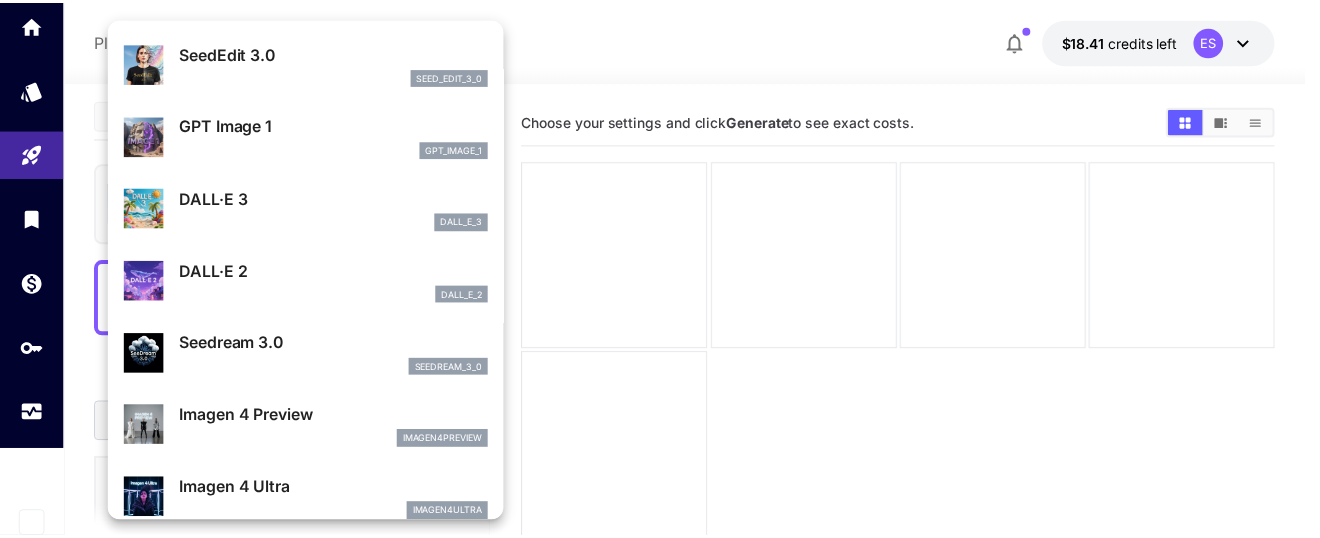 scroll, scrollTop: 348, scrollLeft: 0, axis: vertical 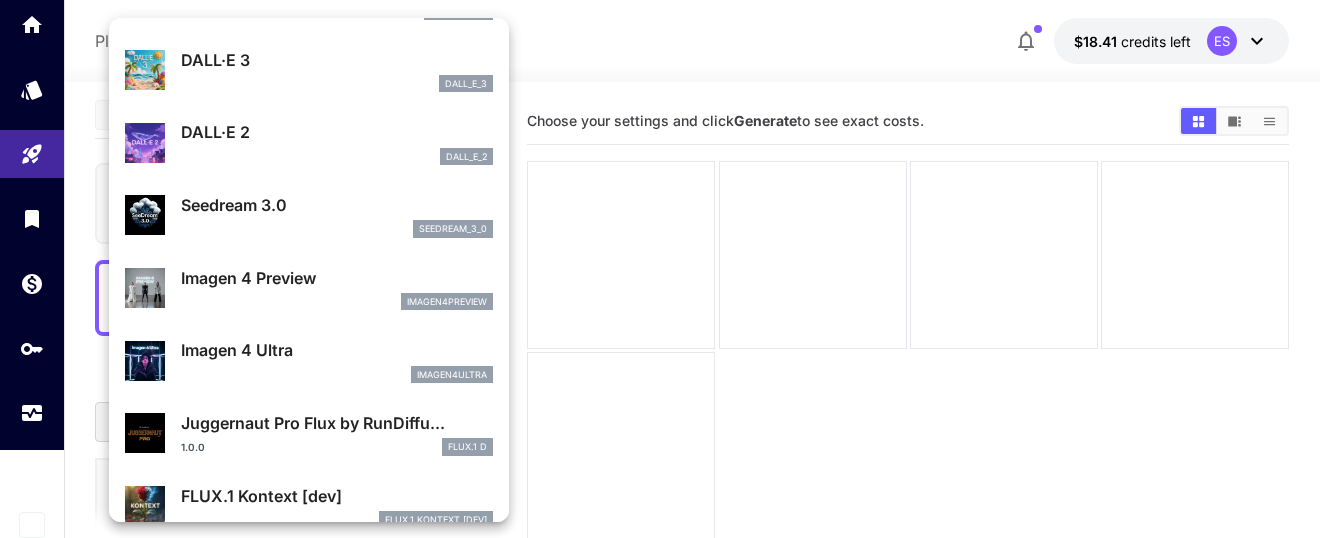 drag, startPoint x: 682, startPoint y: 454, endPoint x: 683, endPoint y: 439, distance: 15.033297 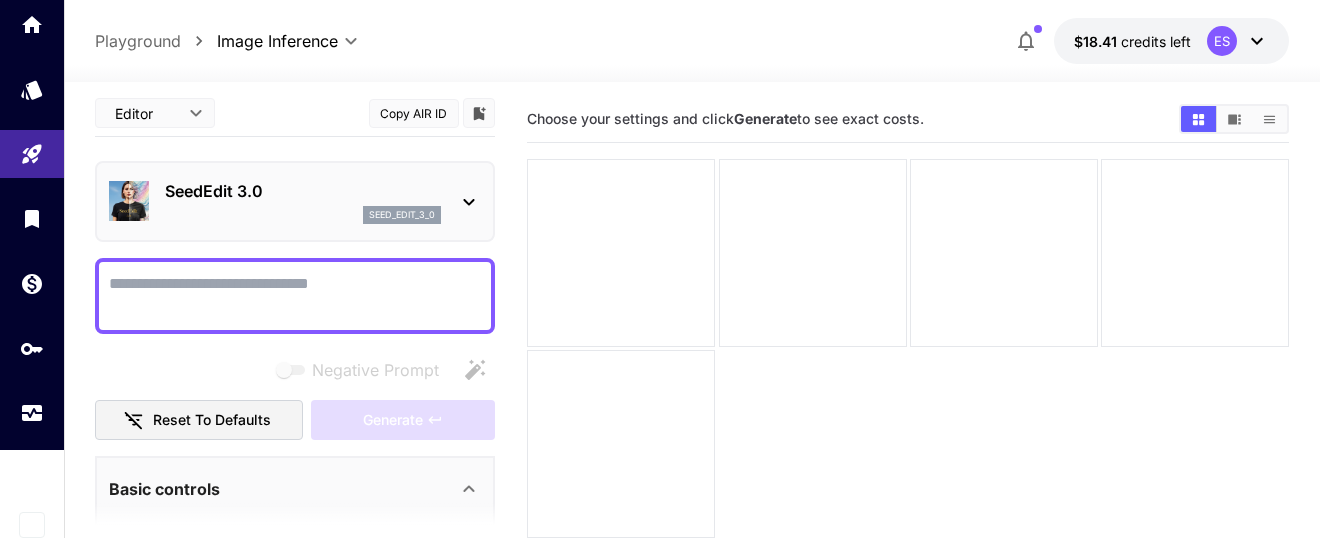 scroll, scrollTop: 0, scrollLeft: 0, axis: both 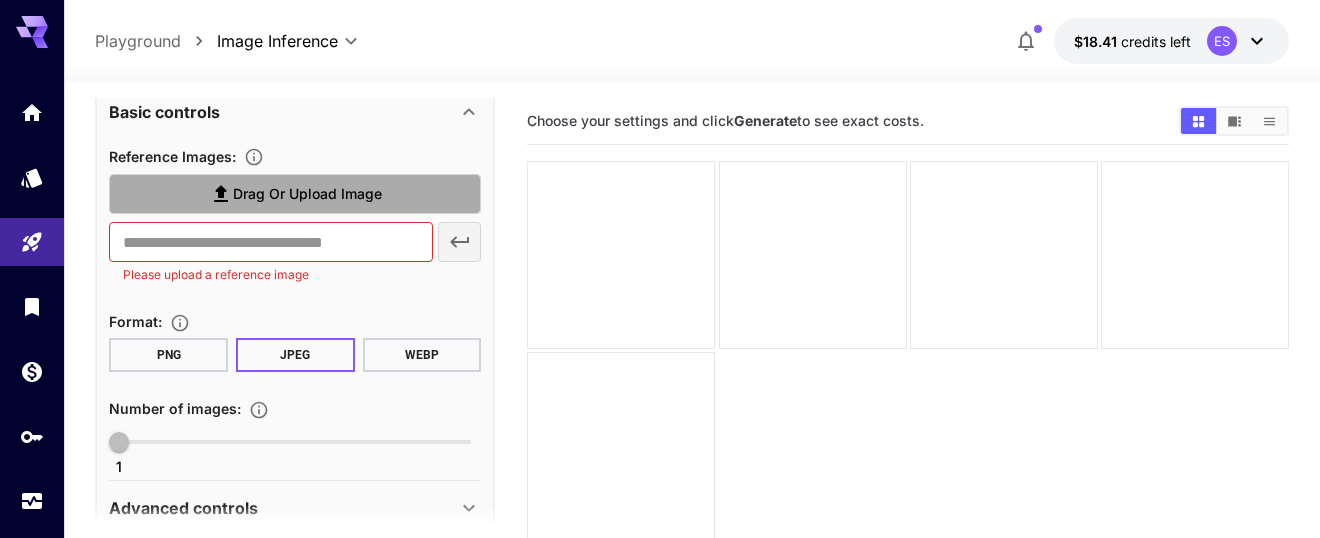 click on "Drag or upload image" at bounding box center (295, 194) 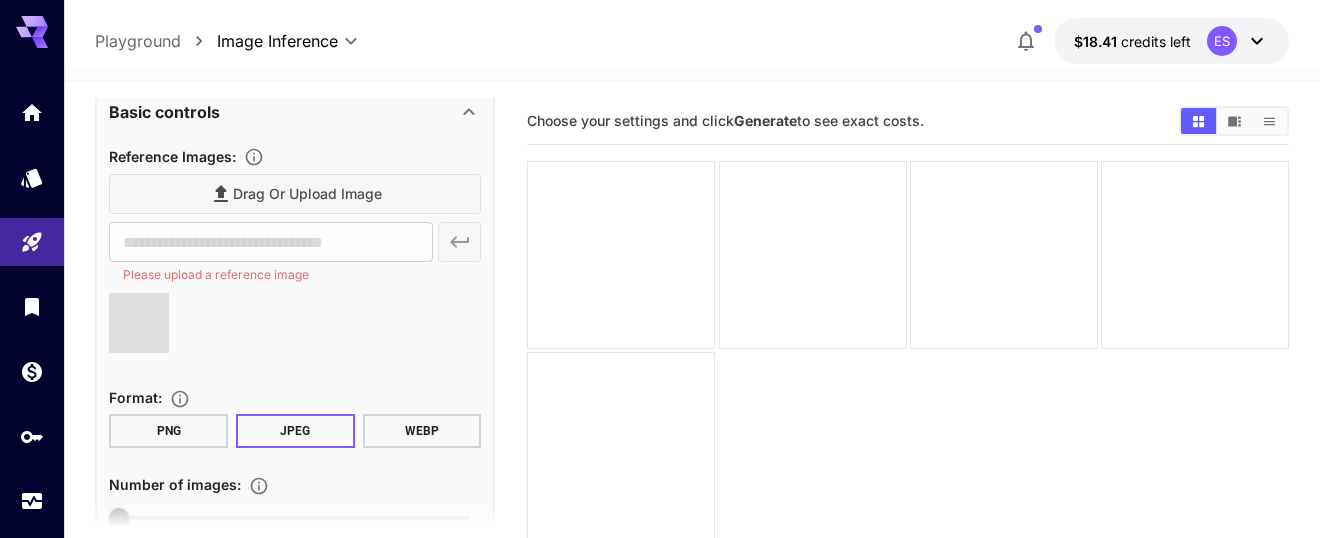 type on "**********" 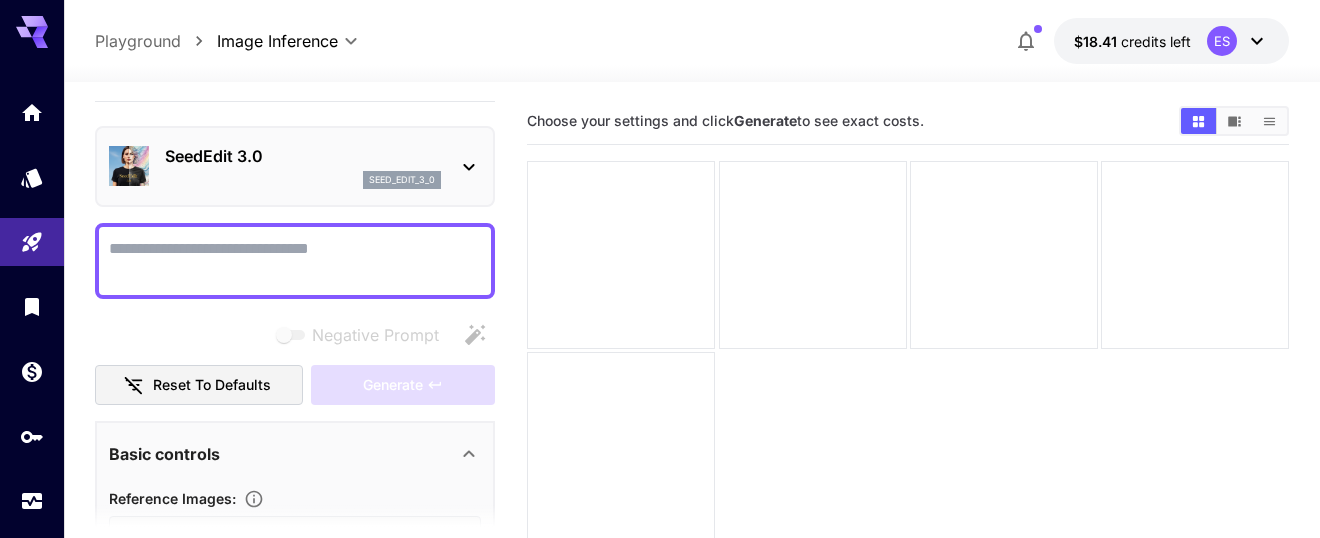 scroll, scrollTop: 37, scrollLeft: 0, axis: vertical 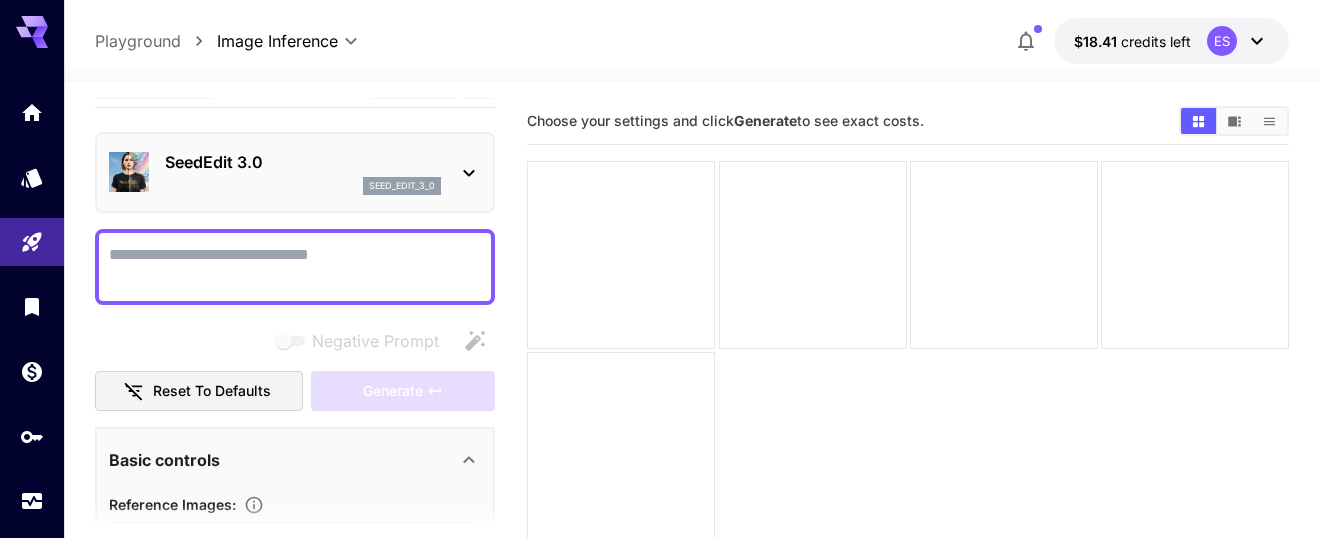 click on "Negative Prompt" at bounding box center (295, 267) 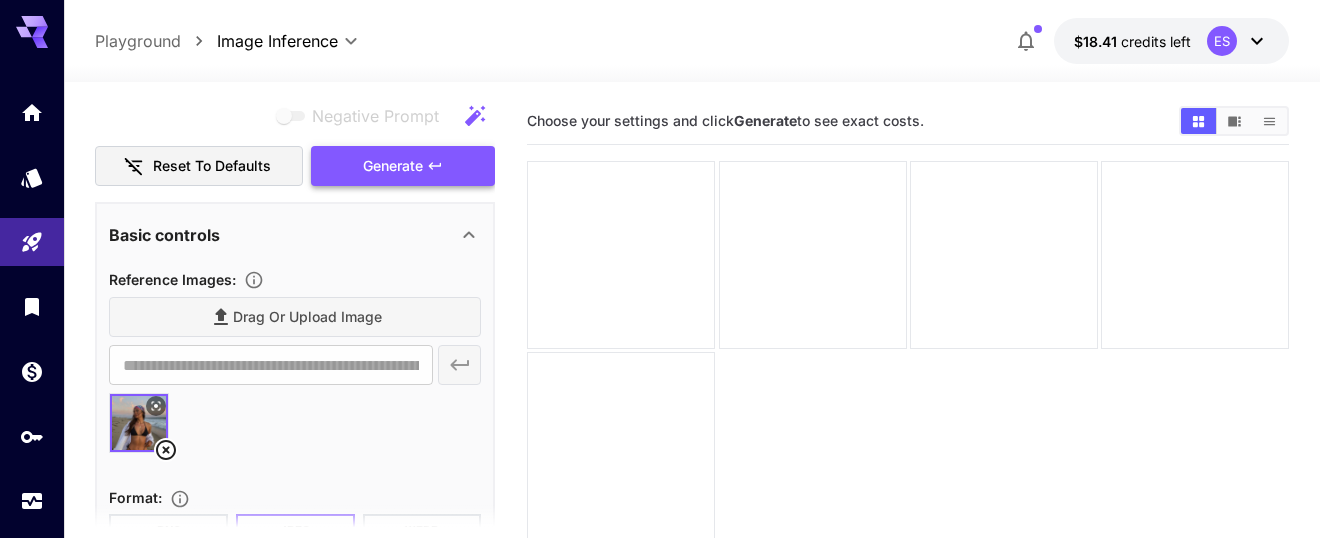 scroll, scrollTop: 330, scrollLeft: 0, axis: vertical 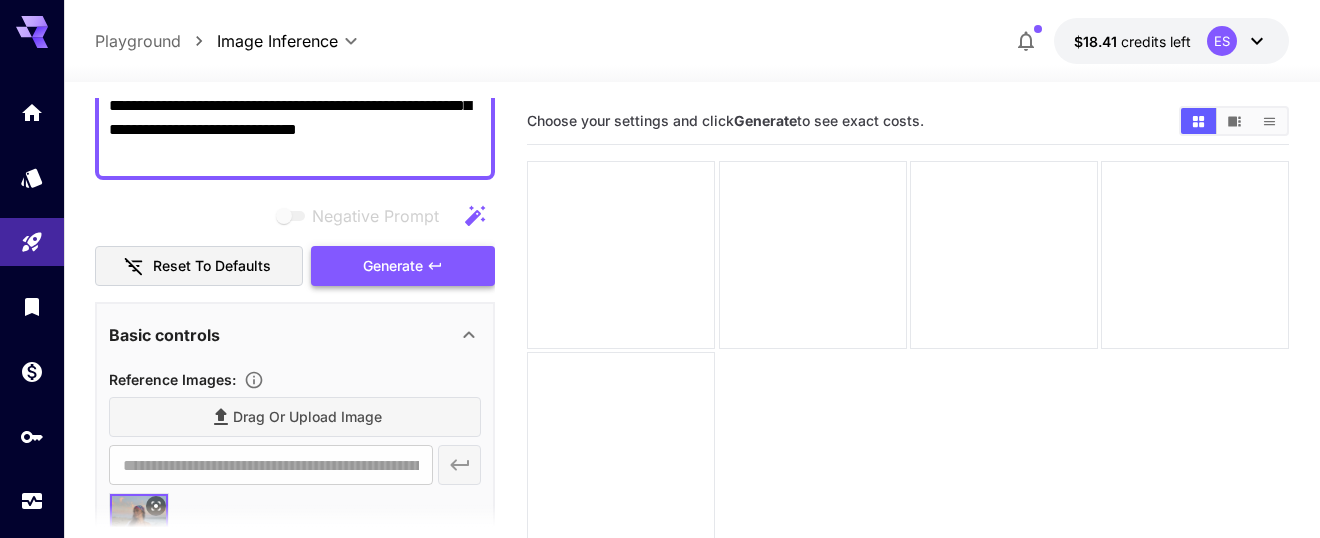 type on "**********" 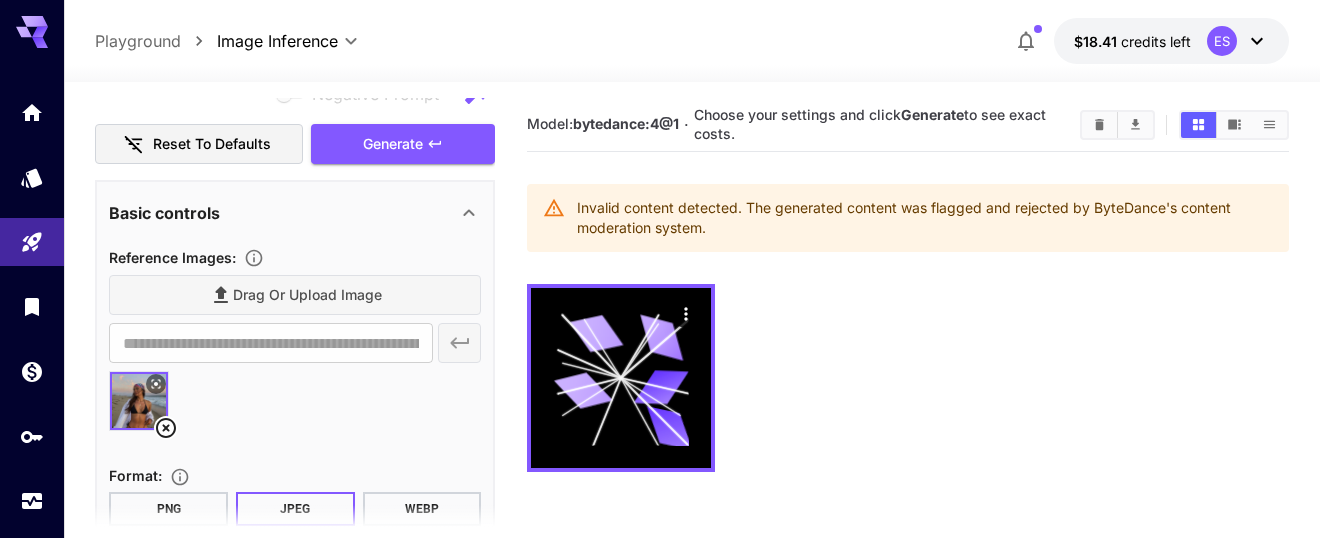 scroll, scrollTop: 613, scrollLeft: 0, axis: vertical 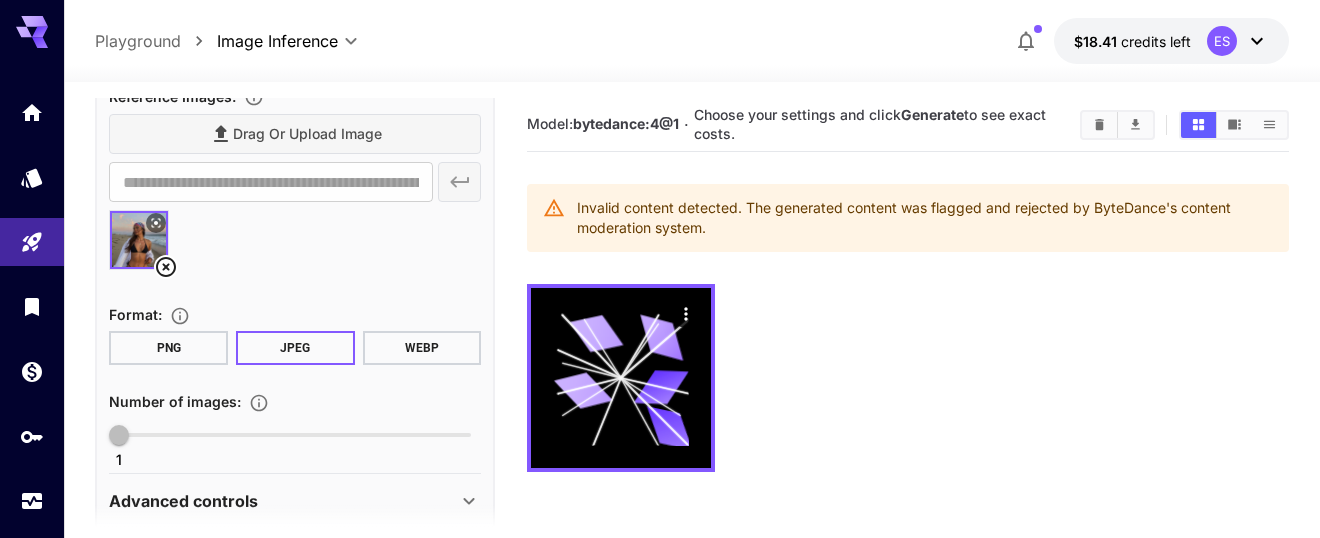 click 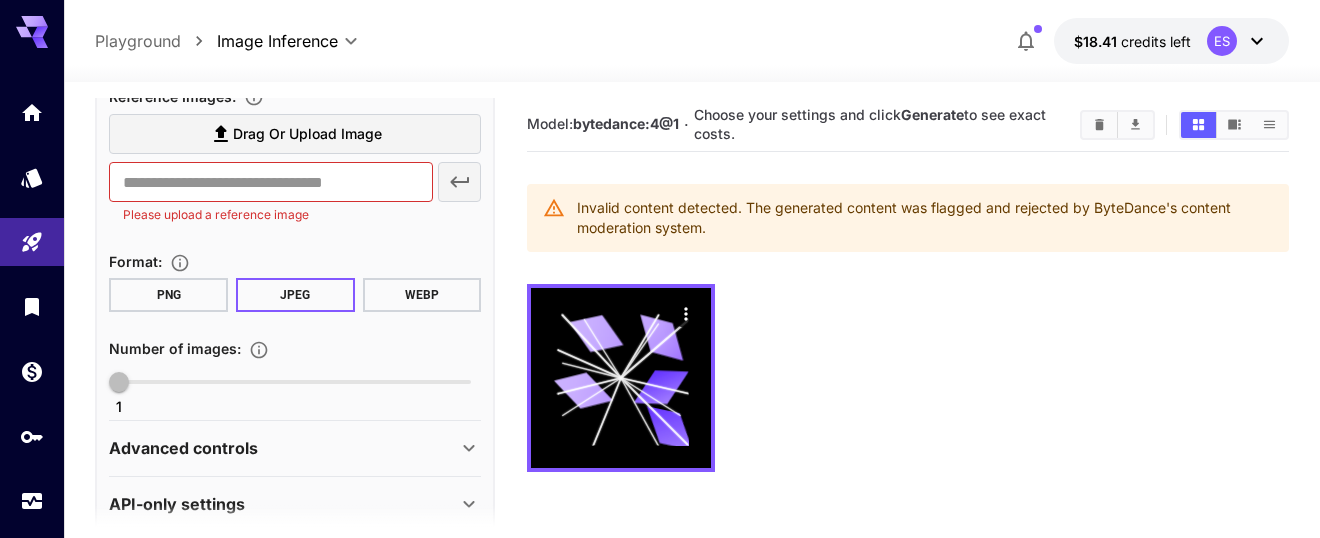 click on "Drag or upload image" at bounding box center (307, 134) 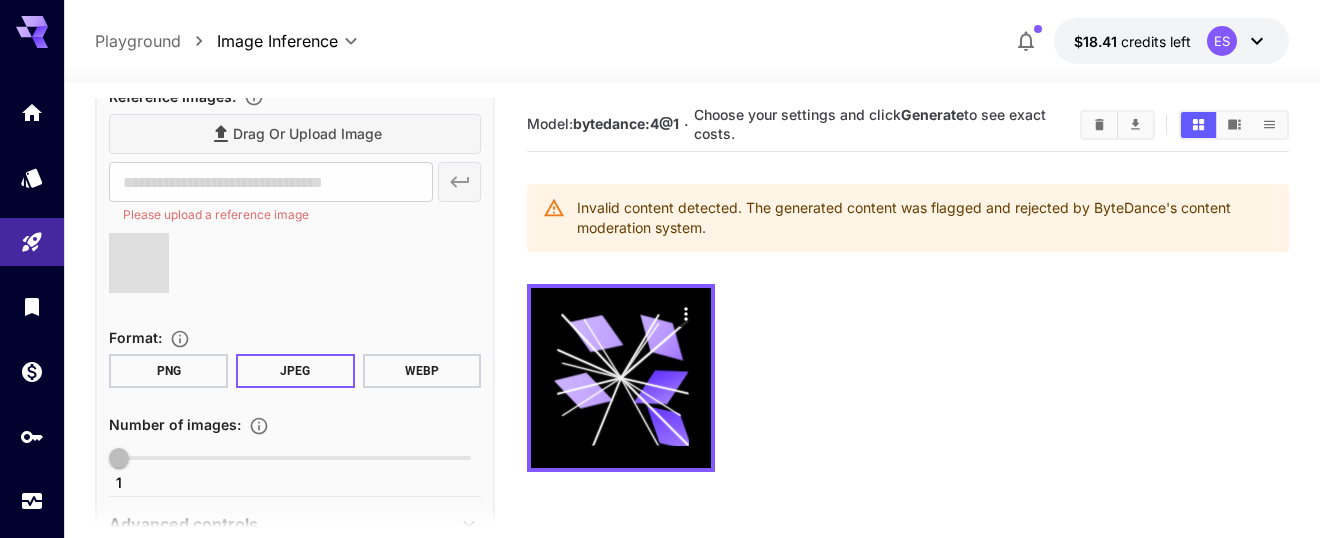 type on "**********" 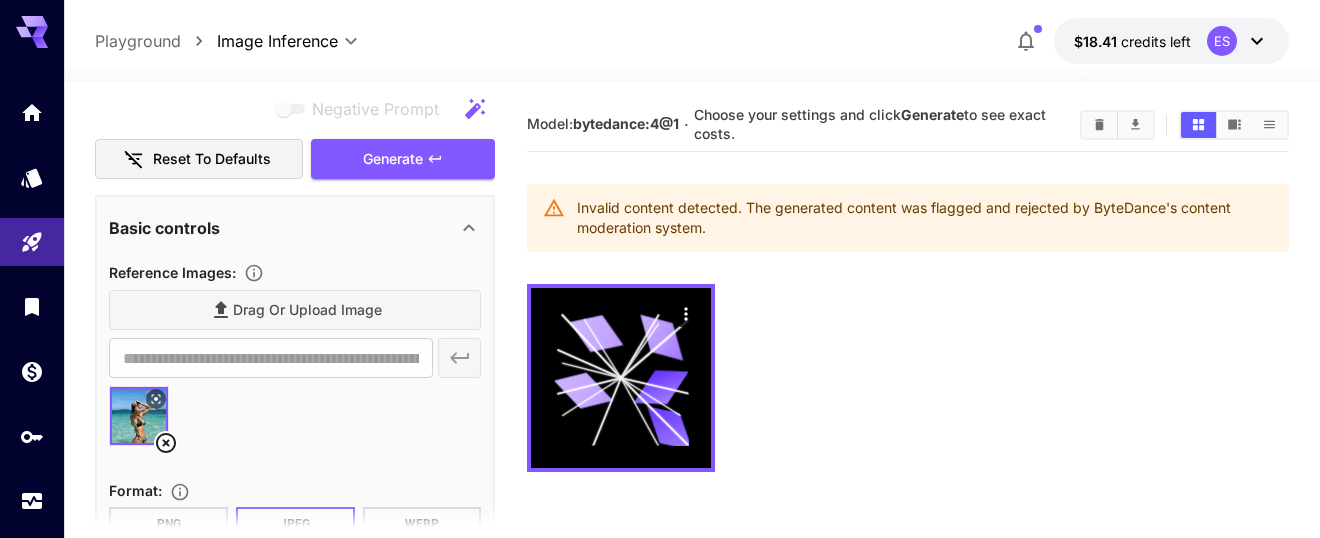 scroll, scrollTop: 417, scrollLeft: 0, axis: vertical 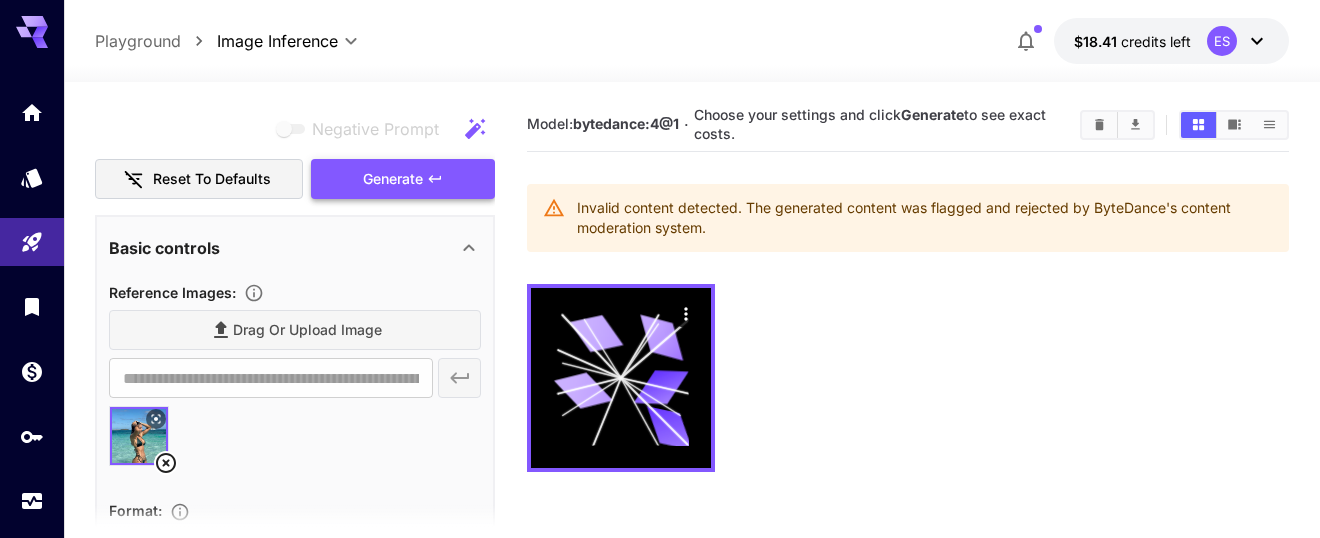 click on "Generate" at bounding box center (403, 179) 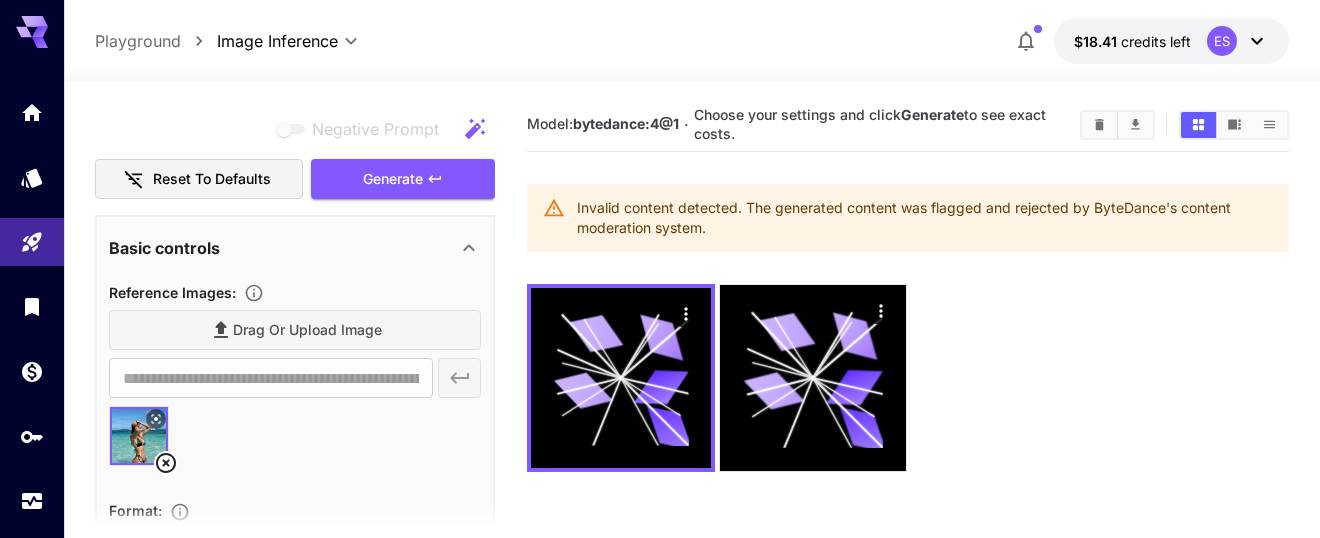 click 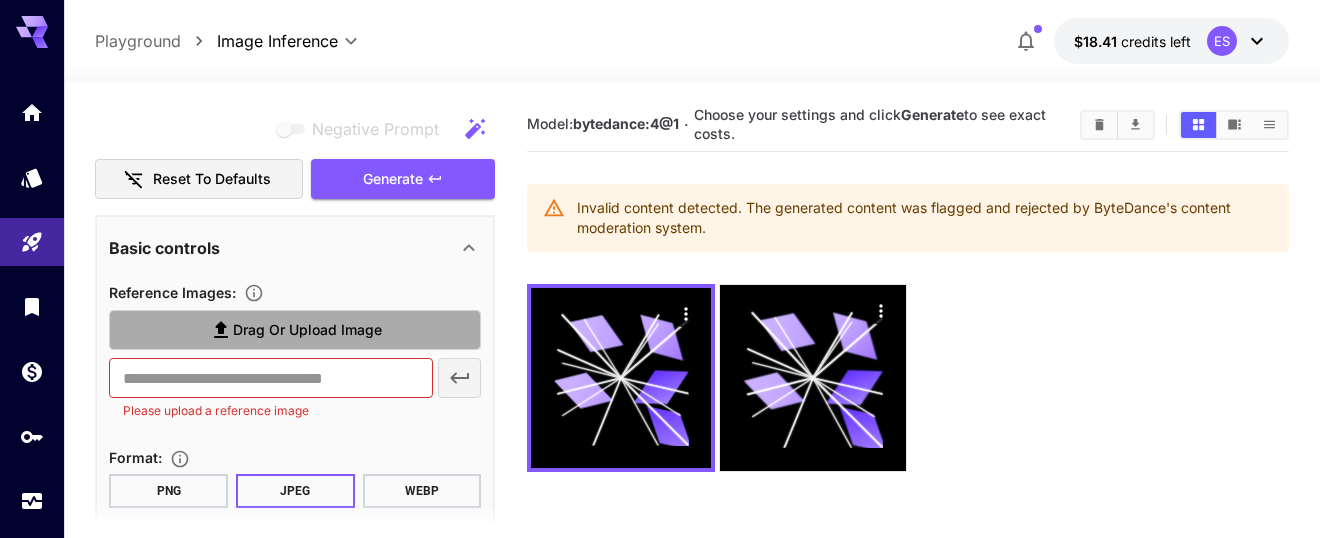 click on "Drag or upload image" at bounding box center (307, 330) 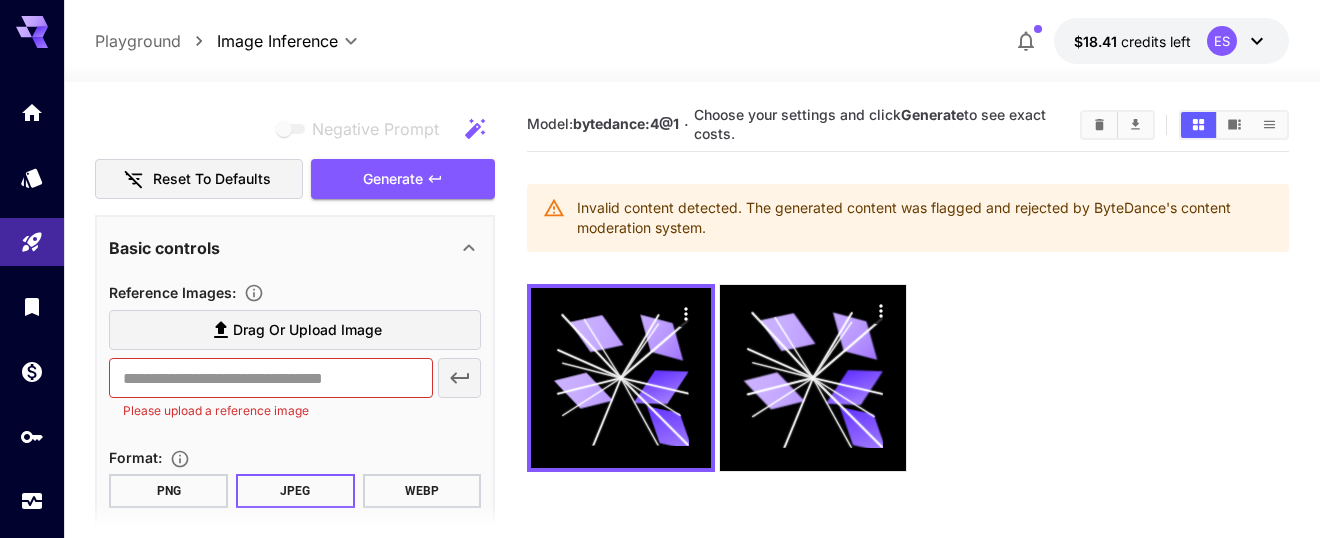 click on "Drag or upload image" at bounding box center (307, 330) 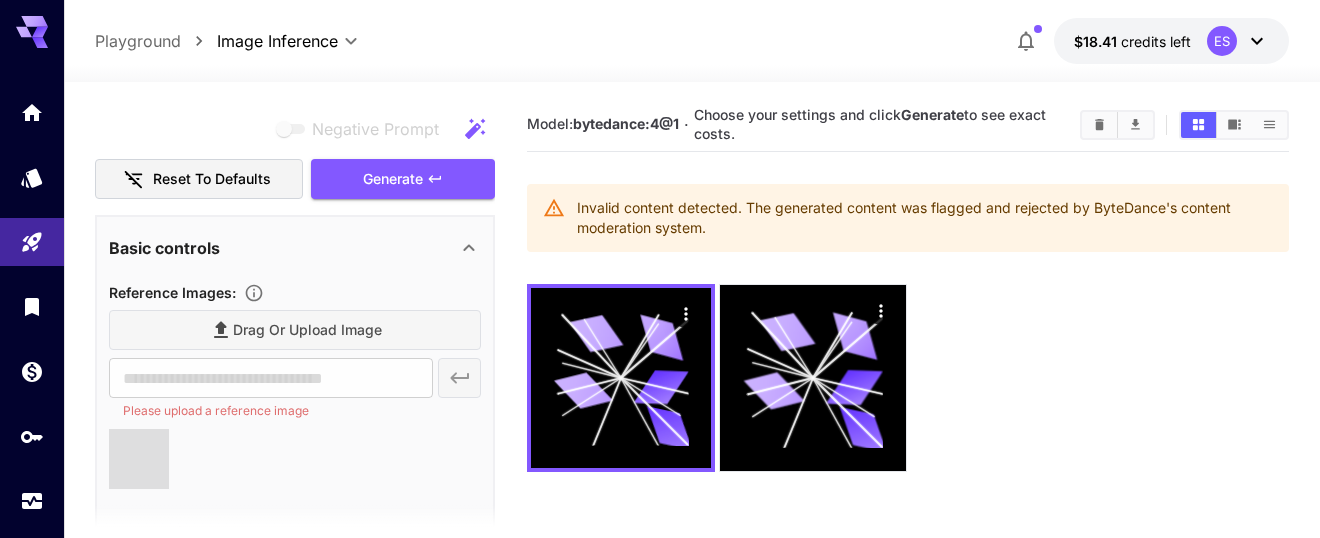 type on "**********" 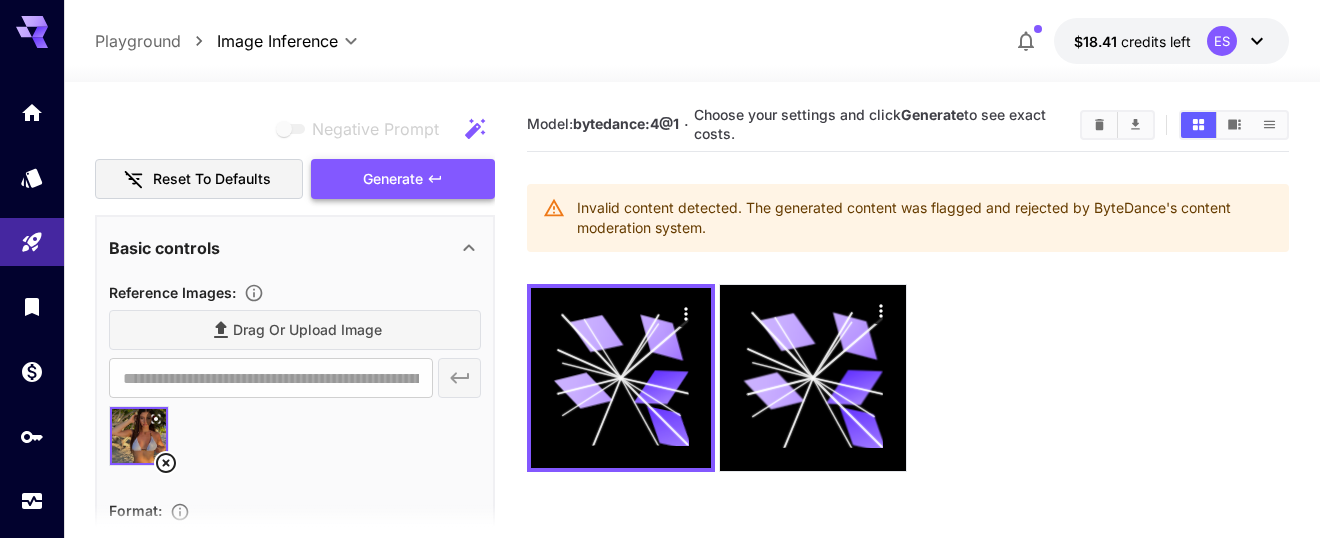 click on "Generate" at bounding box center (393, 179) 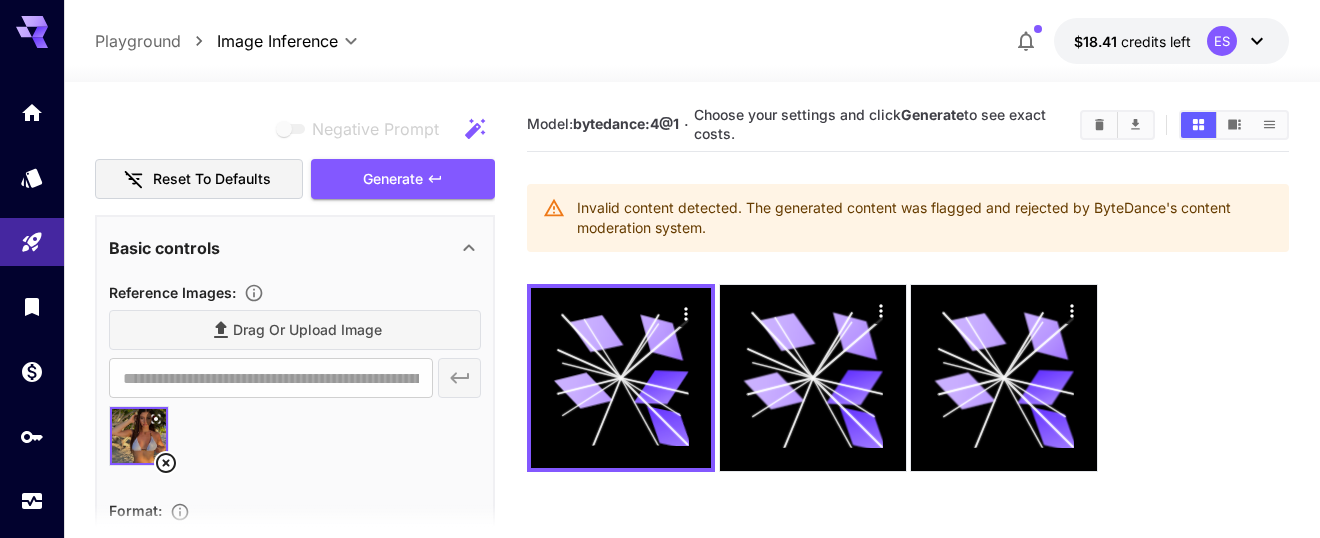 click 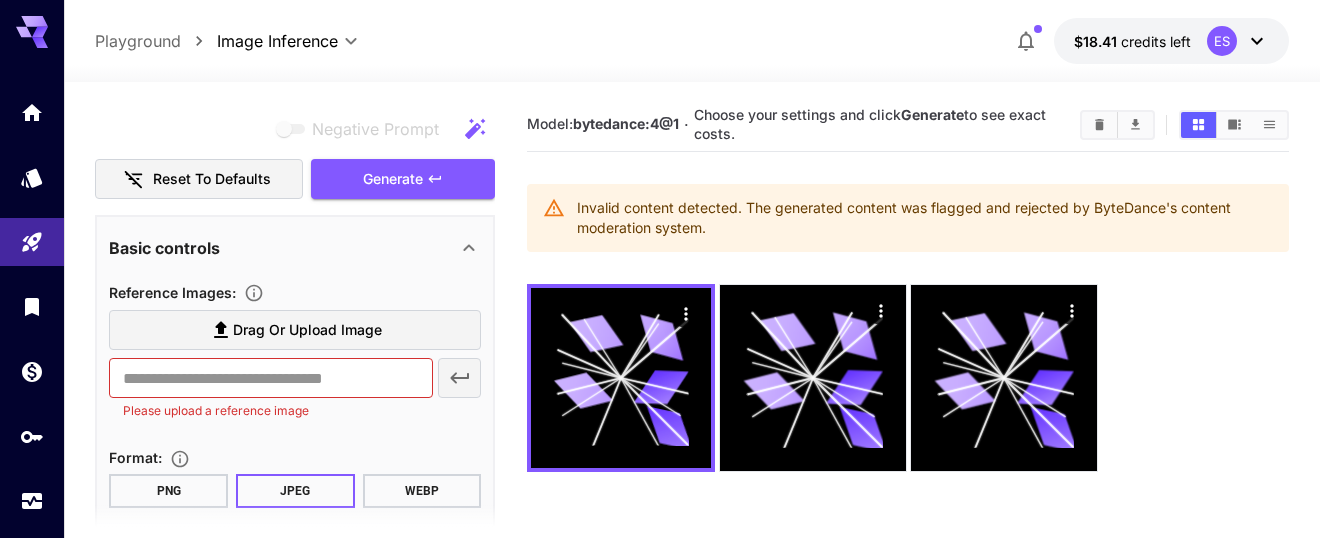 click on "Drag or upload image" at bounding box center [307, 330] 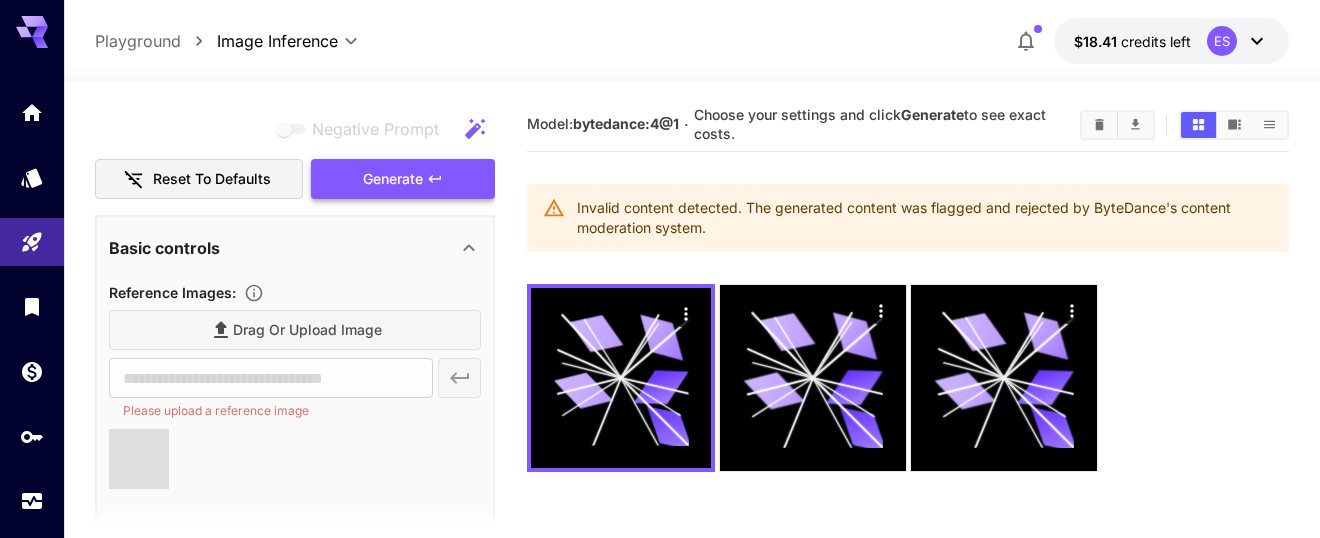 type on "**********" 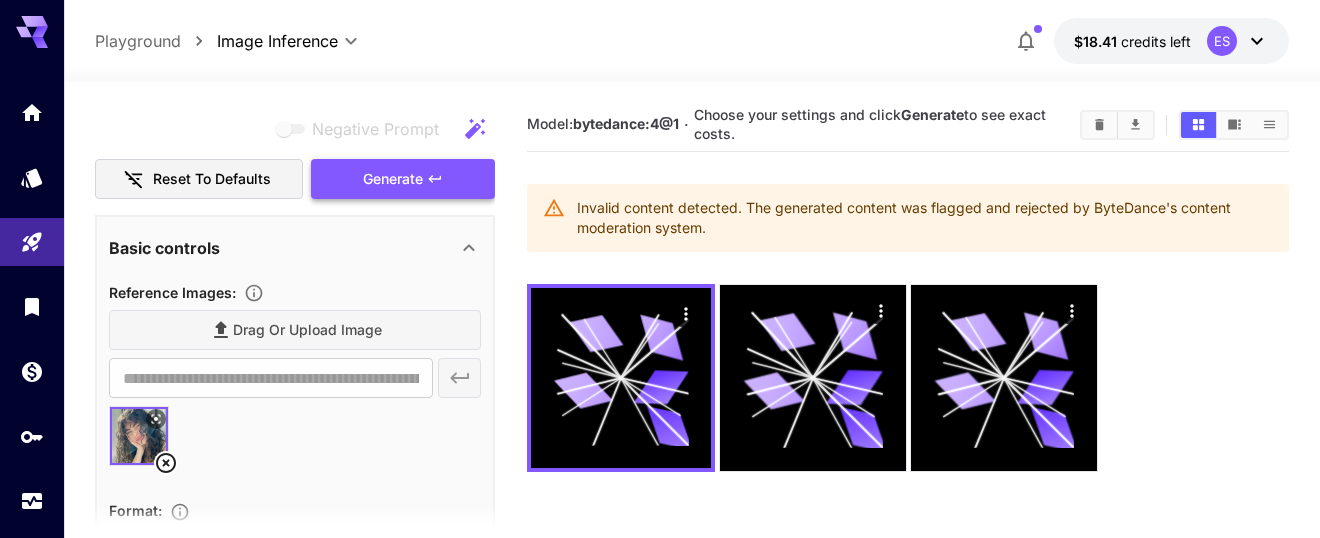 click 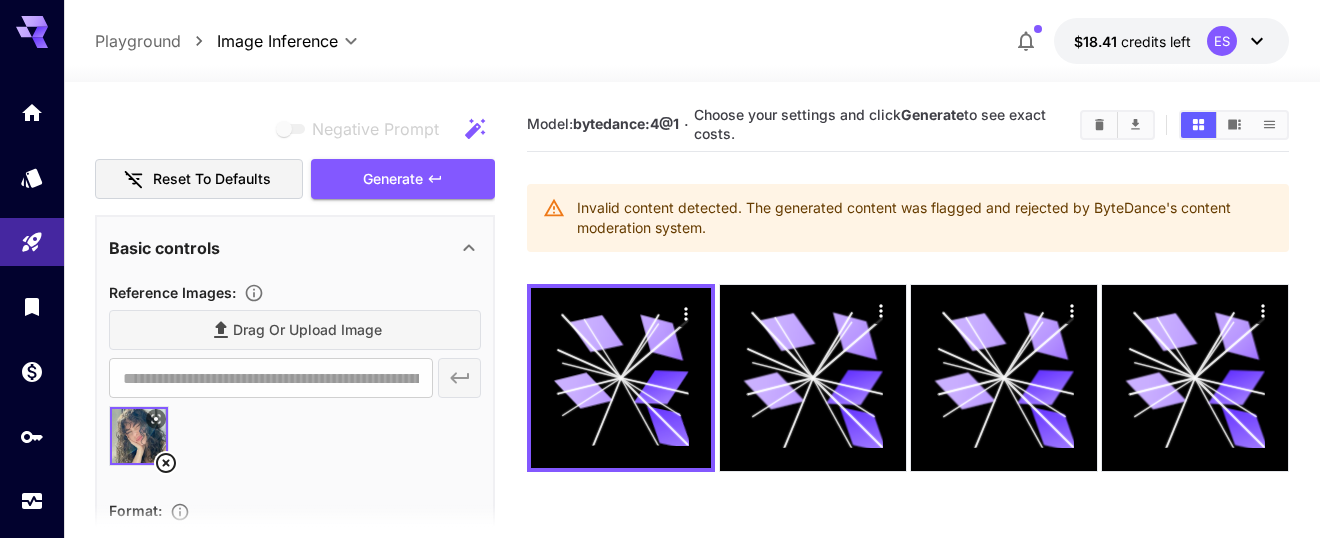 click 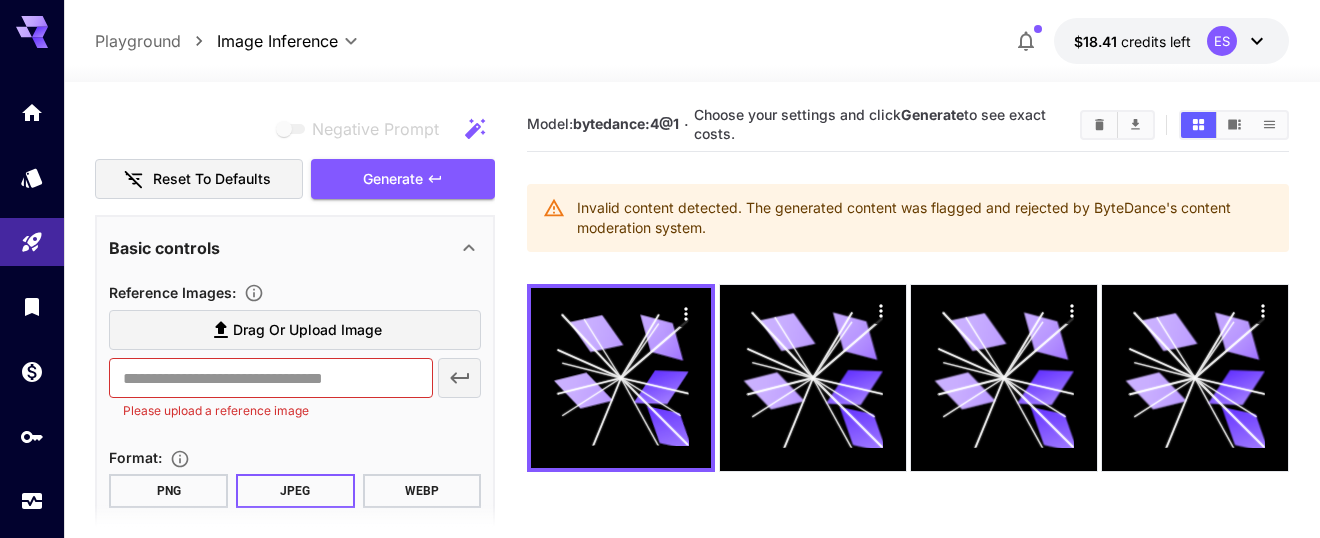 click on "Drag or upload image" at bounding box center [307, 330] 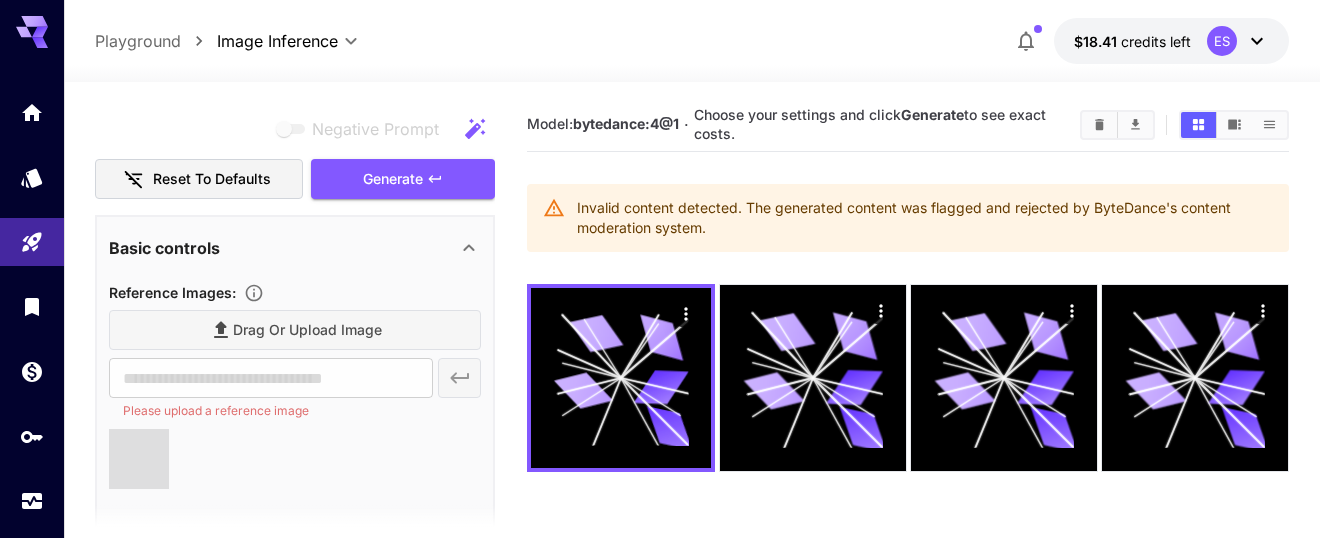type on "**********" 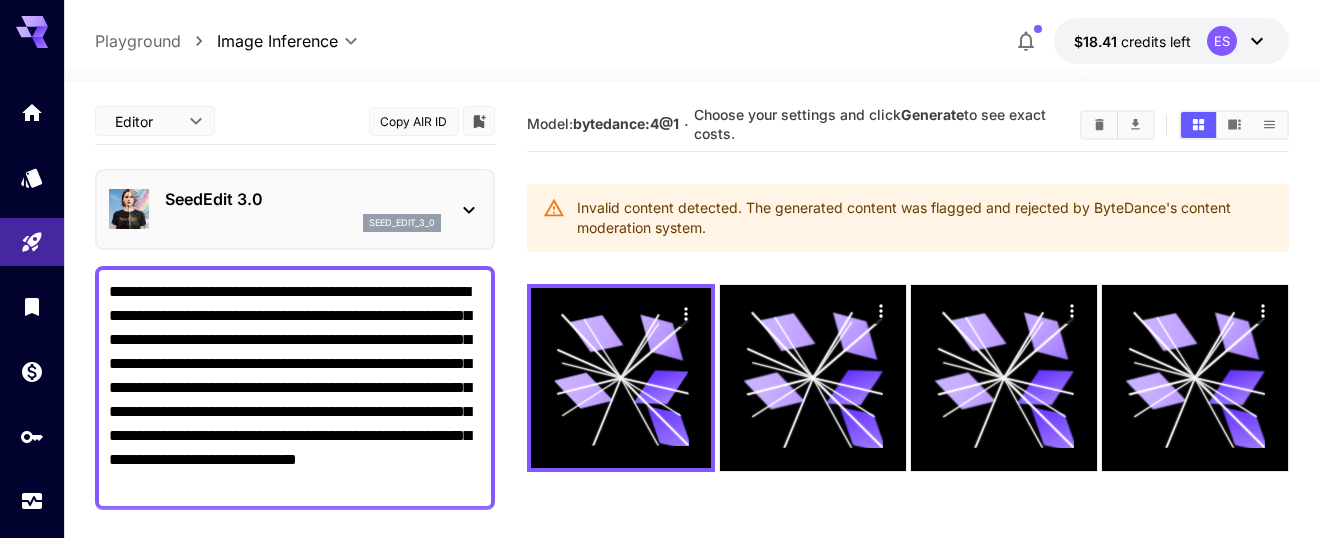 scroll, scrollTop: 397, scrollLeft: 0, axis: vertical 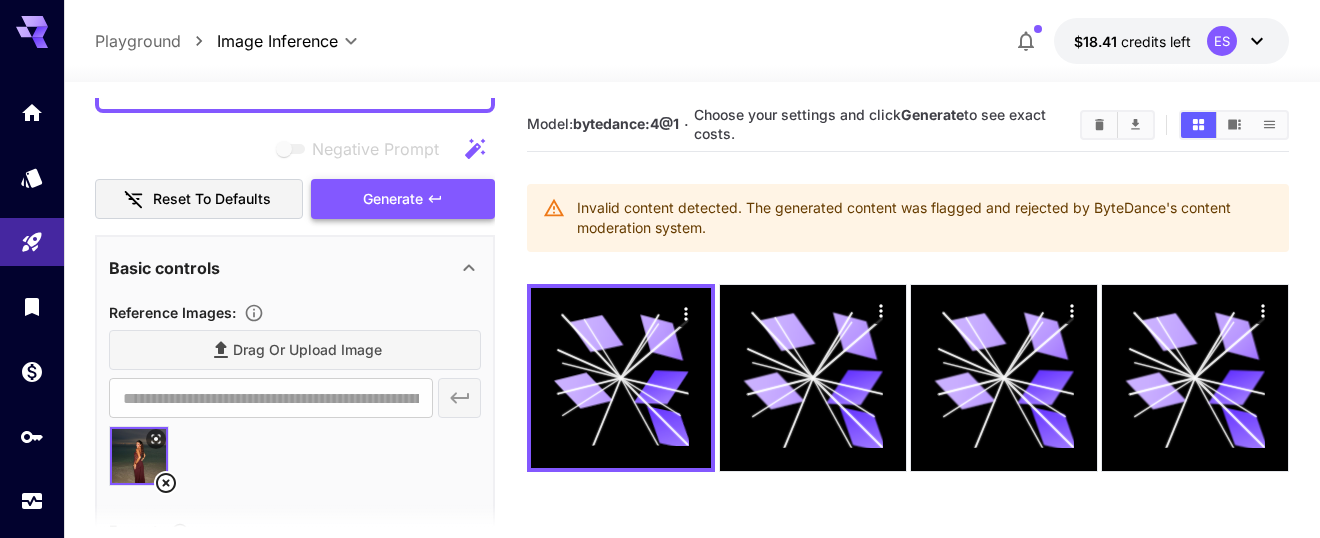 click on "Generate" at bounding box center (393, 199) 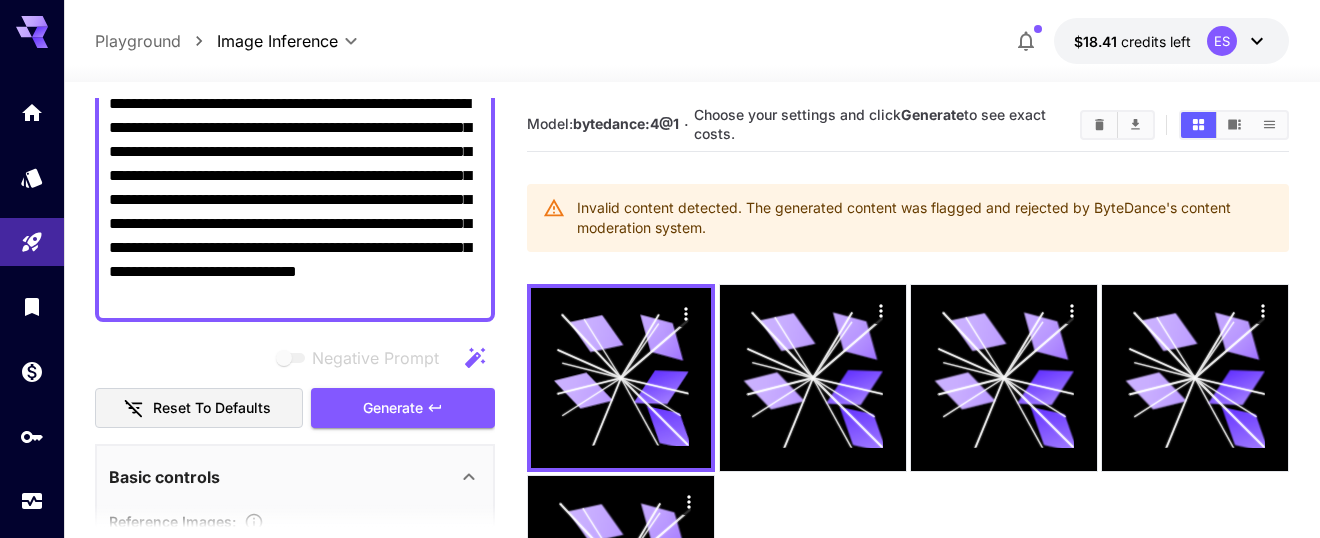 scroll, scrollTop: 674, scrollLeft: 0, axis: vertical 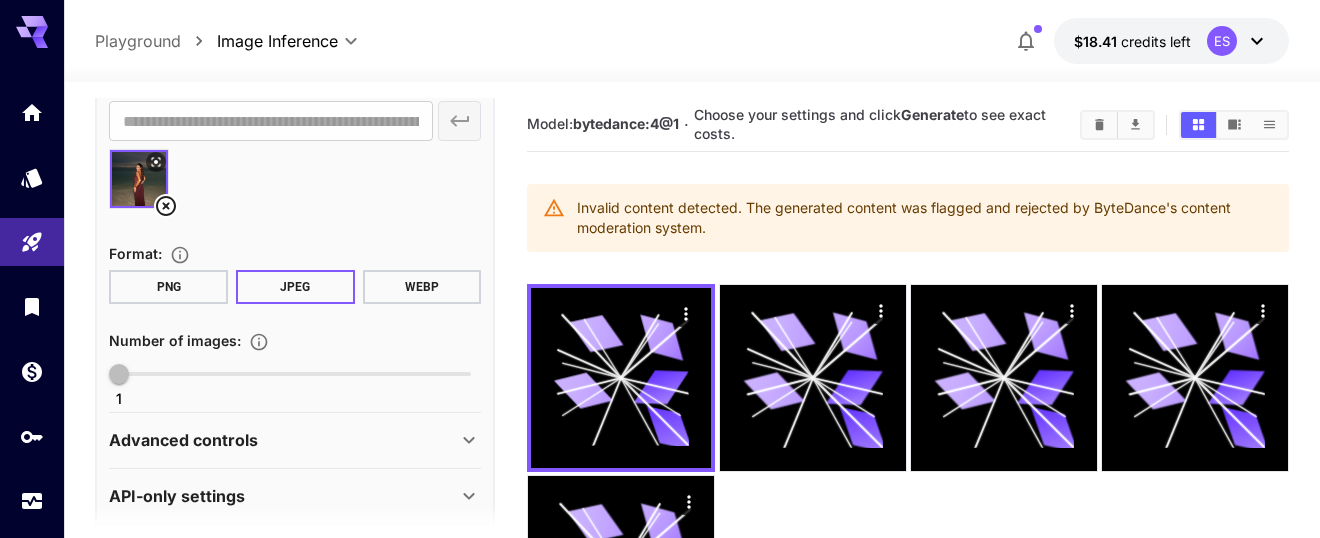 click 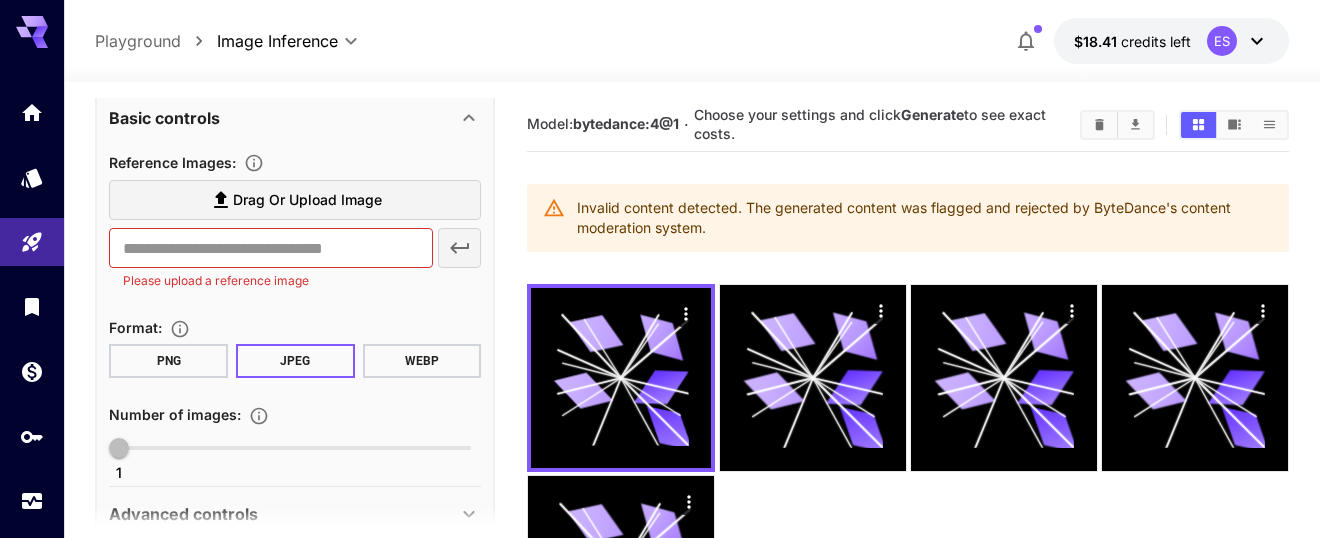 scroll, scrollTop: 465, scrollLeft: 0, axis: vertical 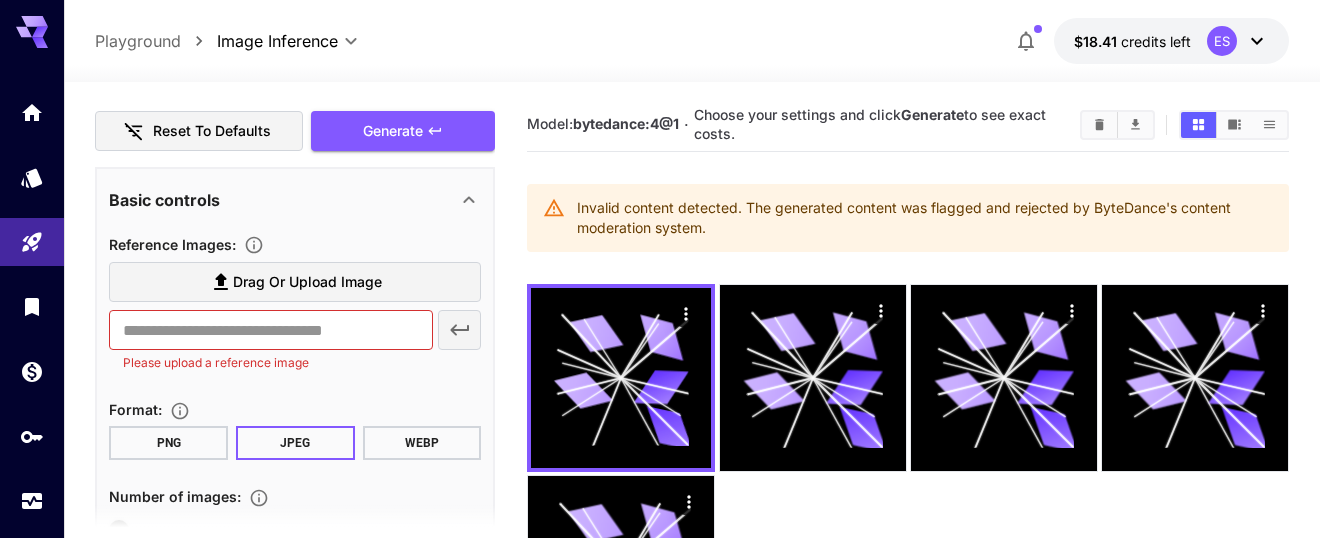 click on "Drag or upload image" at bounding box center [307, 282] 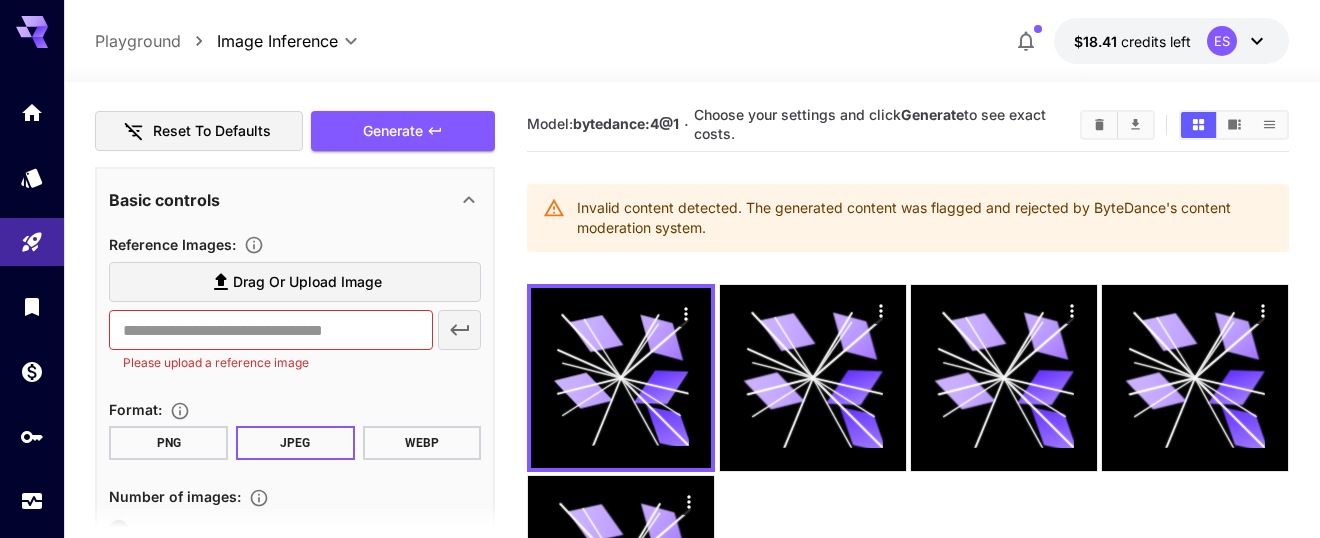 click on "Drag or upload image" at bounding box center [307, 282] 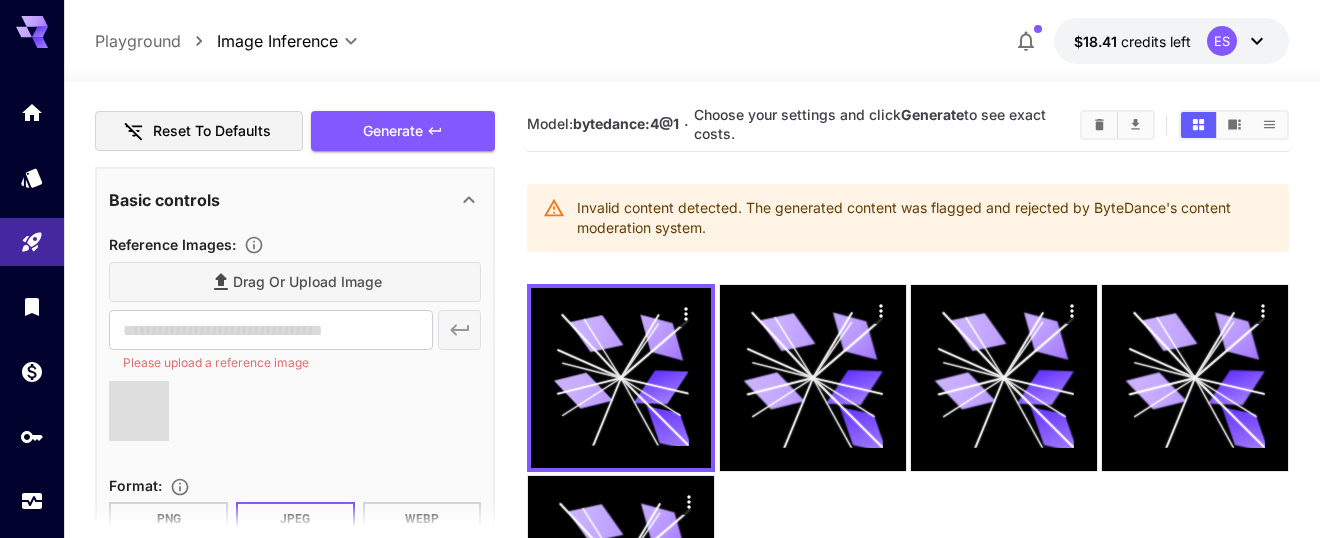 type on "**********" 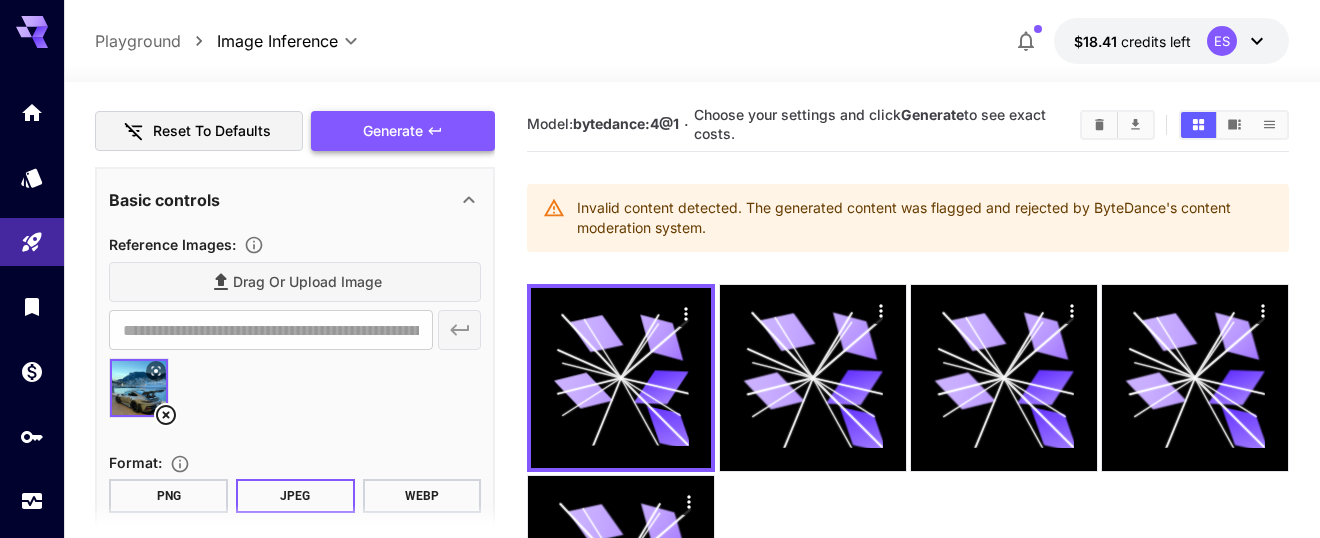click on "Generate" at bounding box center (393, 131) 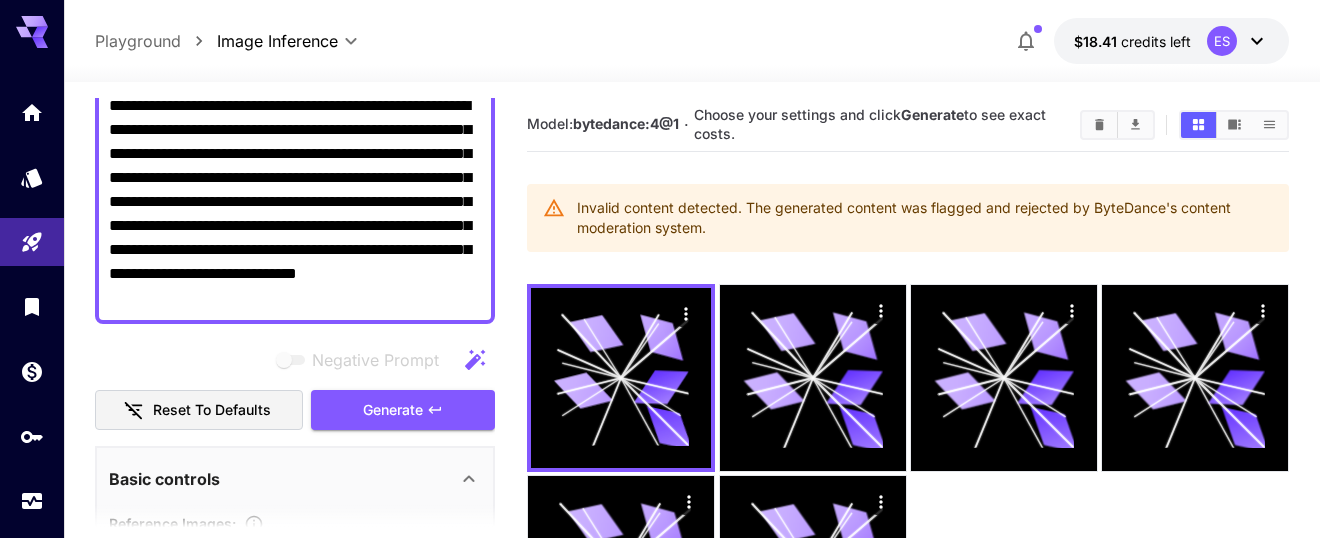 scroll, scrollTop: 63, scrollLeft: 0, axis: vertical 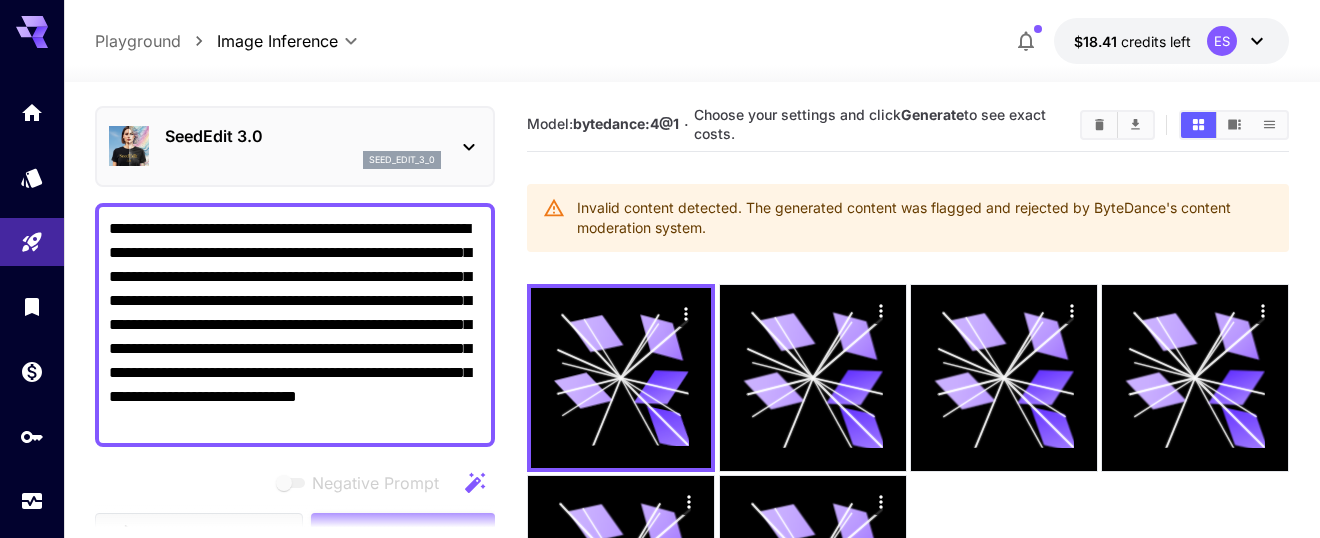drag, startPoint x: 460, startPoint y: 416, endPoint x: 356, endPoint y: 257, distance: 189.99211 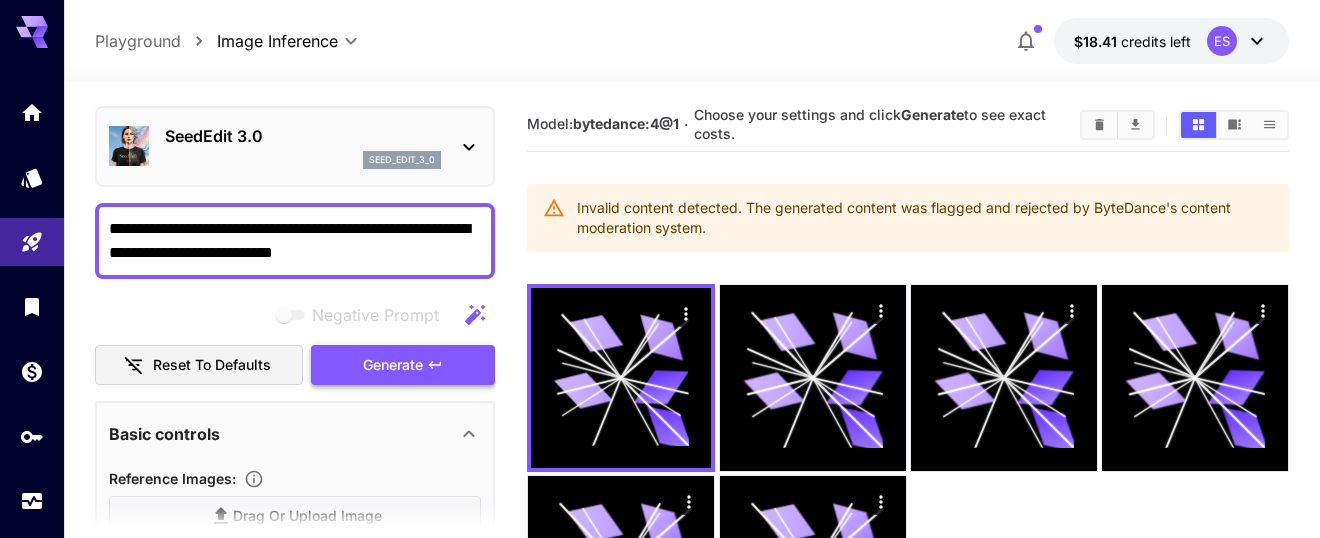 click on "Generate" at bounding box center [393, 365] 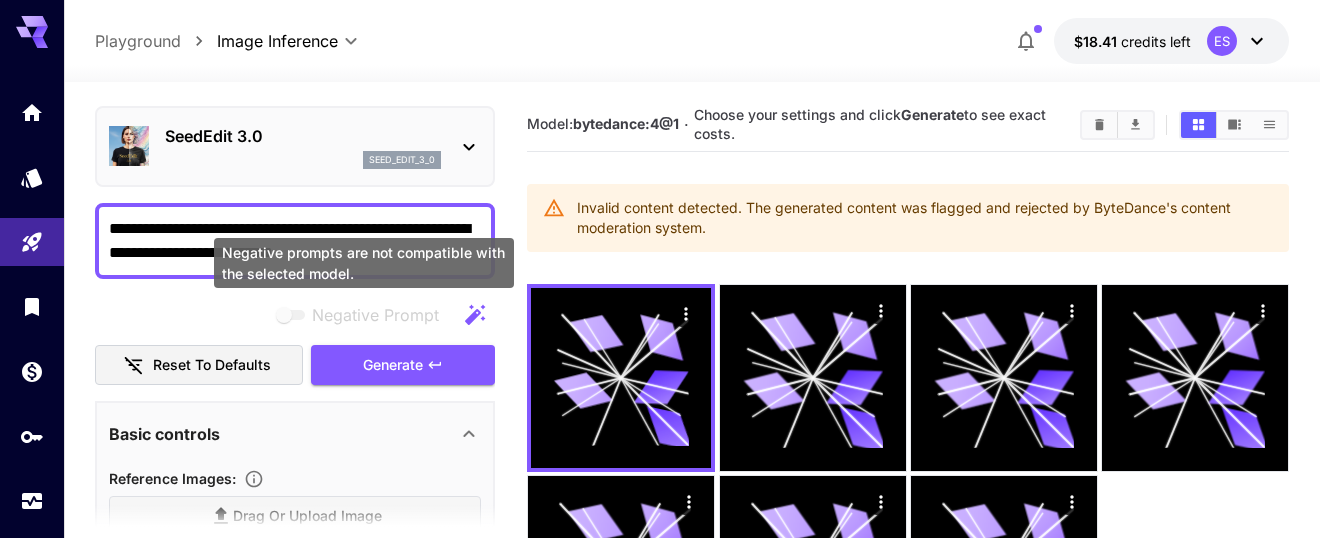 click on "Negative prompts are not compatible with the selected model." at bounding box center [364, 263] 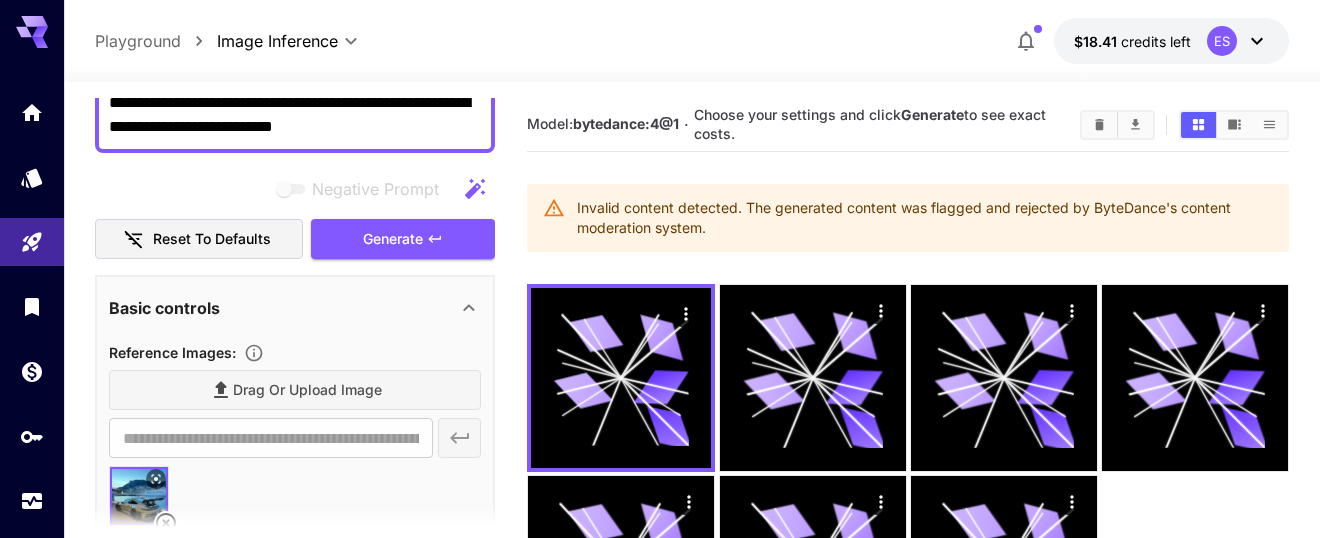 scroll, scrollTop: 43, scrollLeft: 0, axis: vertical 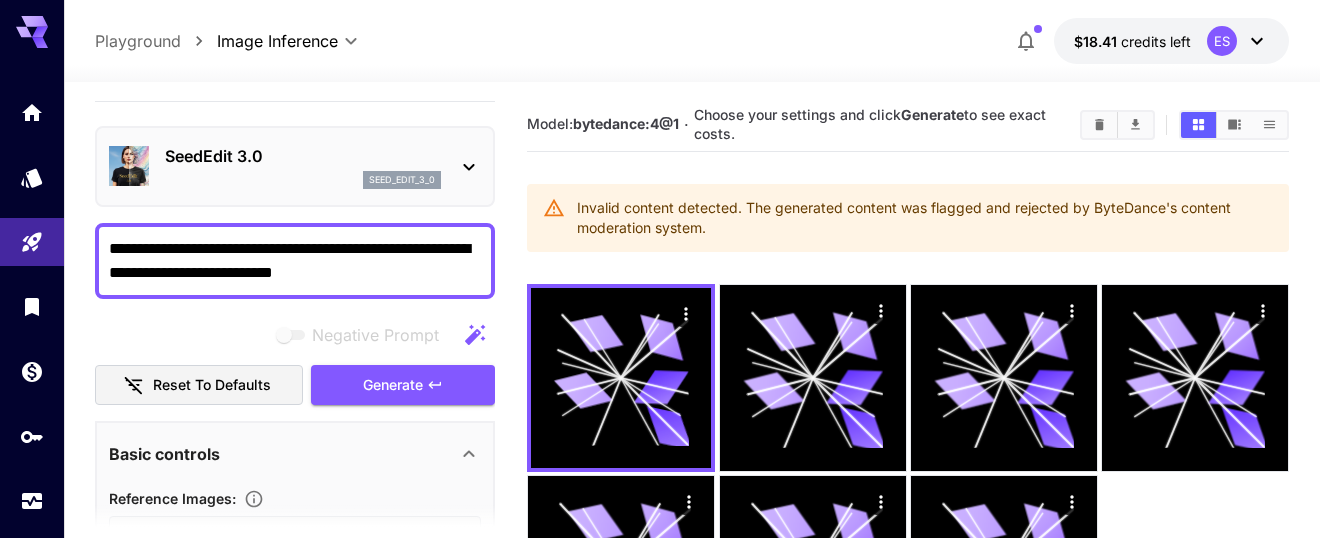 click on "**********" at bounding box center [295, 261] 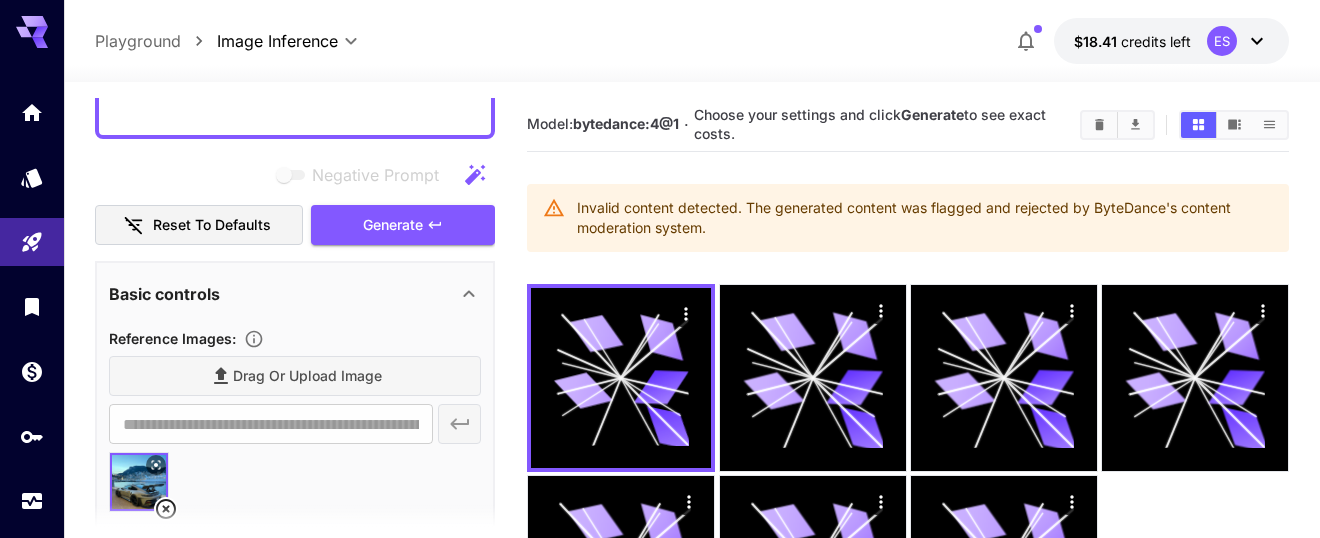scroll, scrollTop: 418, scrollLeft: 0, axis: vertical 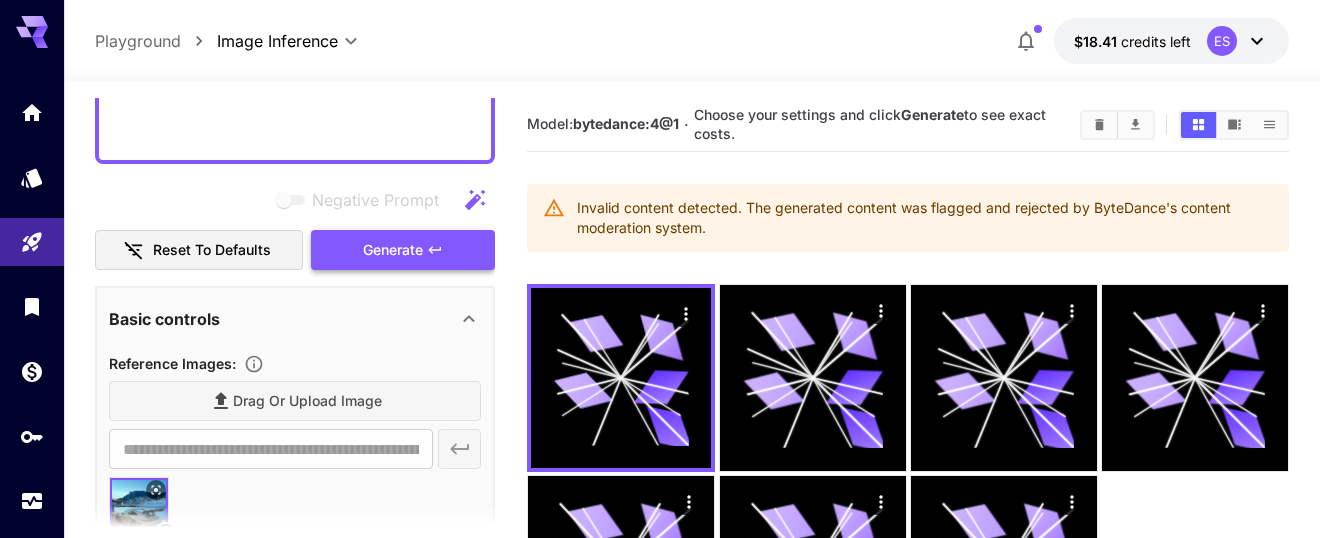 click on "Generate" at bounding box center [393, 250] 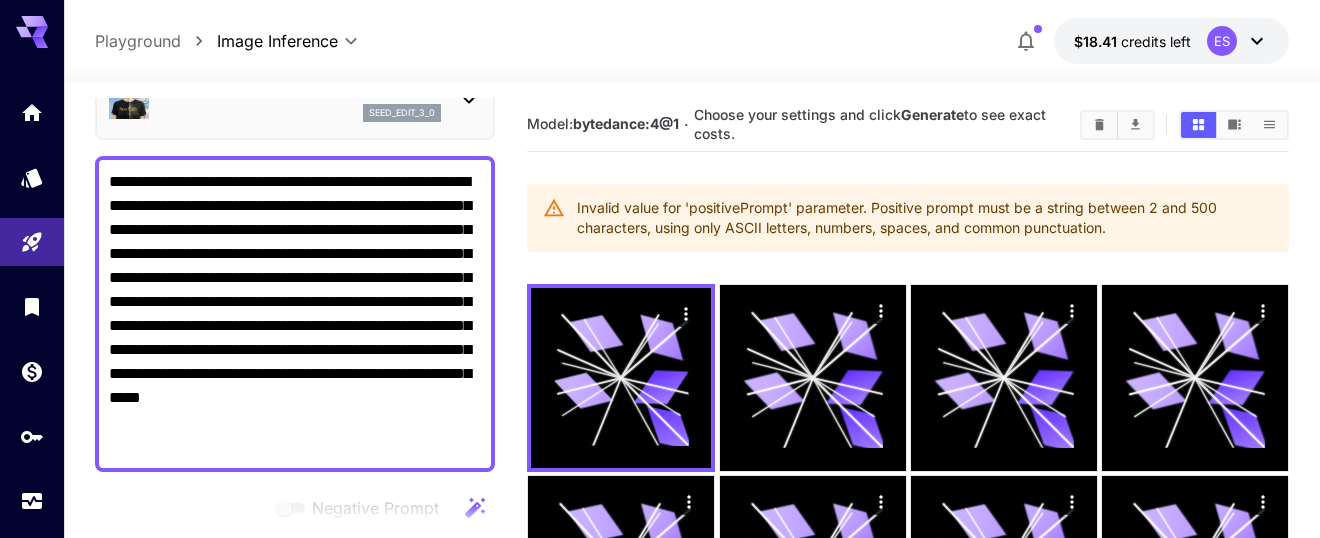 scroll, scrollTop: 194, scrollLeft: 0, axis: vertical 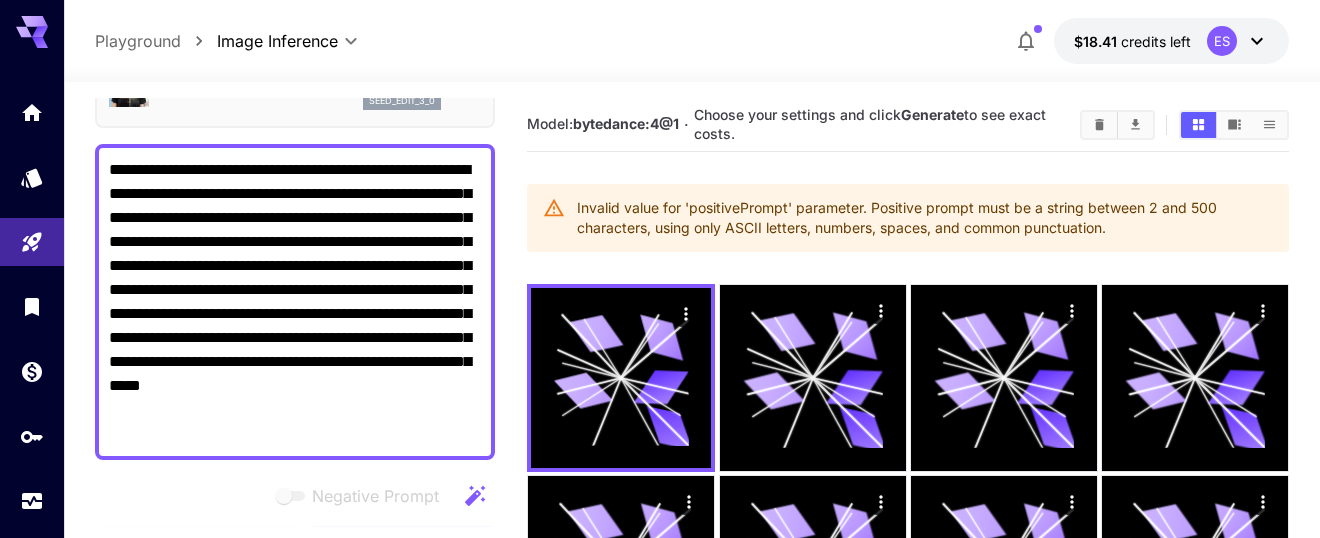 drag, startPoint x: 384, startPoint y: 339, endPoint x: 101, endPoint y: 189, distance: 320.29517 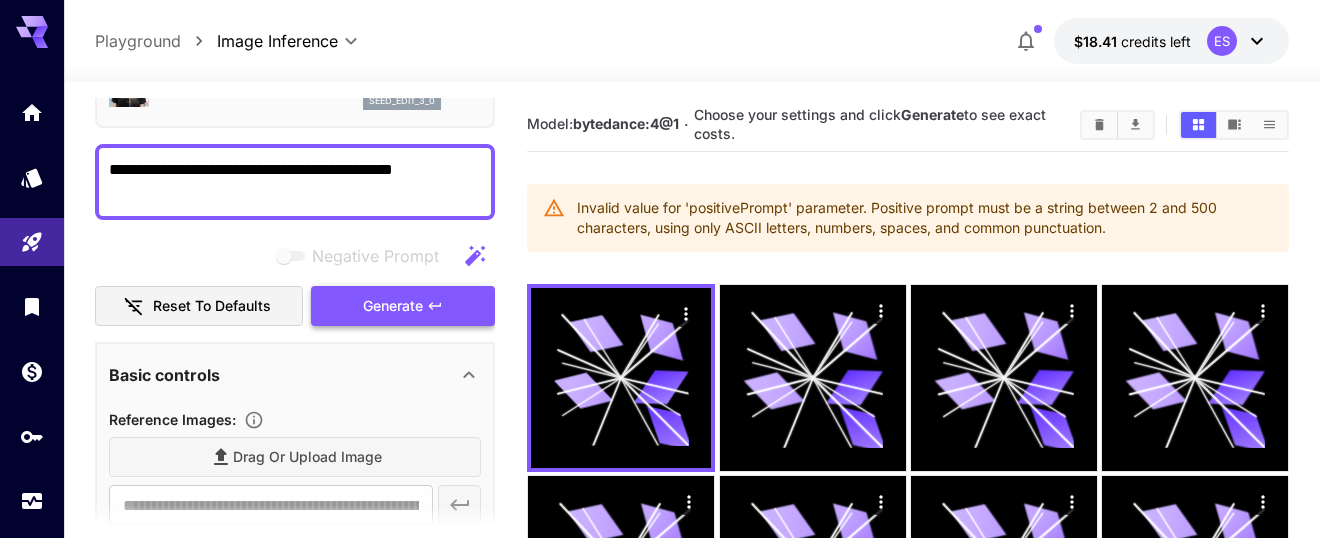 click 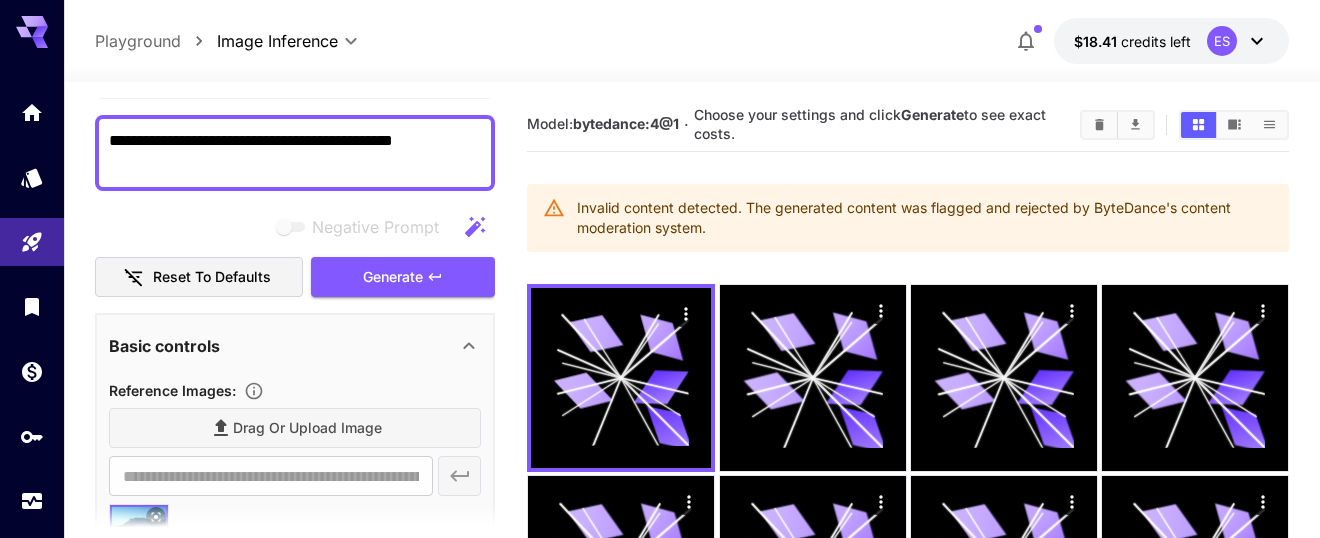 scroll, scrollTop: 0, scrollLeft: 0, axis: both 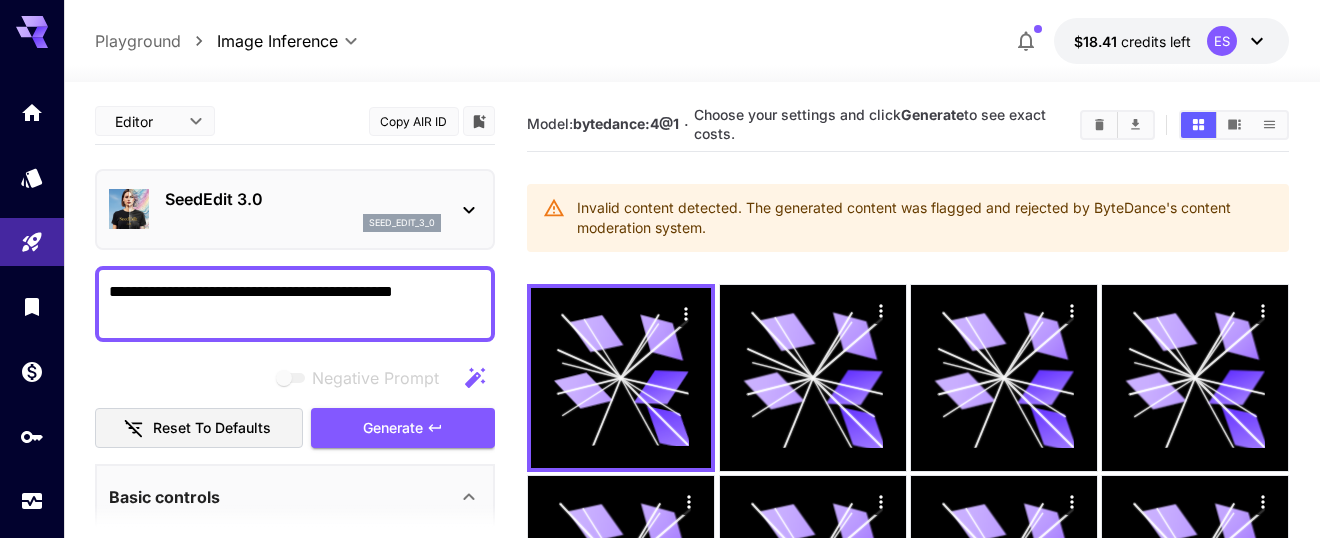 drag, startPoint x: 385, startPoint y: 286, endPoint x: 101, endPoint y: 277, distance: 284.14258 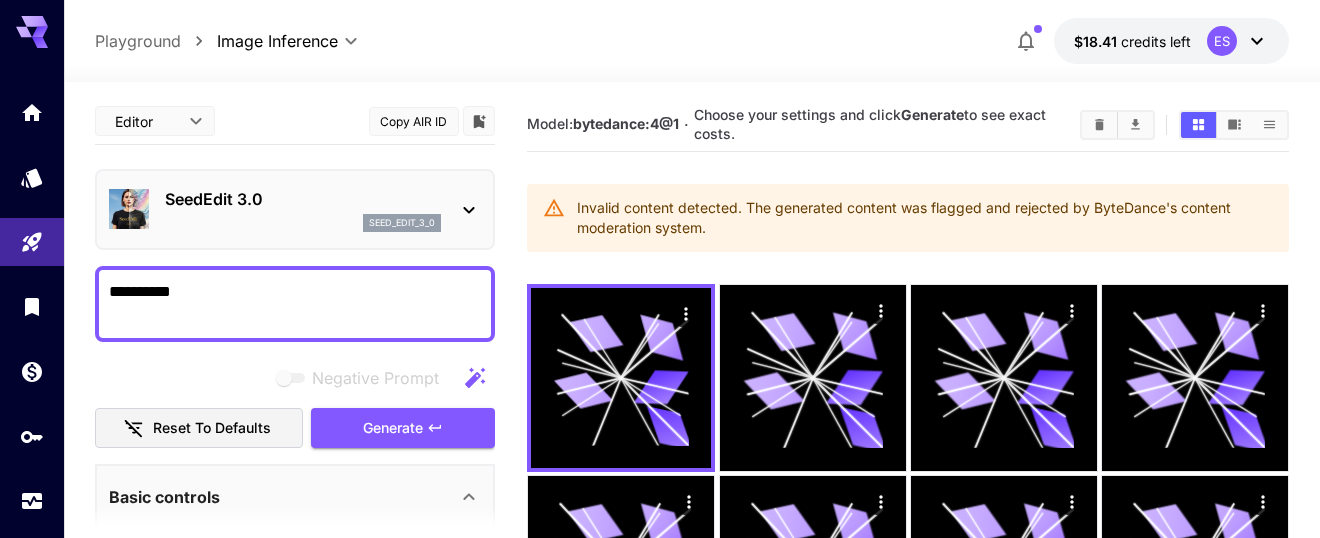 type on "**********" 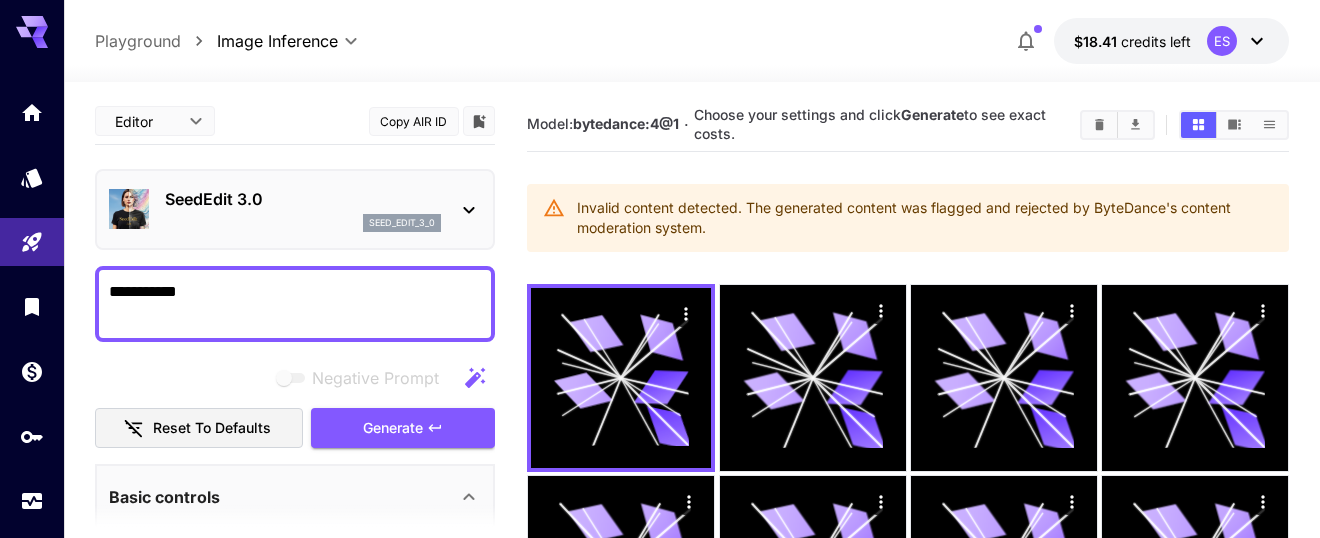 drag, startPoint x: 208, startPoint y: 291, endPoint x: 91, endPoint y: 295, distance: 117.06836 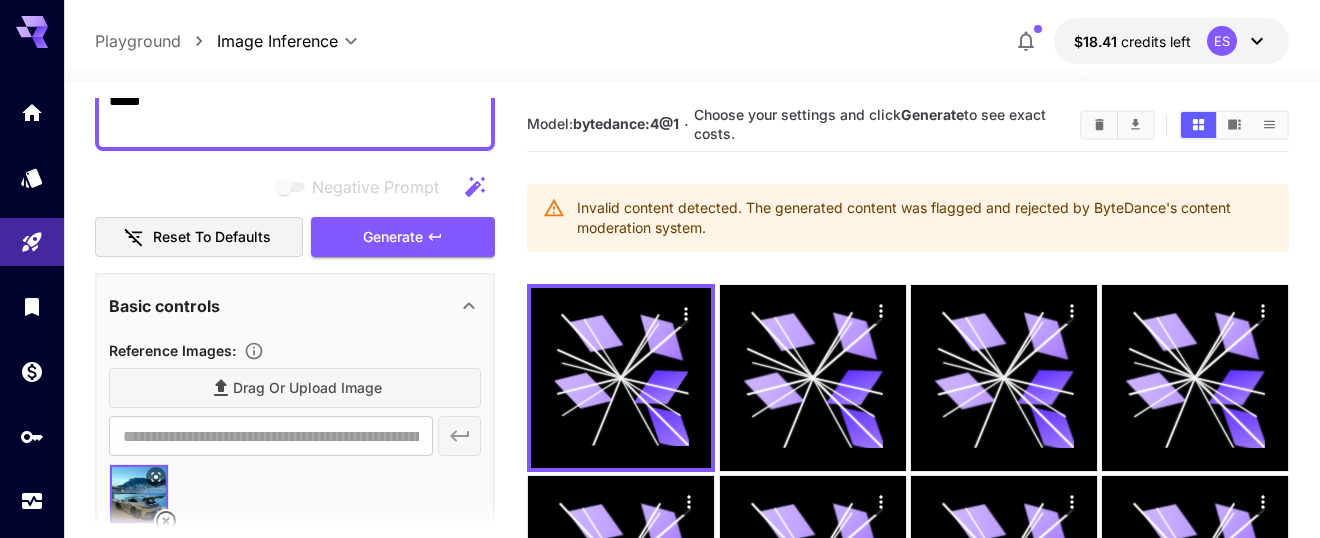 scroll, scrollTop: 205, scrollLeft: 0, axis: vertical 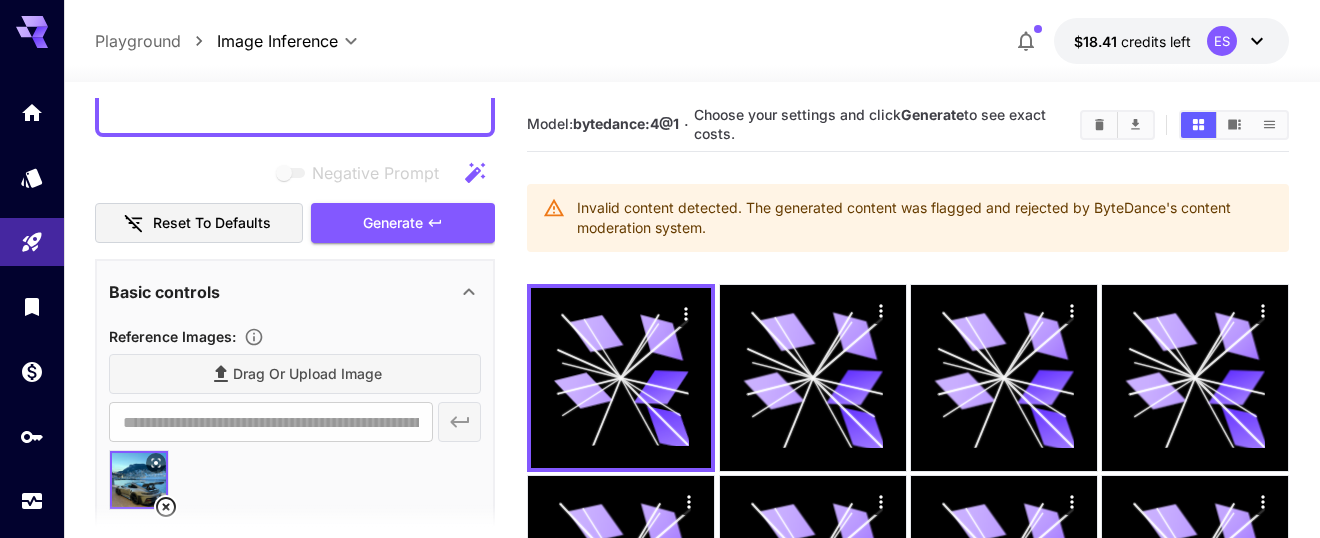 type on "****" 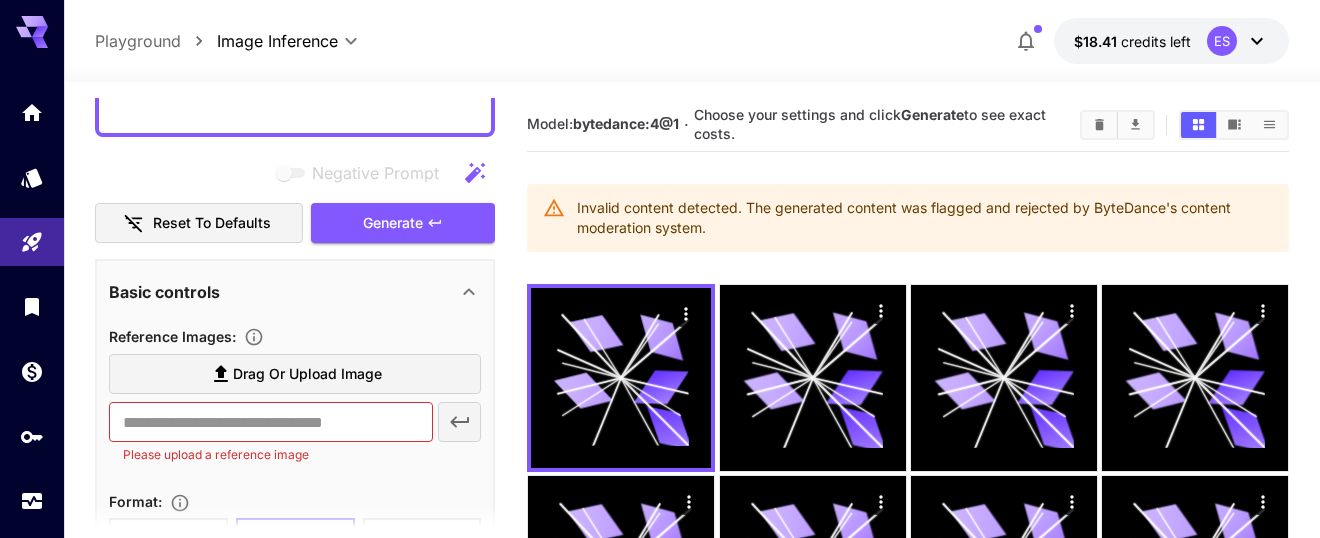 click on "Drag or upload image" at bounding box center [307, 374] 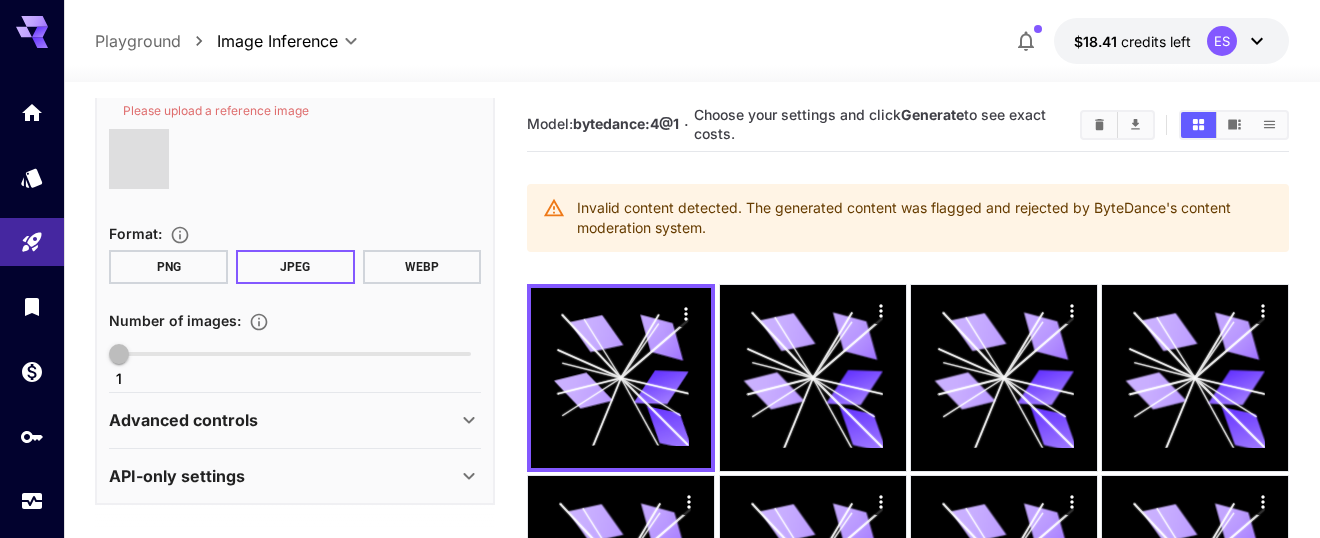 scroll, scrollTop: 282, scrollLeft: 0, axis: vertical 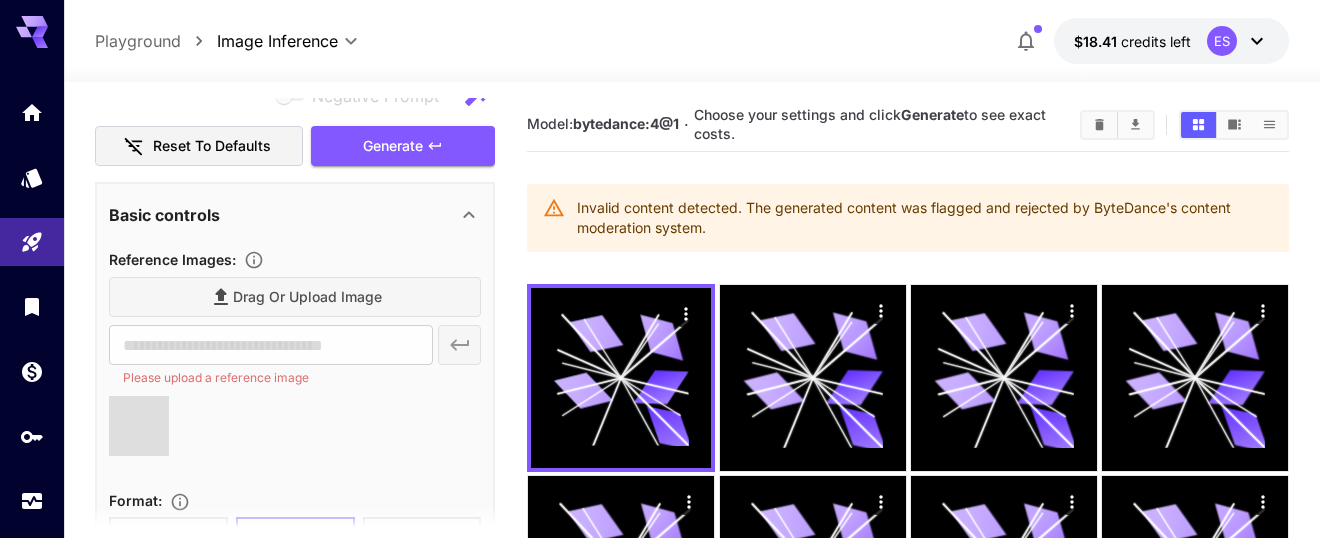 type on "**********" 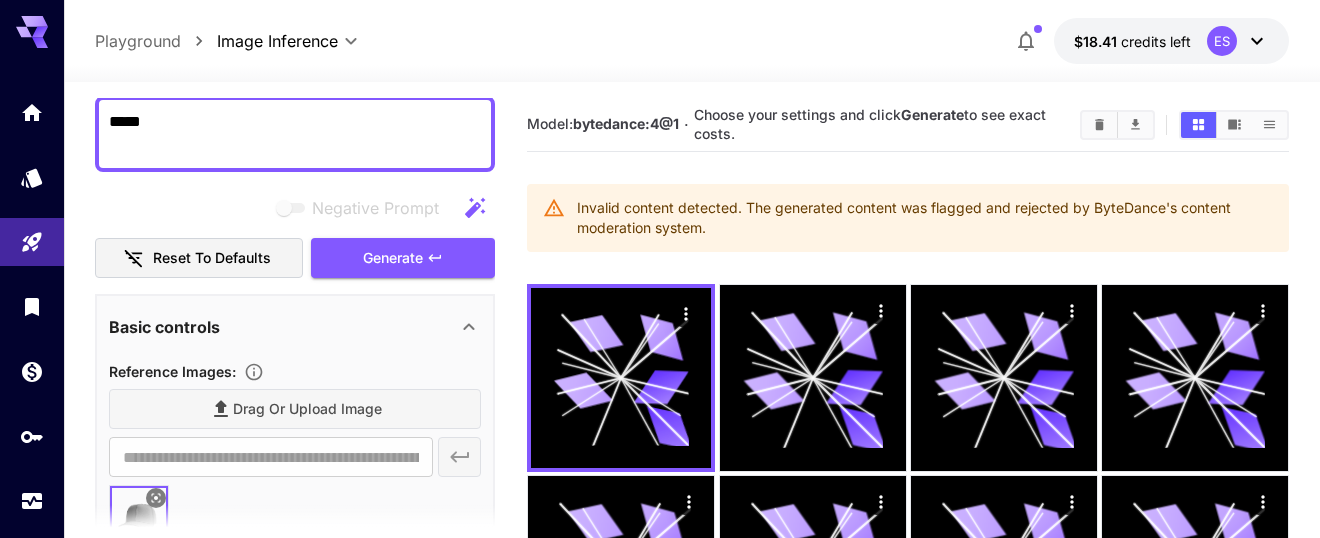scroll, scrollTop: 177, scrollLeft: 0, axis: vertical 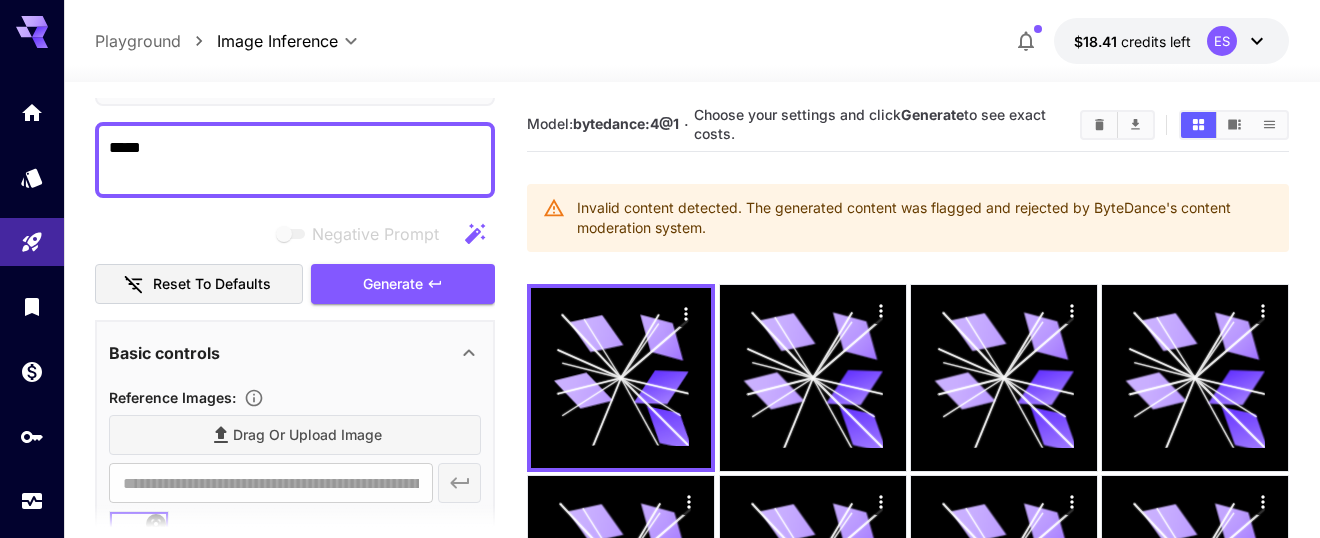 drag, startPoint x: 165, startPoint y: 114, endPoint x: 64, endPoint y: 113, distance: 101.00495 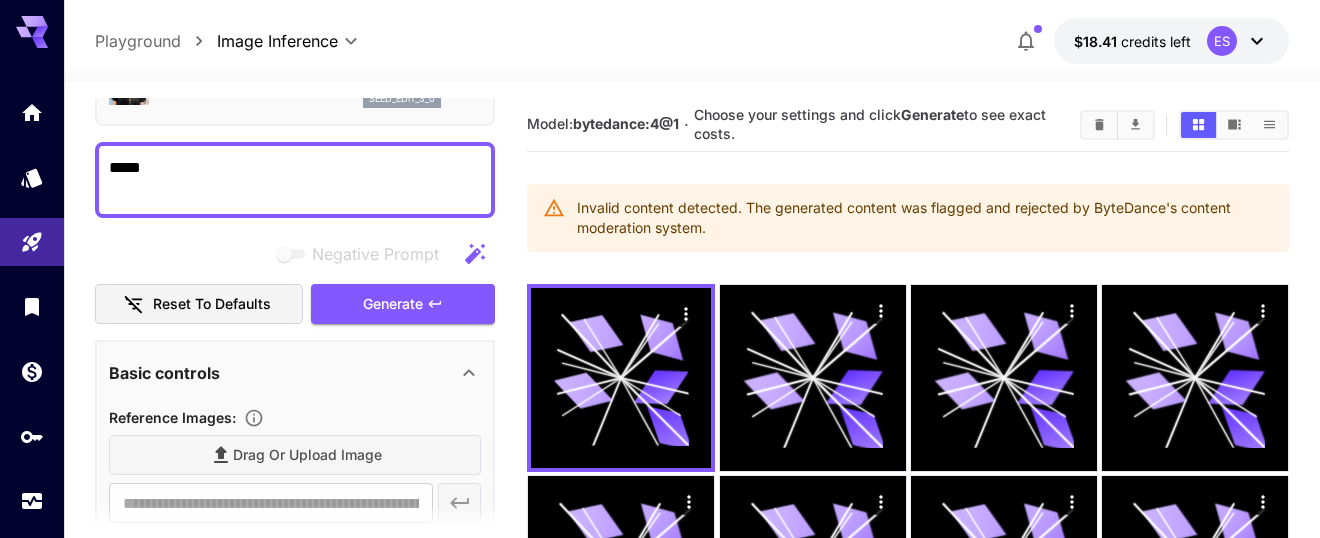 scroll, scrollTop: 0, scrollLeft: 0, axis: both 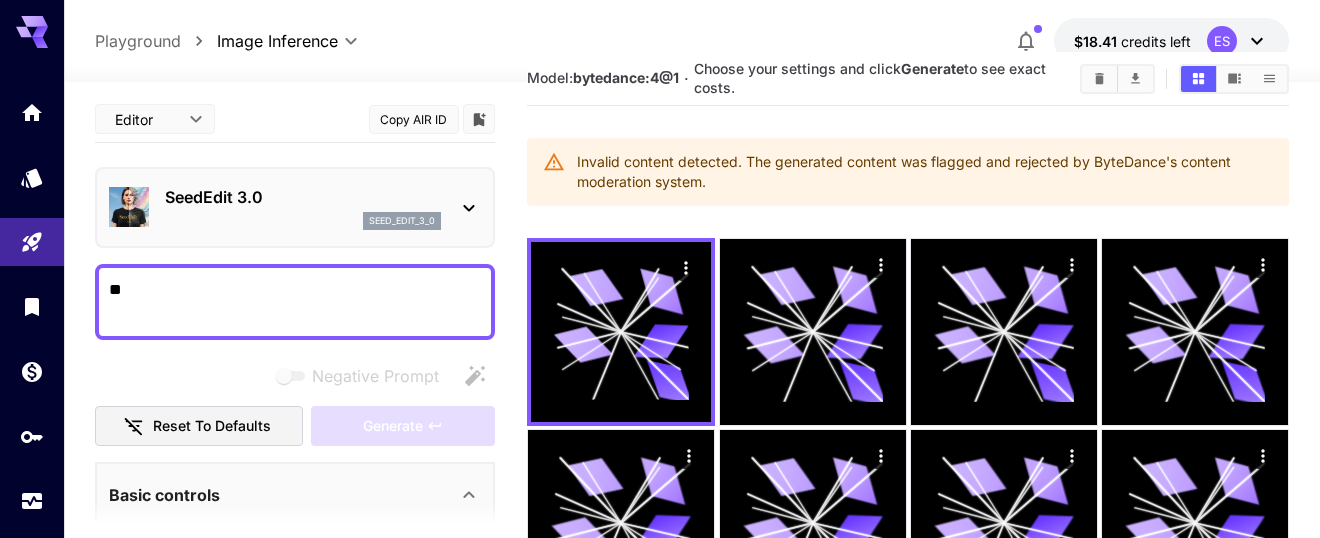 type on "*" 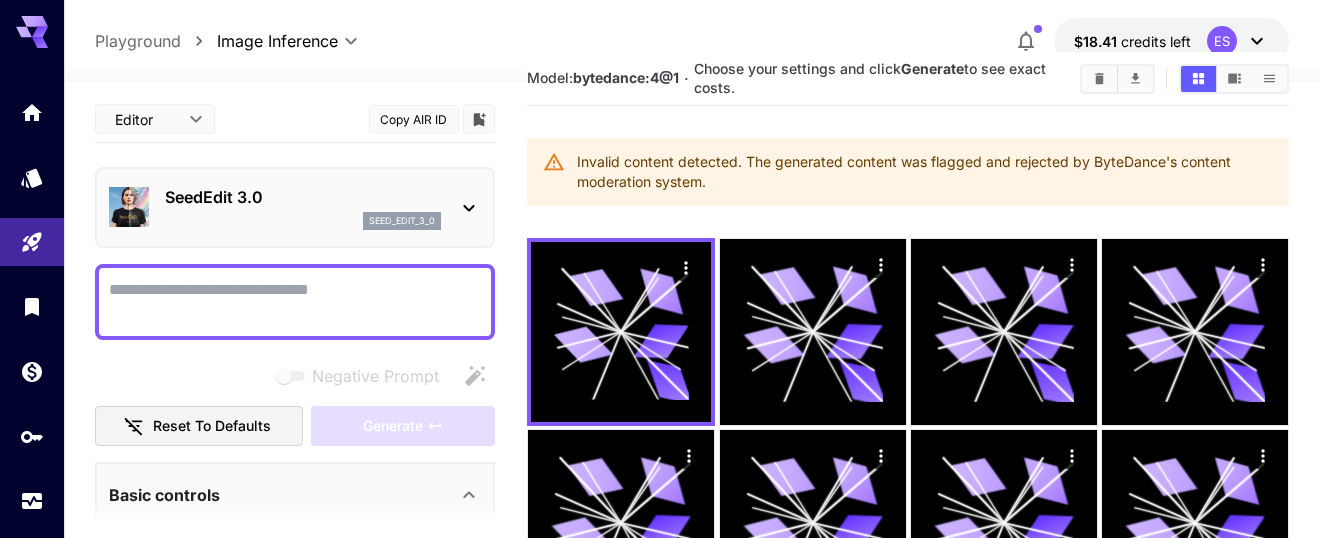 paste on "**********" 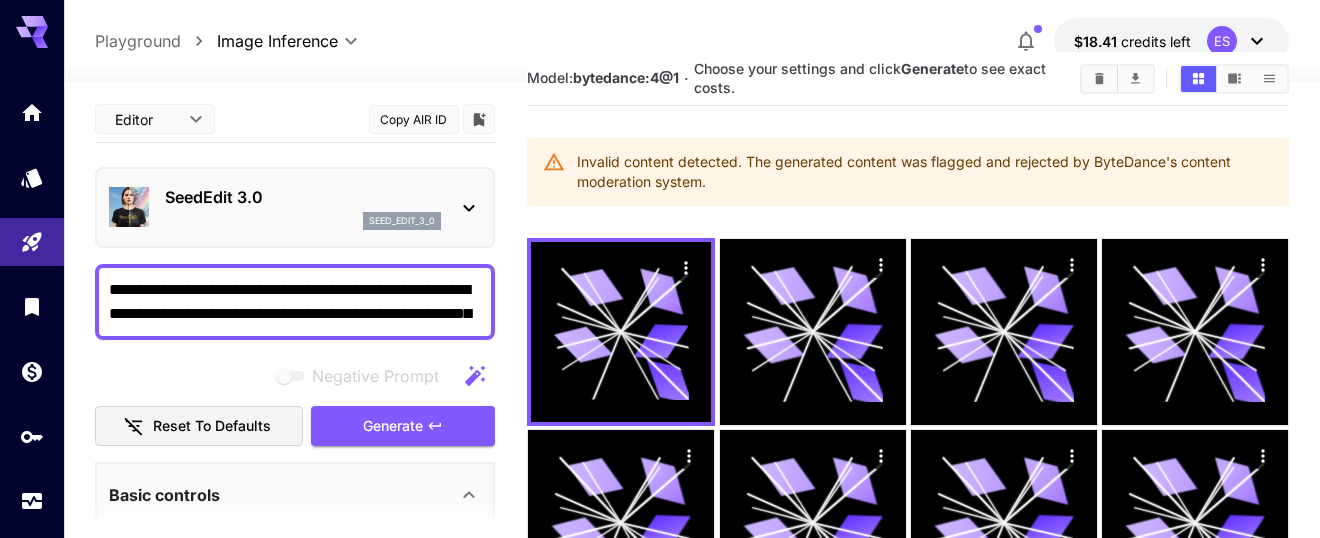 scroll, scrollTop: 61, scrollLeft: 0, axis: vertical 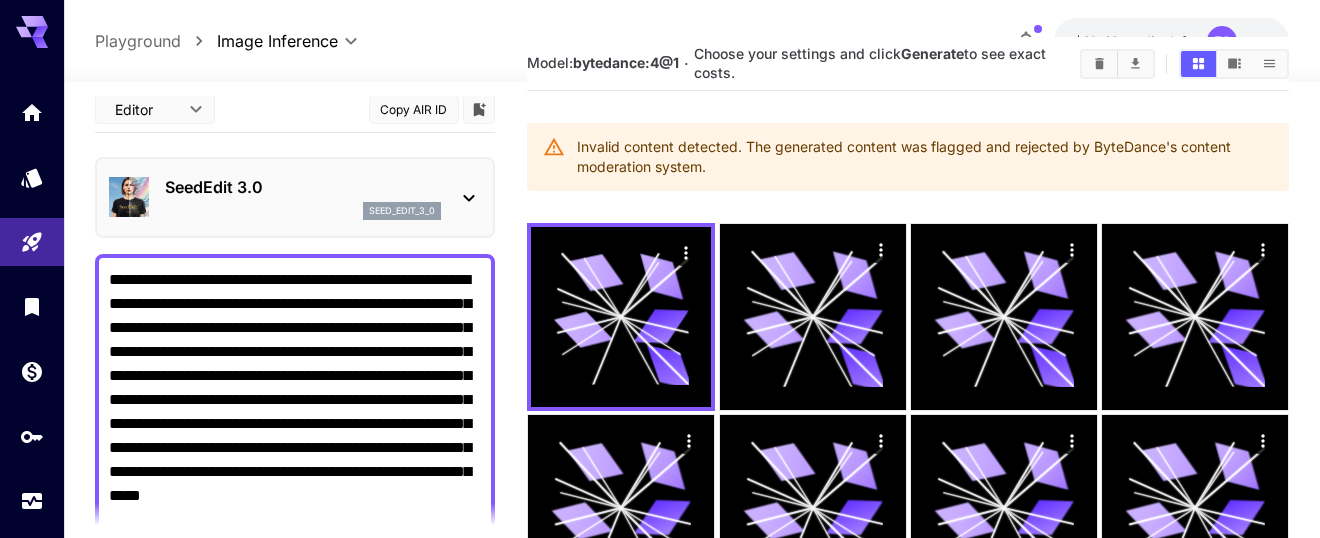 drag, startPoint x: 409, startPoint y: 277, endPoint x: 438, endPoint y: 531, distance: 255.65015 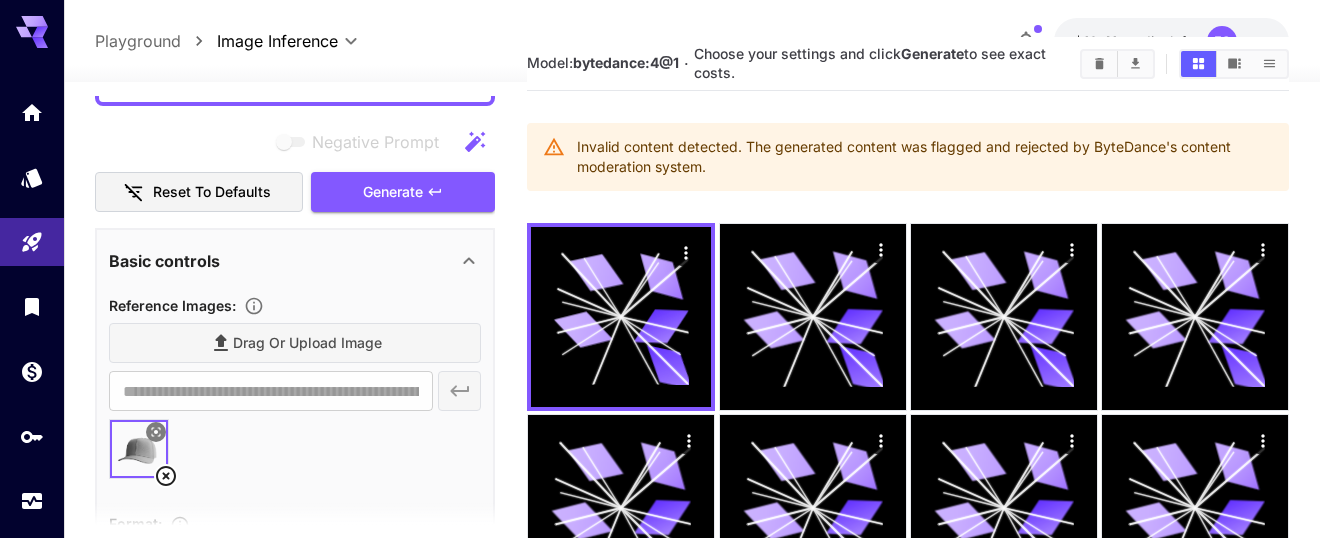 scroll, scrollTop: 0, scrollLeft: 0, axis: both 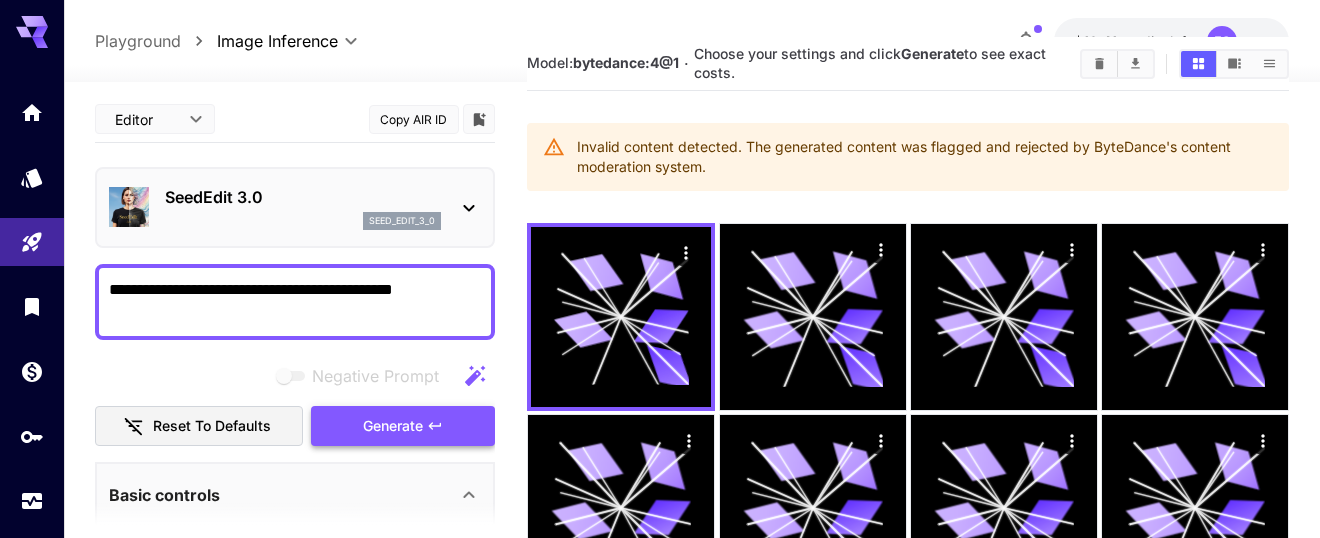 type on "**********" 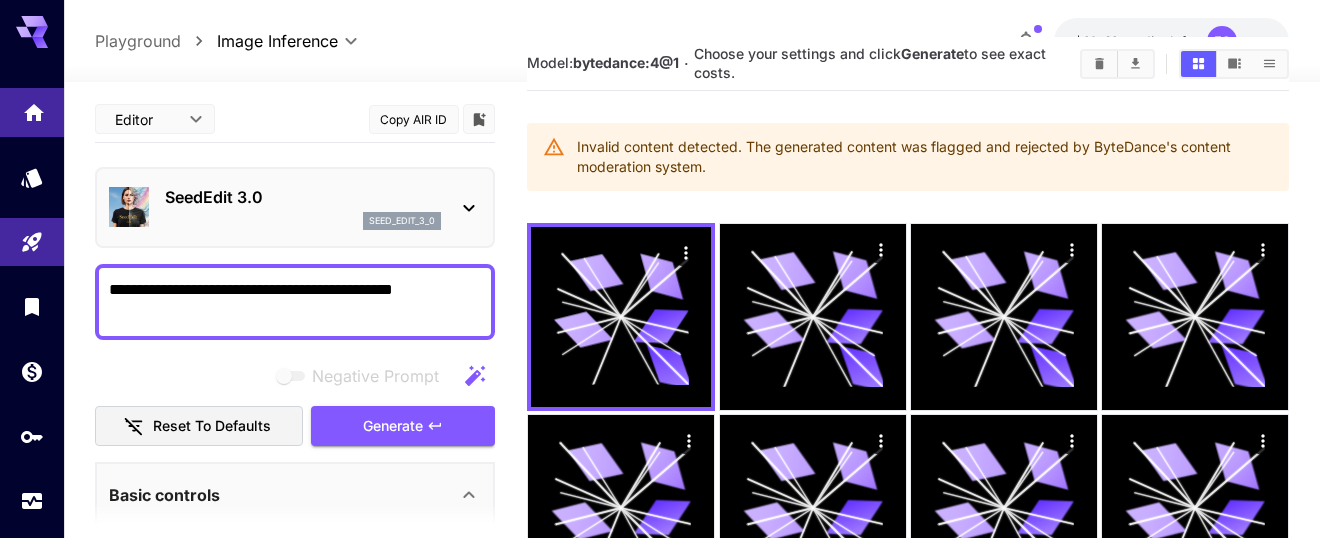 click 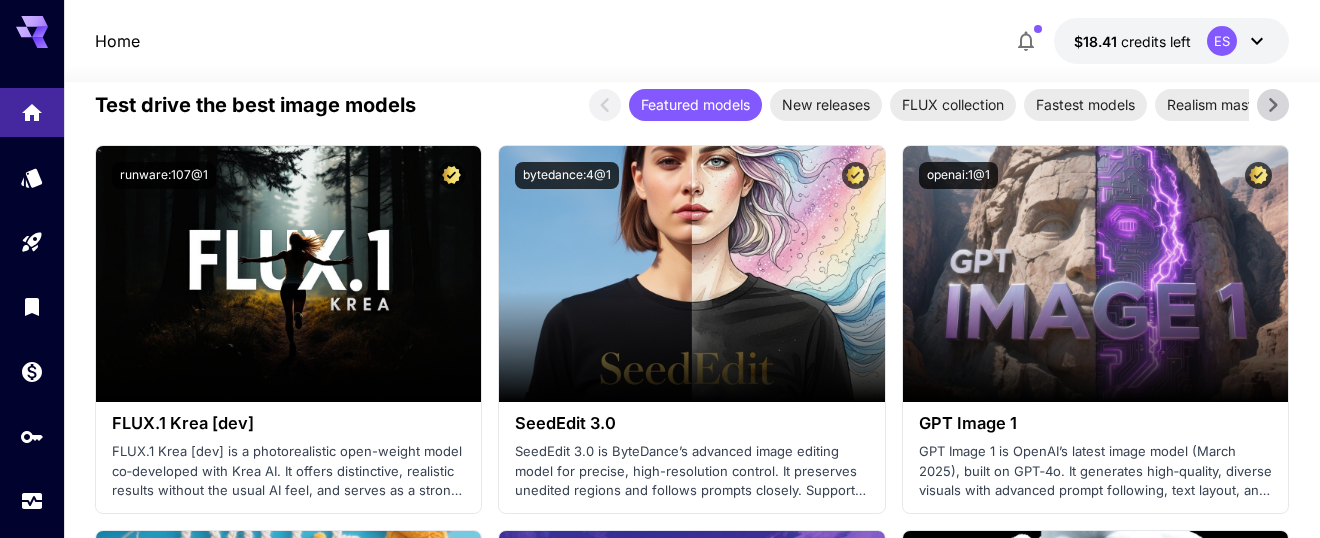 scroll, scrollTop: 3266, scrollLeft: 0, axis: vertical 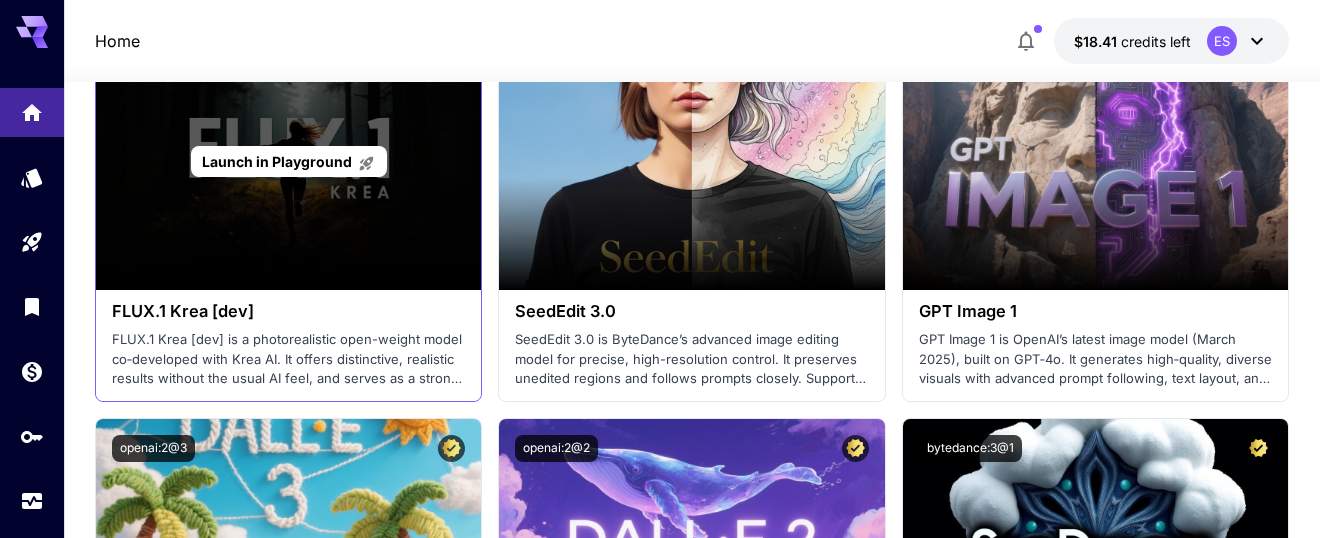 click on "Launch in Playground" at bounding box center (277, 161) 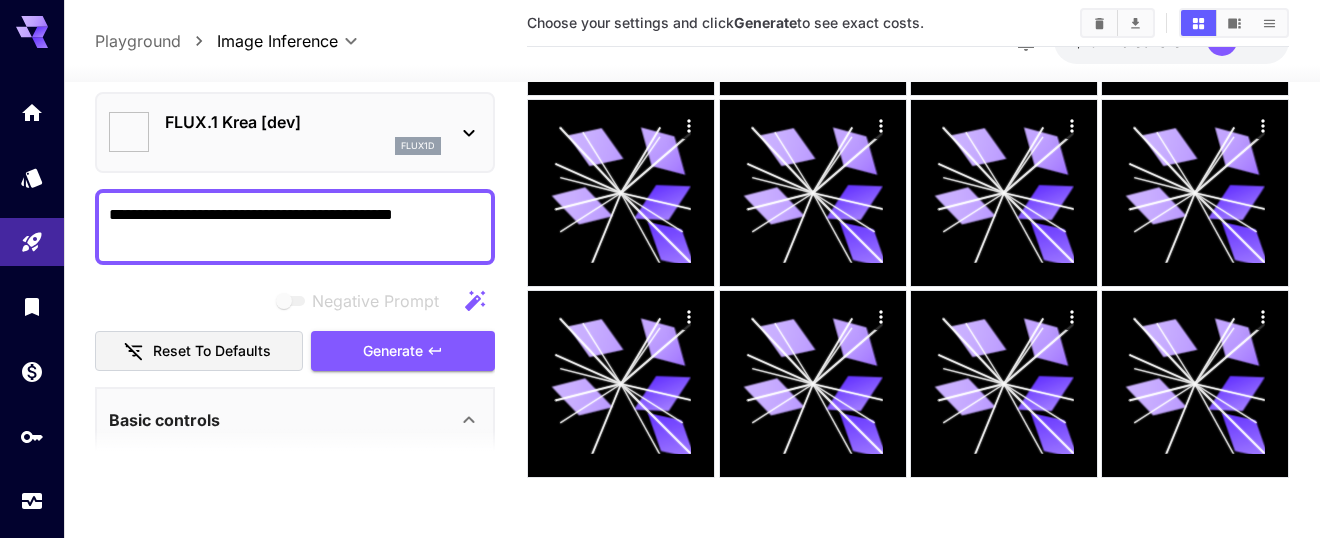 type on "*******" 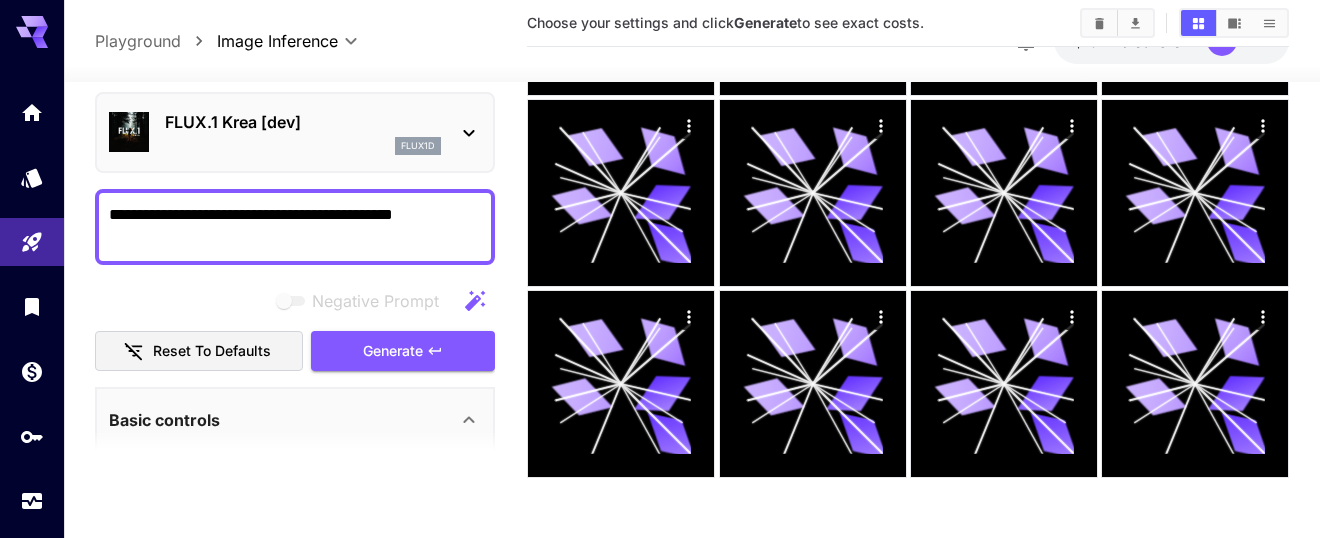 scroll, scrollTop: 253, scrollLeft: 0, axis: vertical 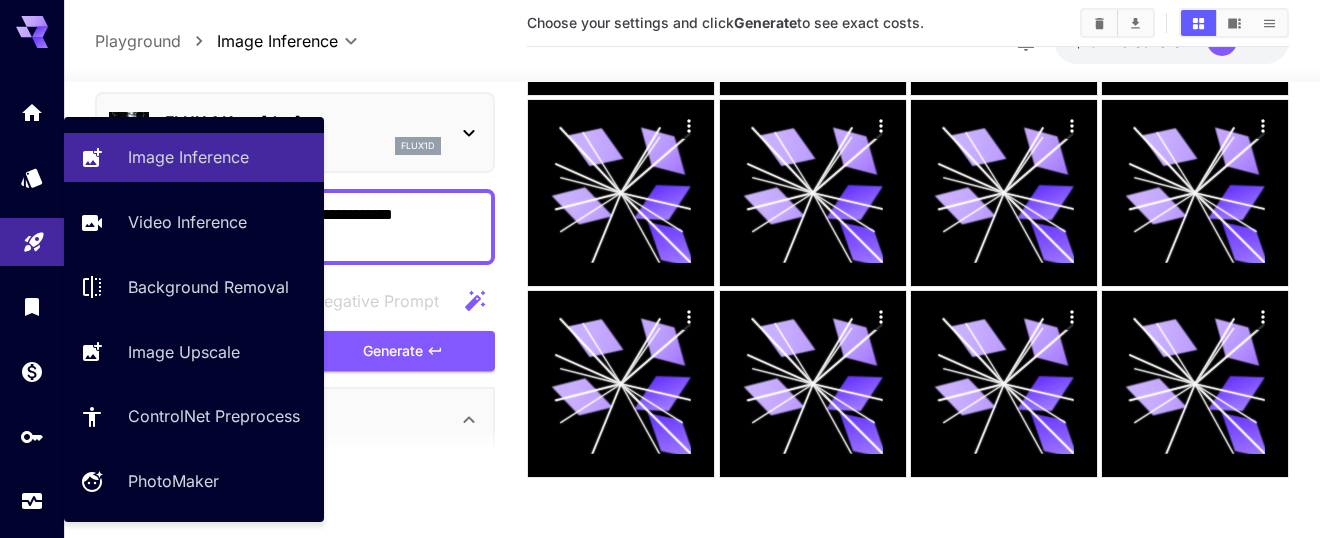 click 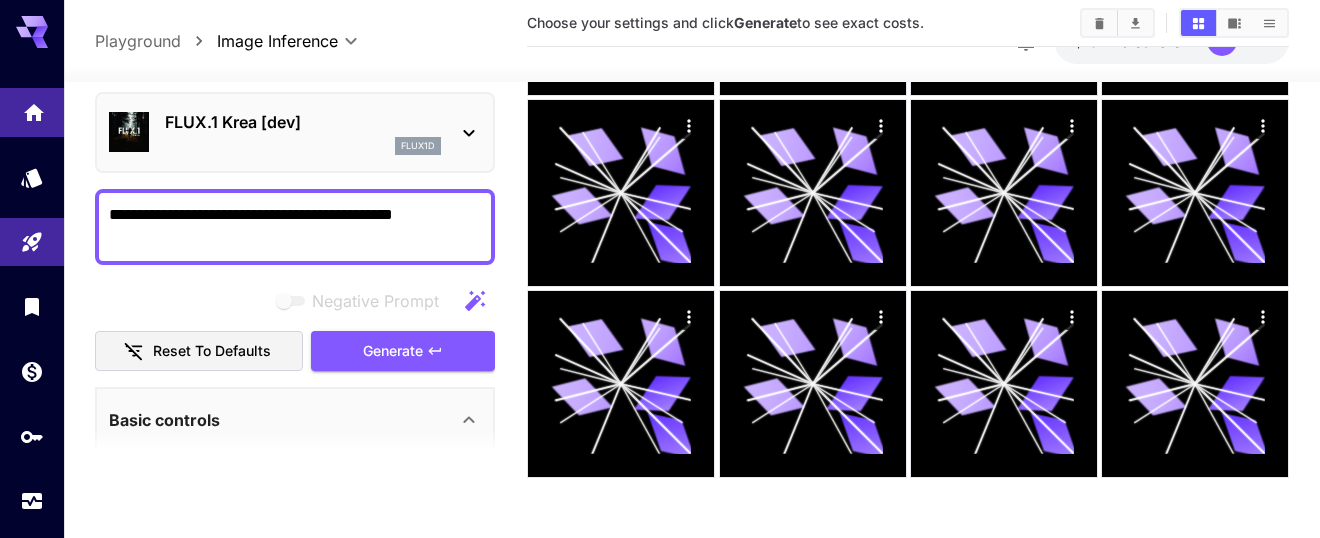 click at bounding box center (32, 112) 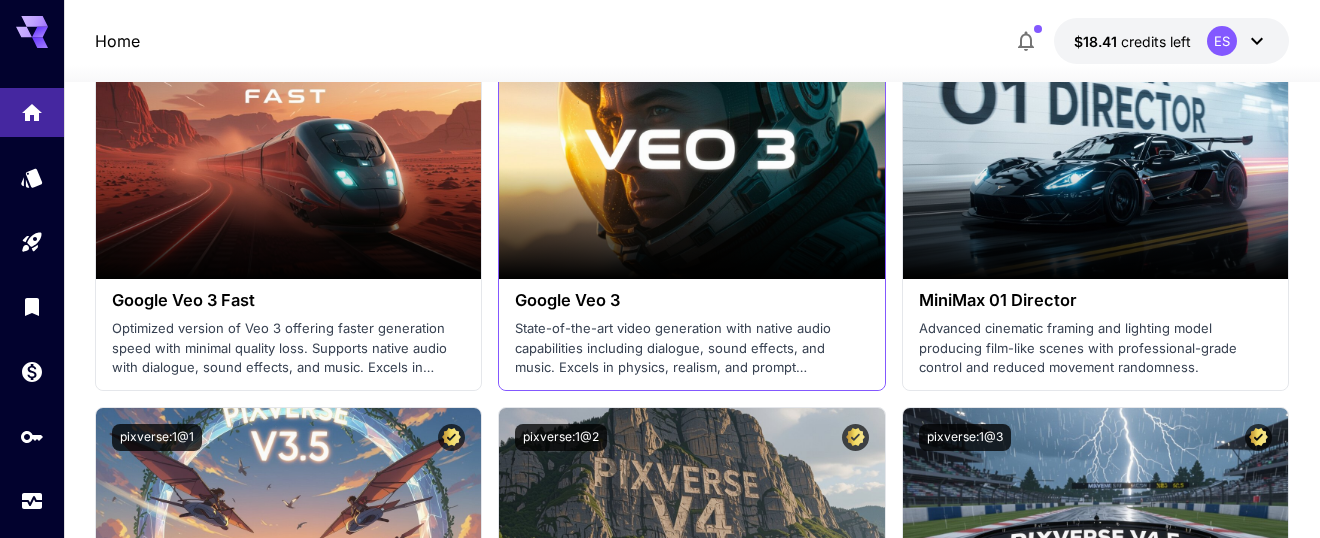 scroll, scrollTop: 1654, scrollLeft: 0, axis: vertical 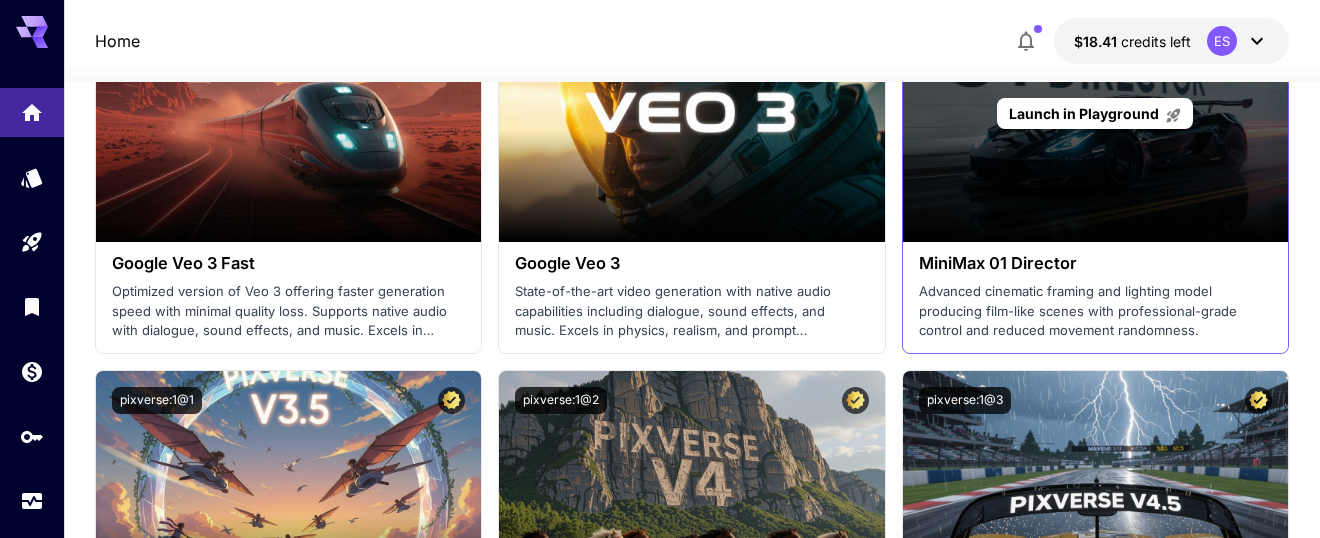 click on "Launch in Playground" at bounding box center [1095, 113] 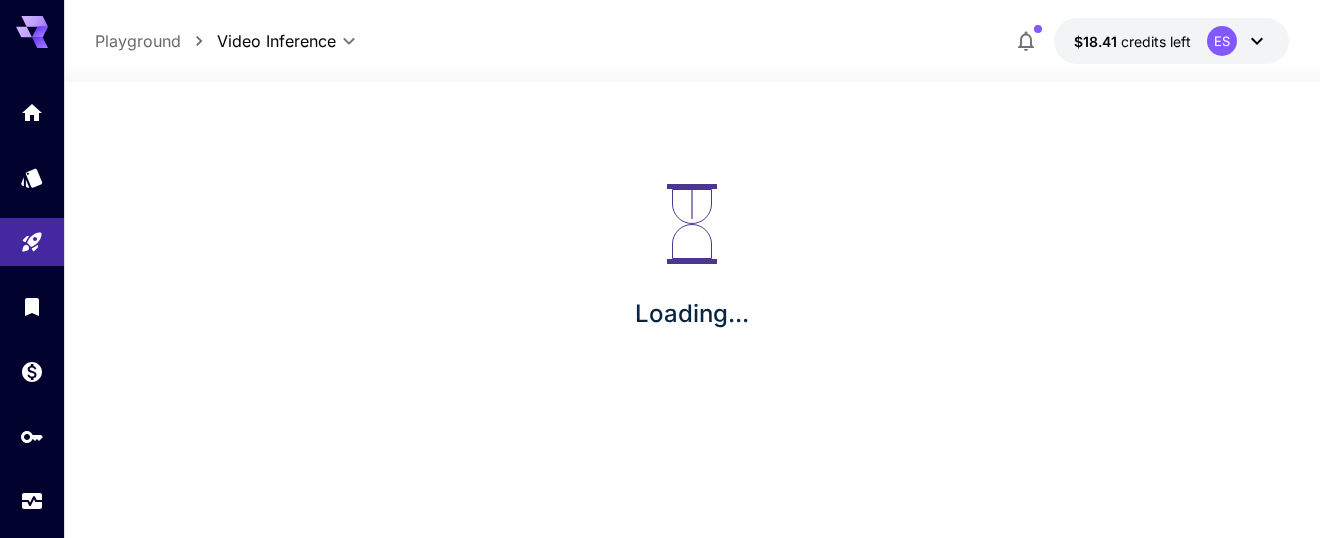 scroll, scrollTop: 0, scrollLeft: 0, axis: both 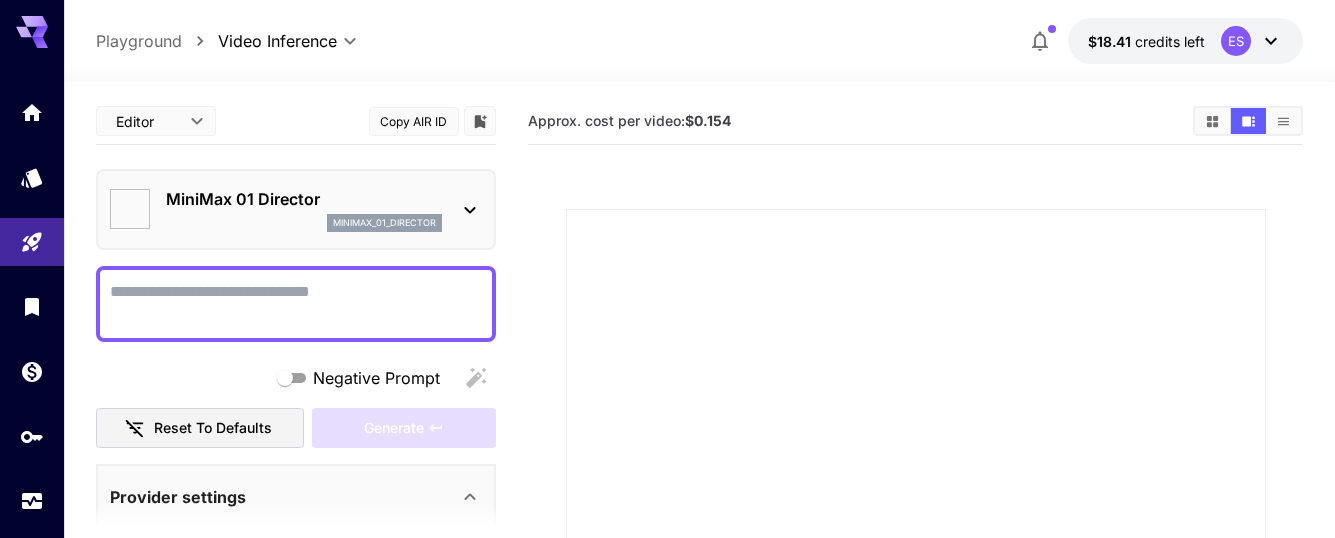 type on "*" 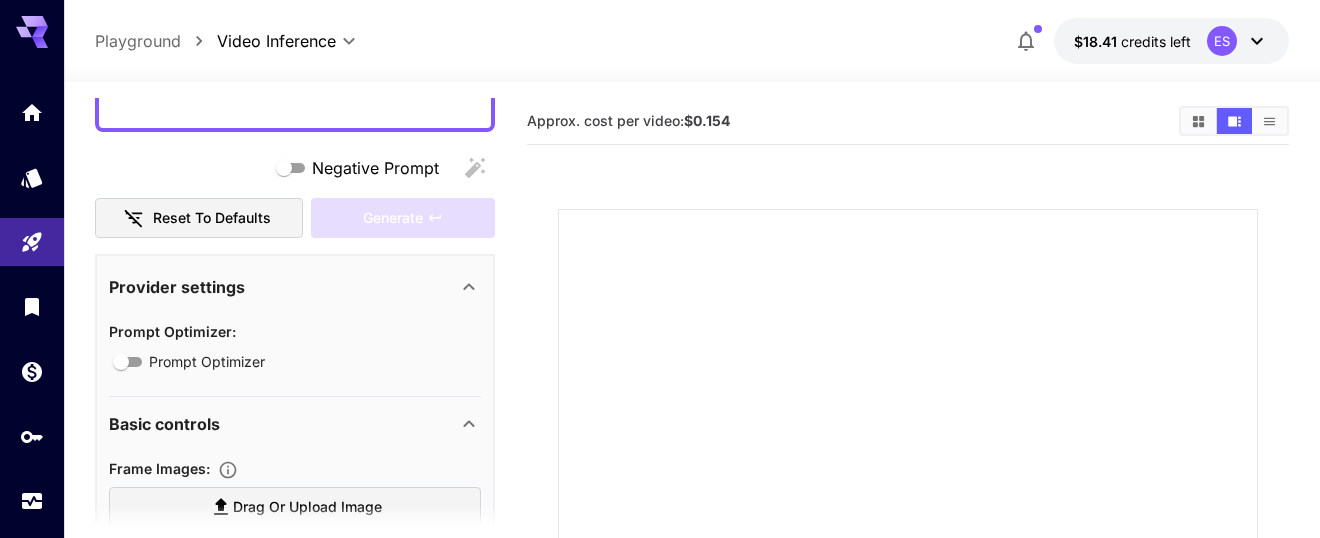 scroll, scrollTop: 0, scrollLeft: 0, axis: both 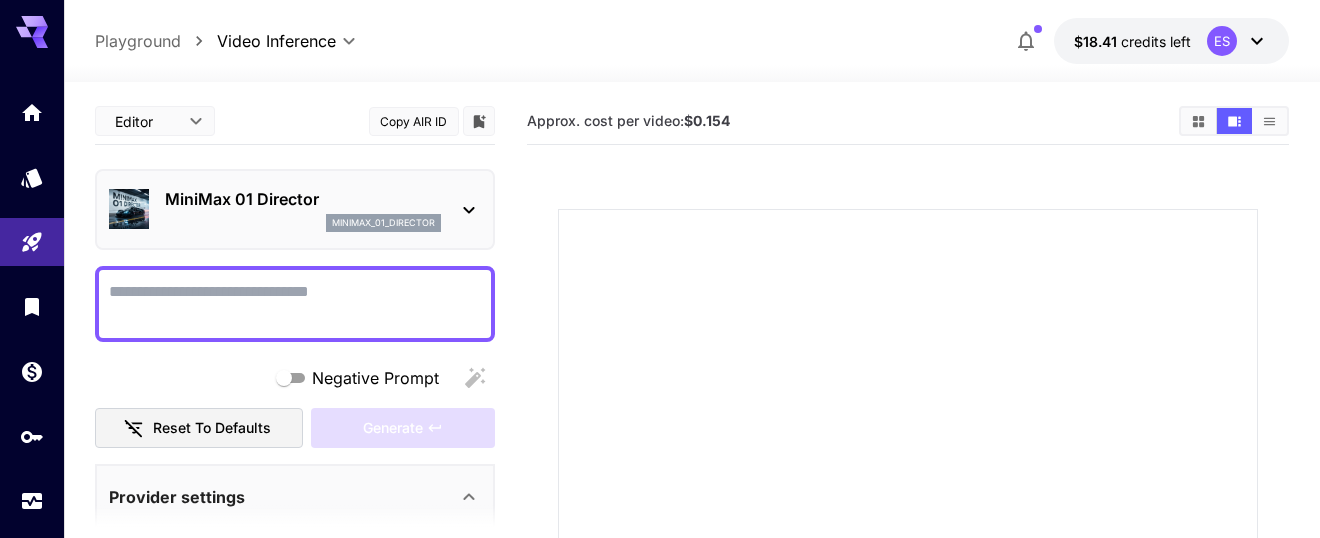 click on "Negative Prompt" at bounding box center (295, 304) 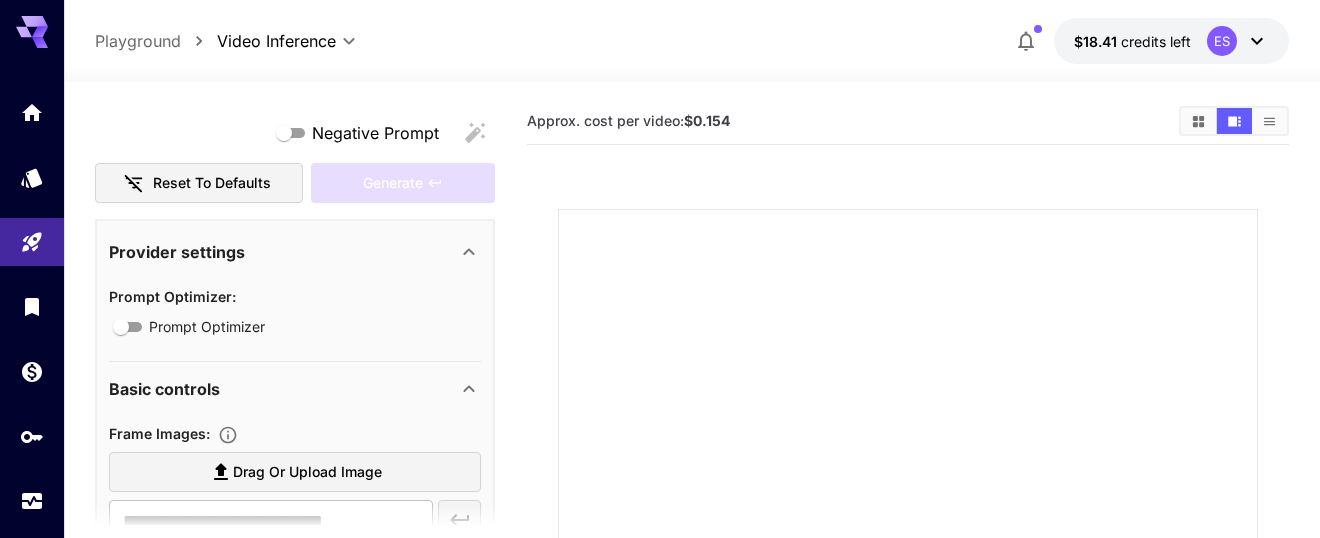 scroll, scrollTop: 249, scrollLeft: 0, axis: vertical 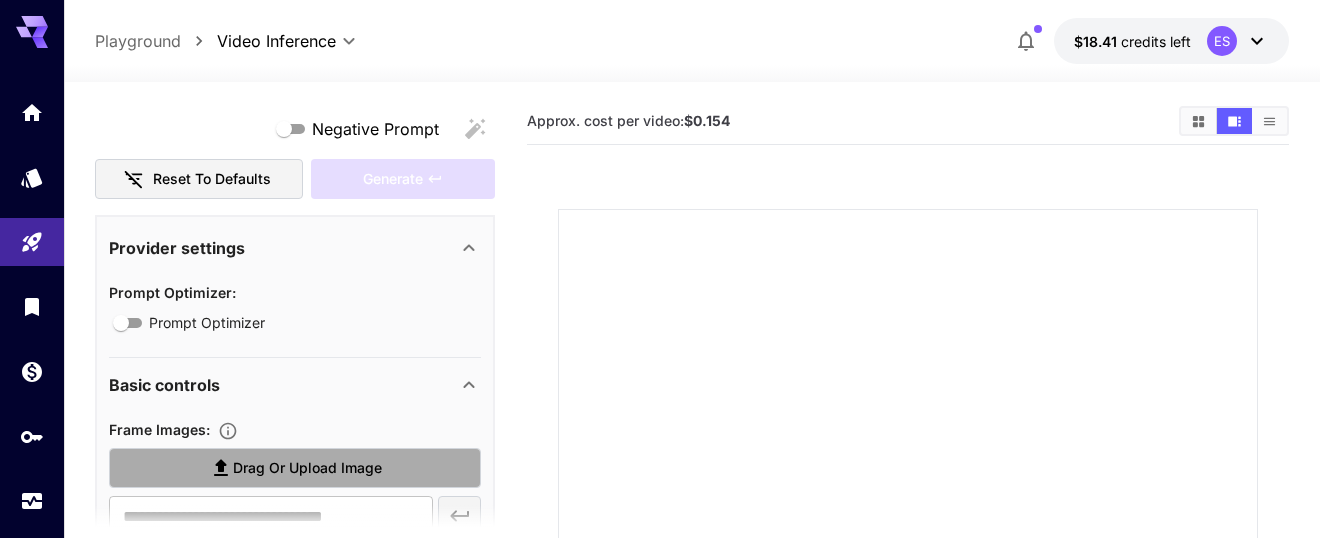 click on "Drag or upload image" at bounding box center (307, 468) 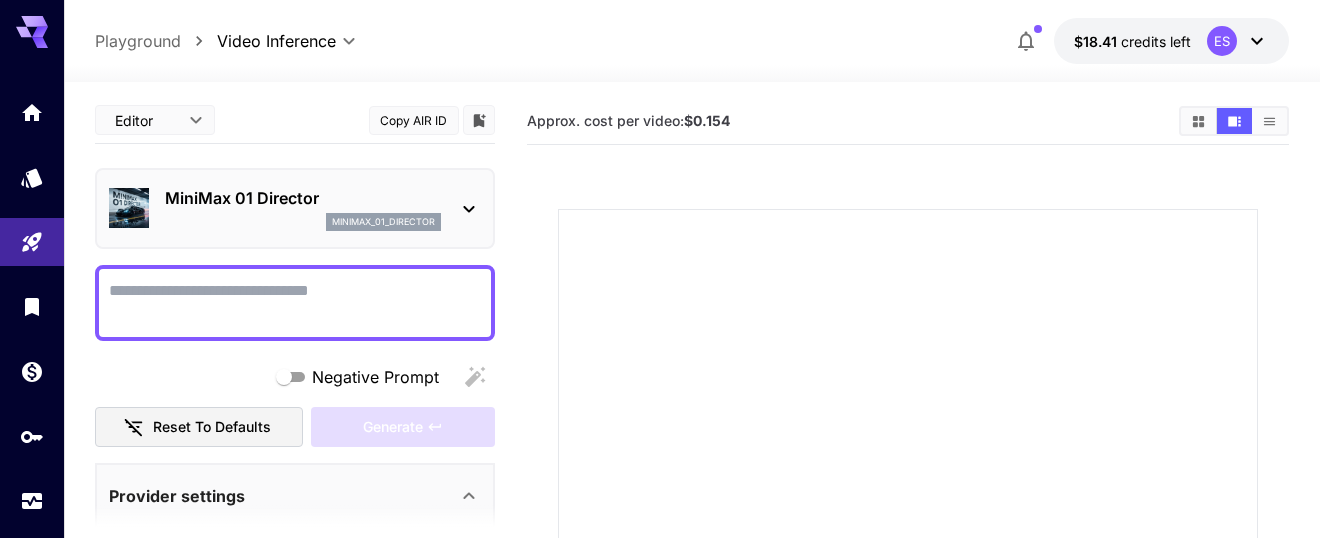 scroll, scrollTop: 0, scrollLeft: 0, axis: both 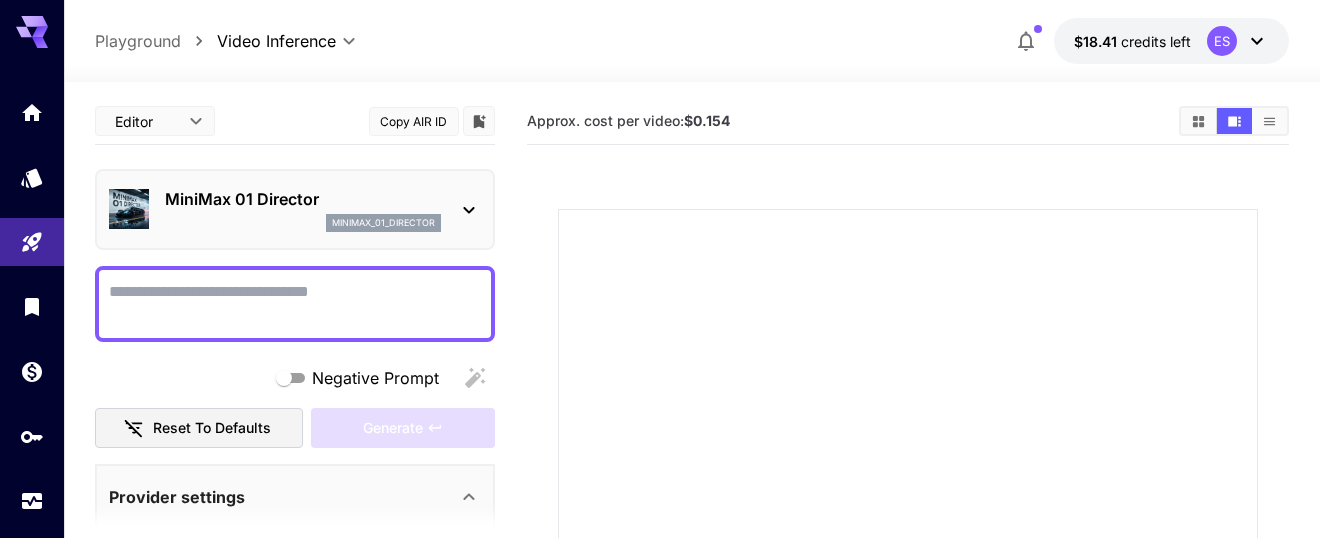 type on "**********" 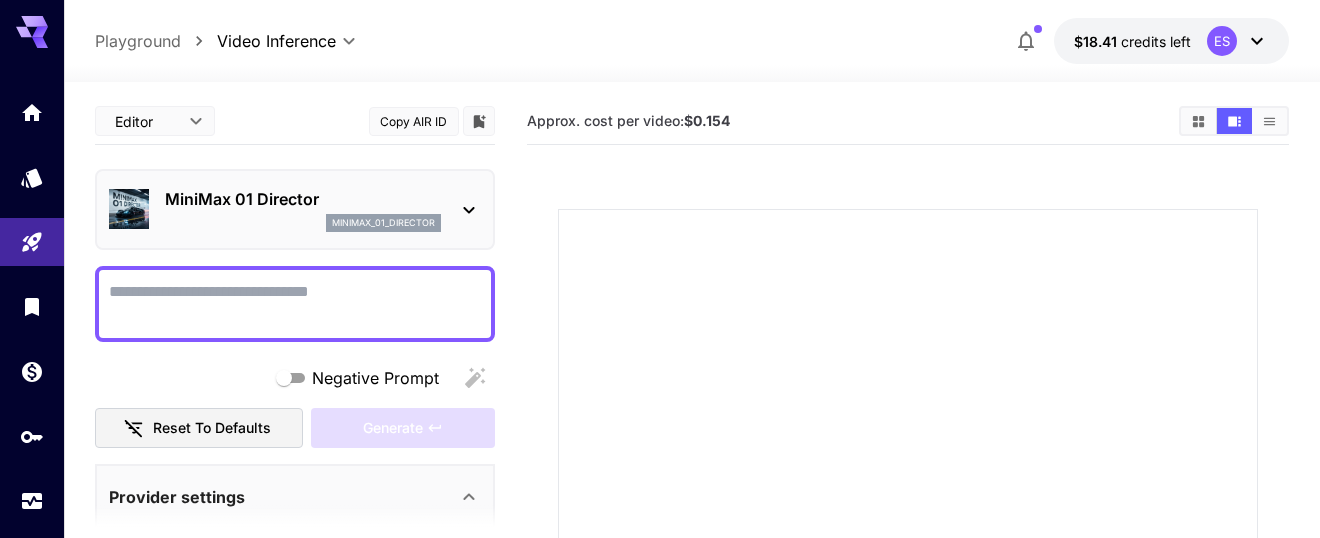 click on "Negative Prompt" at bounding box center (295, 304) 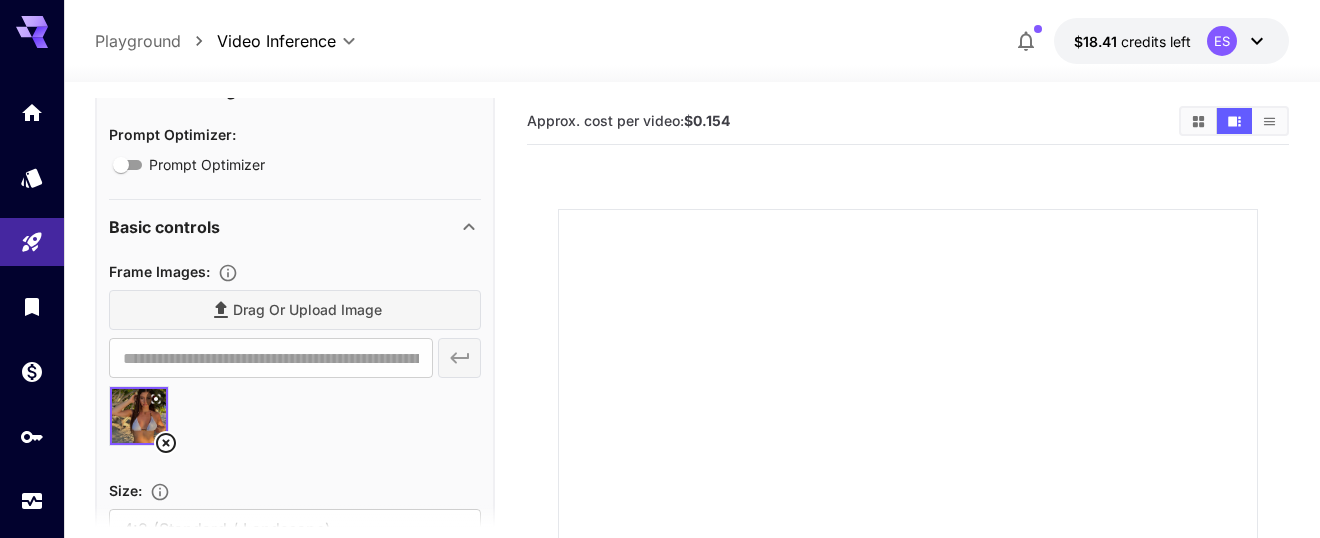 scroll, scrollTop: 481, scrollLeft: 0, axis: vertical 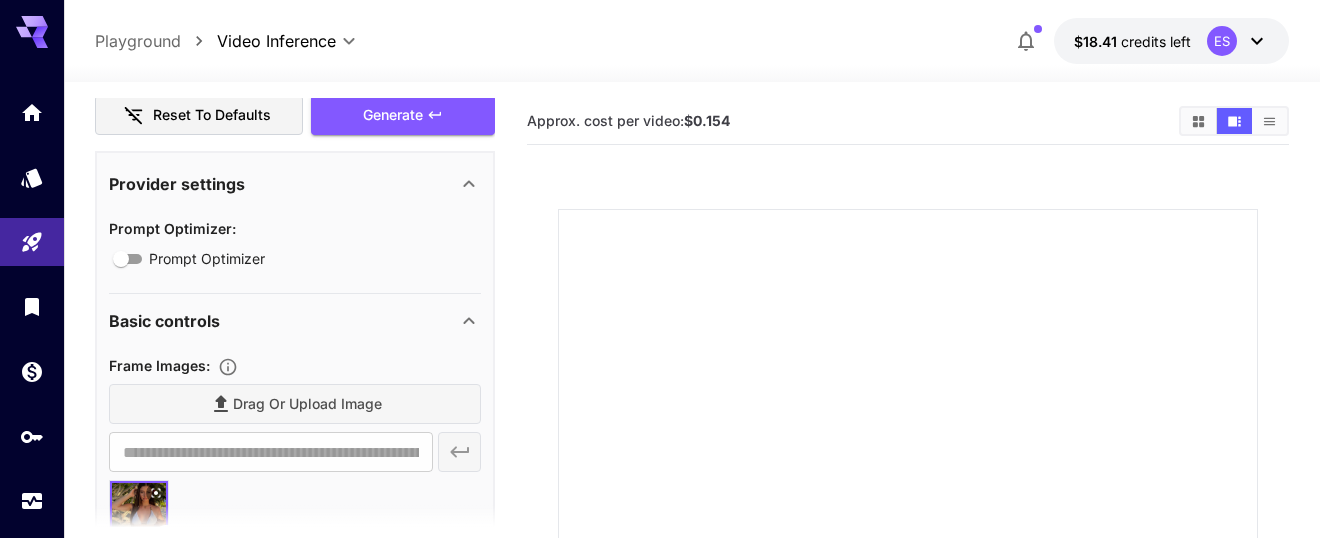 type on "**********" 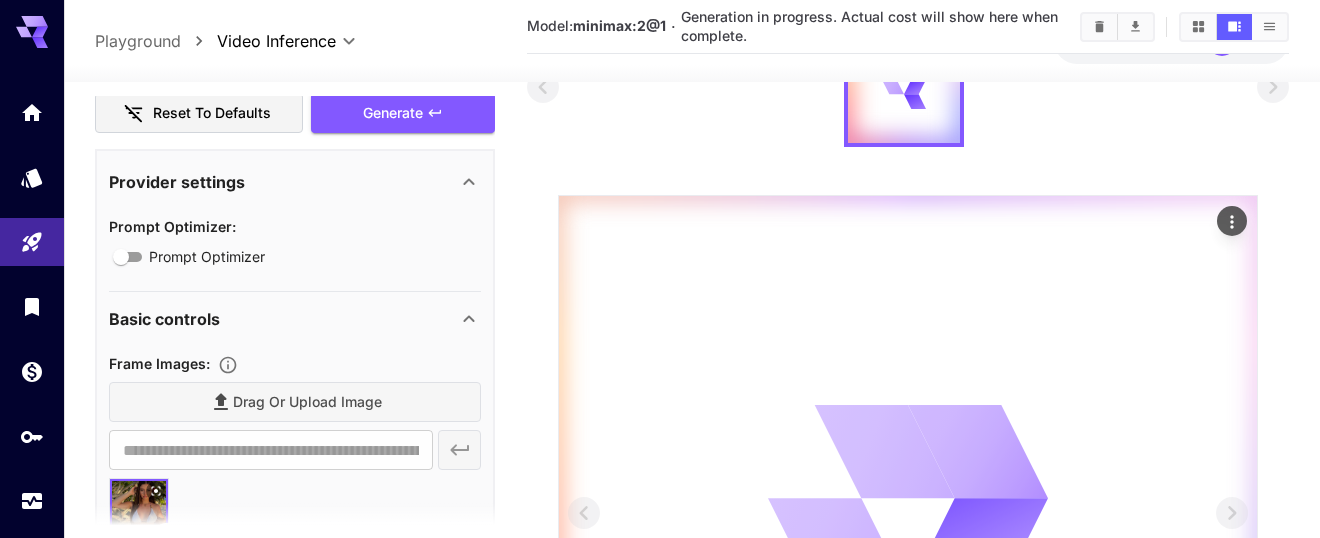scroll, scrollTop: 0, scrollLeft: 0, axis: both 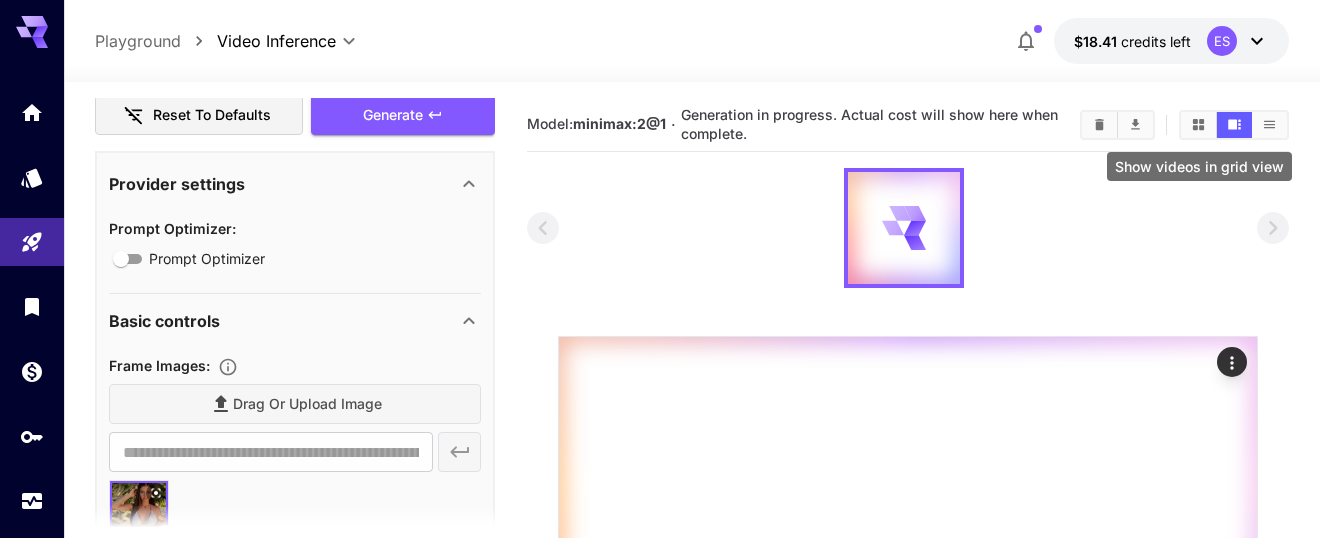 click 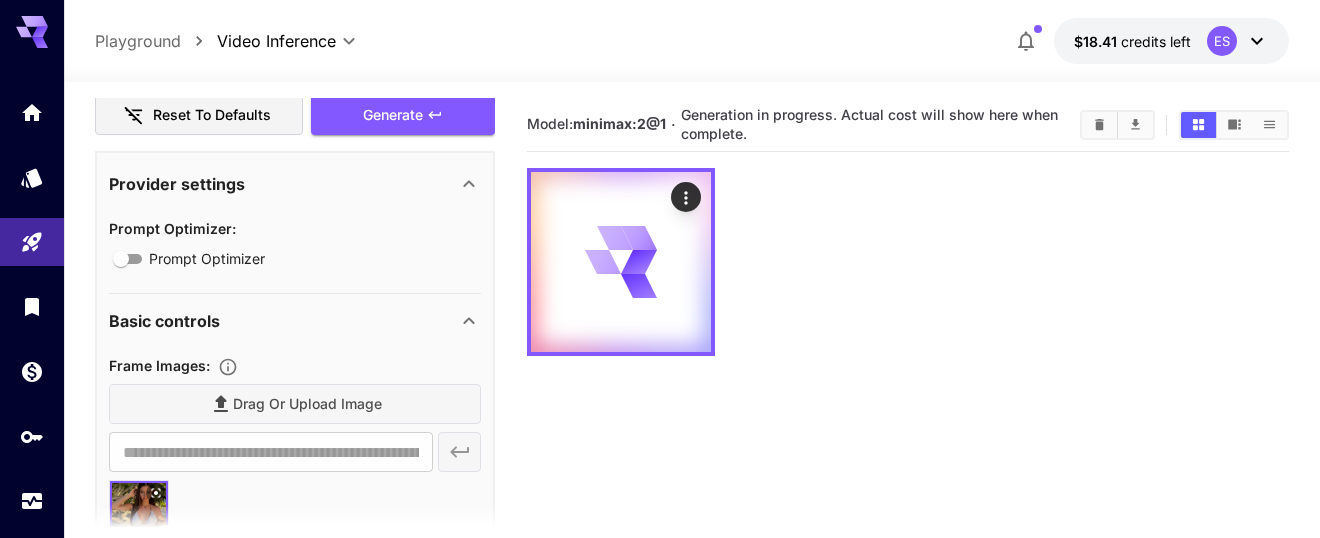 click 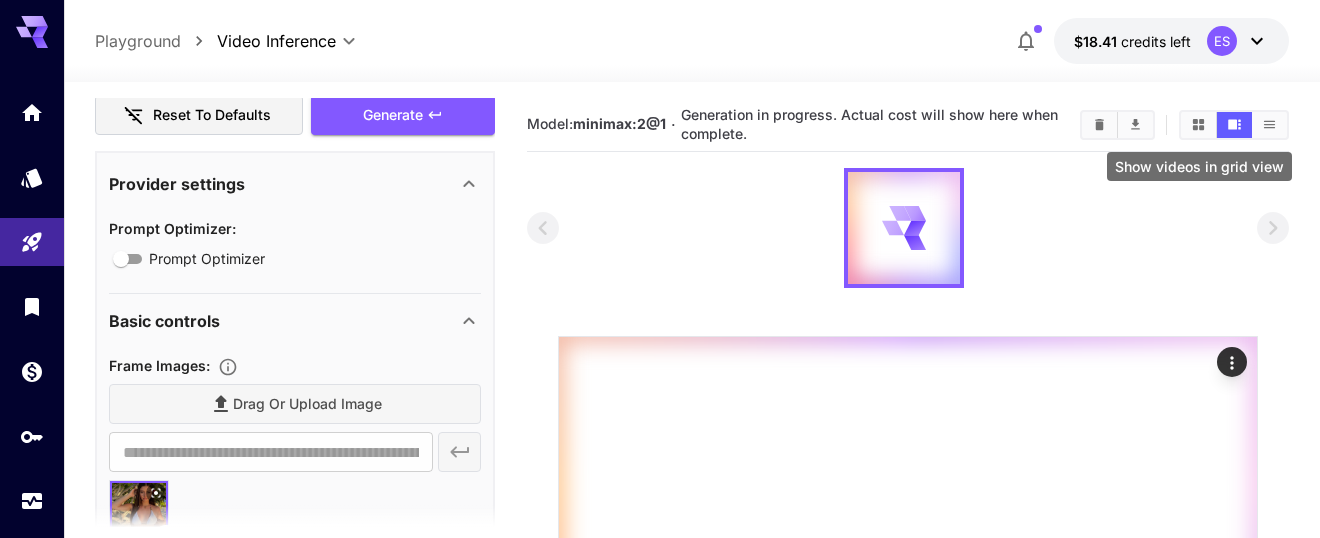 click 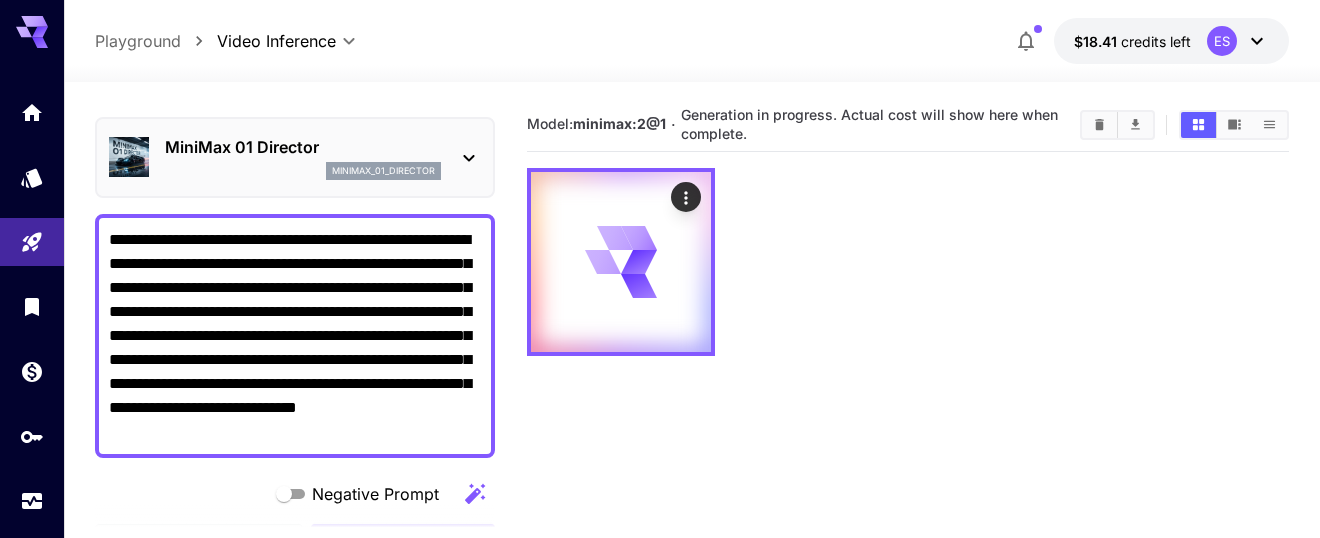 scroll, scrollTop: 174, scrollLeft: 0, axis: vertical 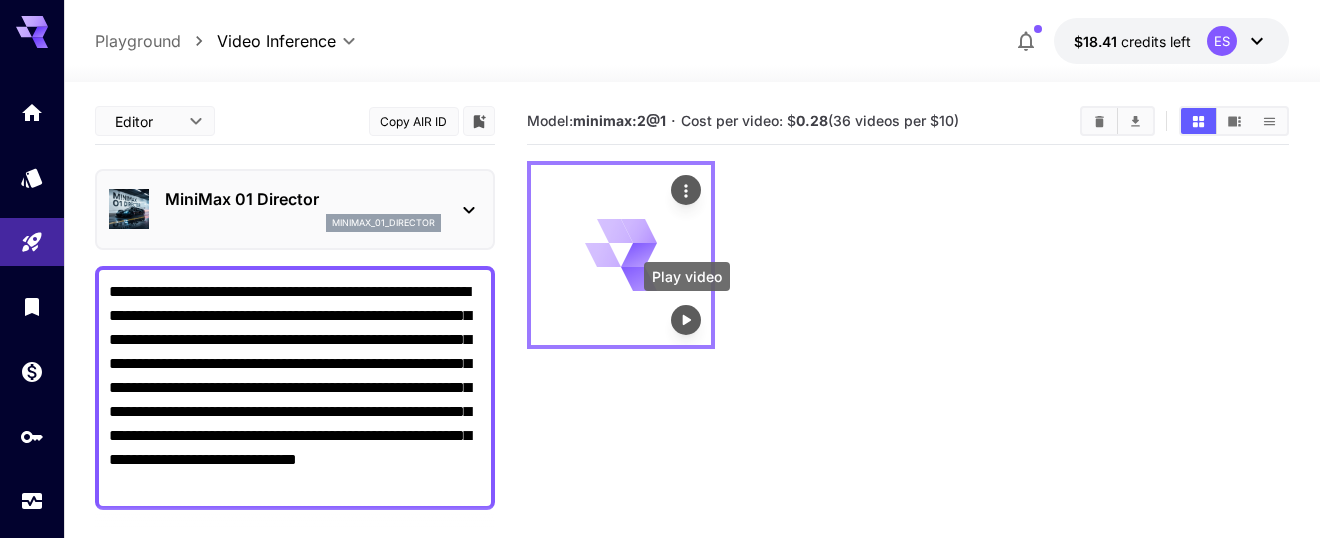 click 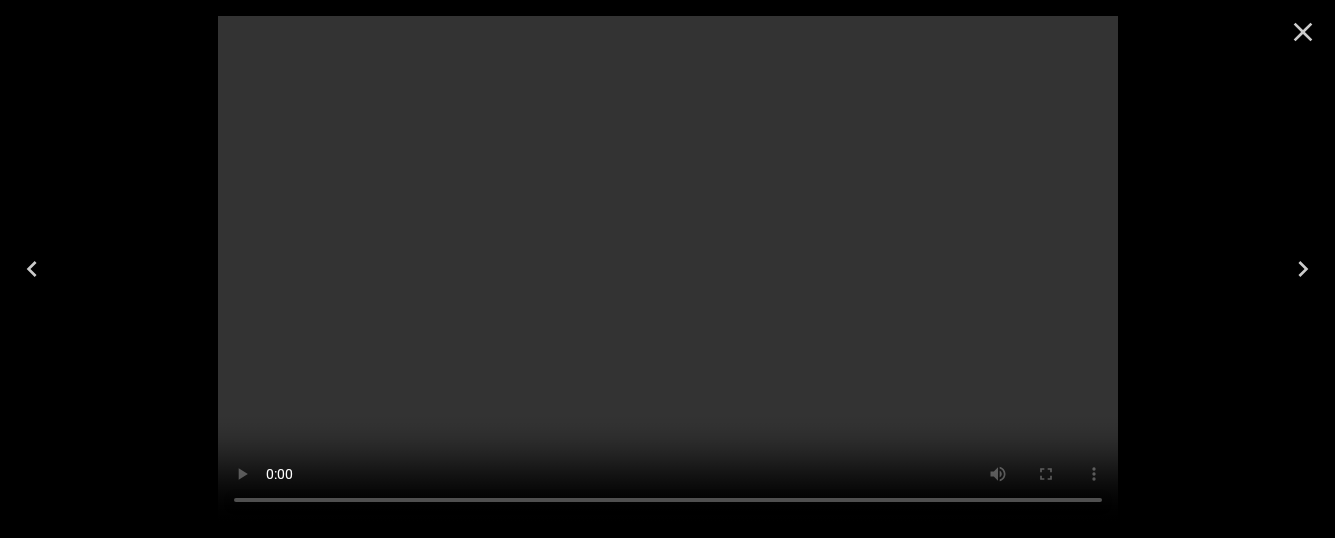 click 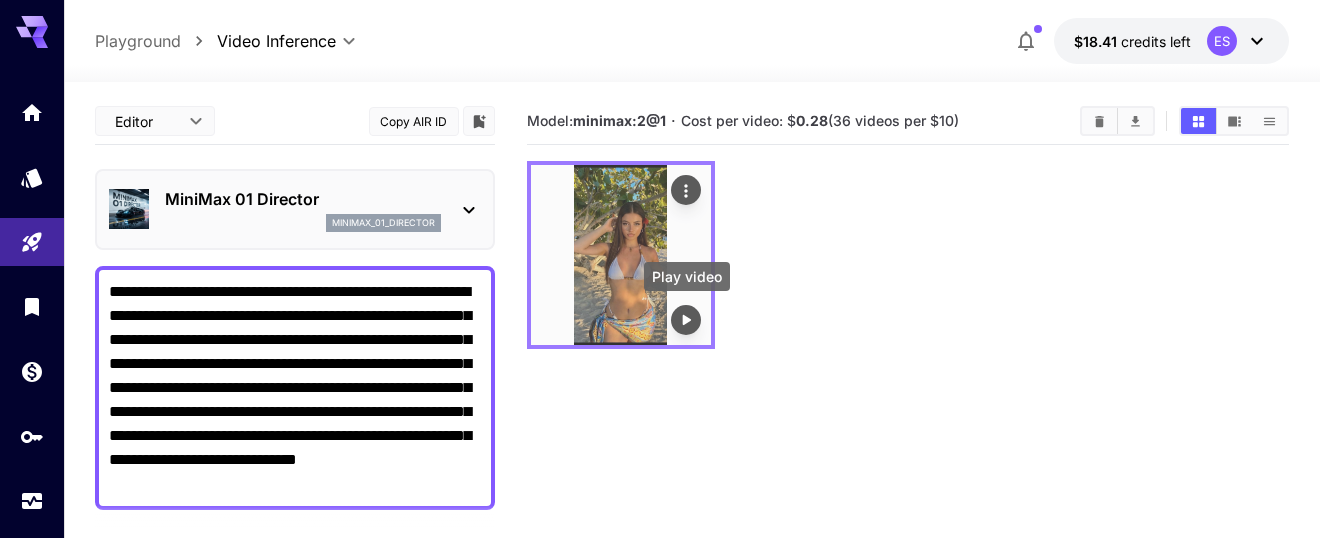 click 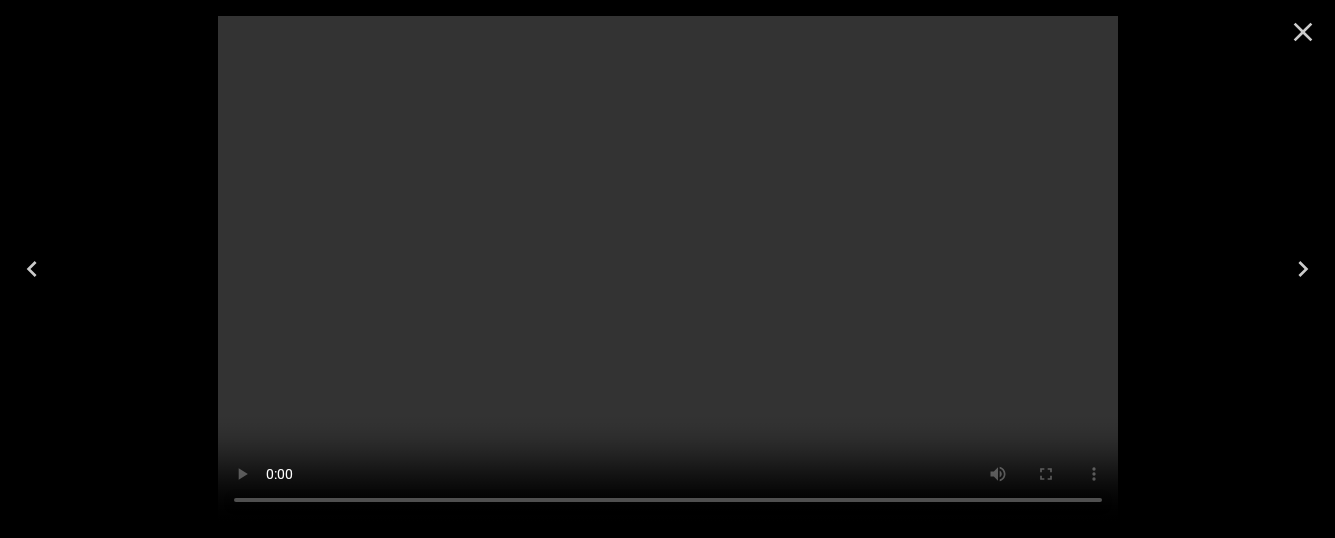 click 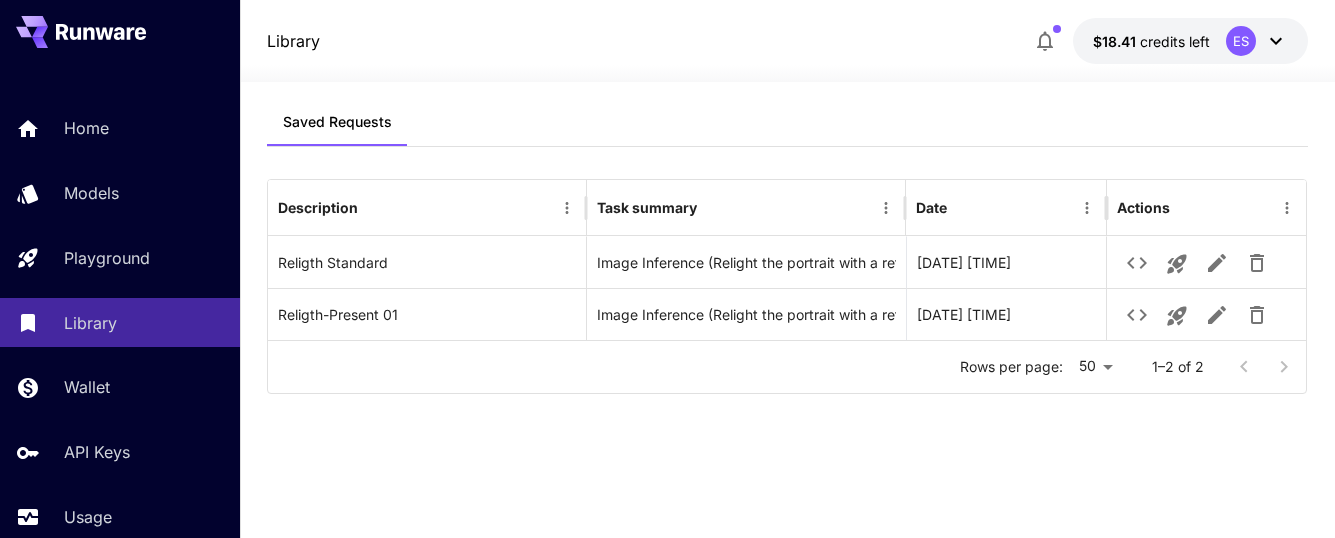 scroll, scrollTop: 0, scrollLeft: 0, axis: both 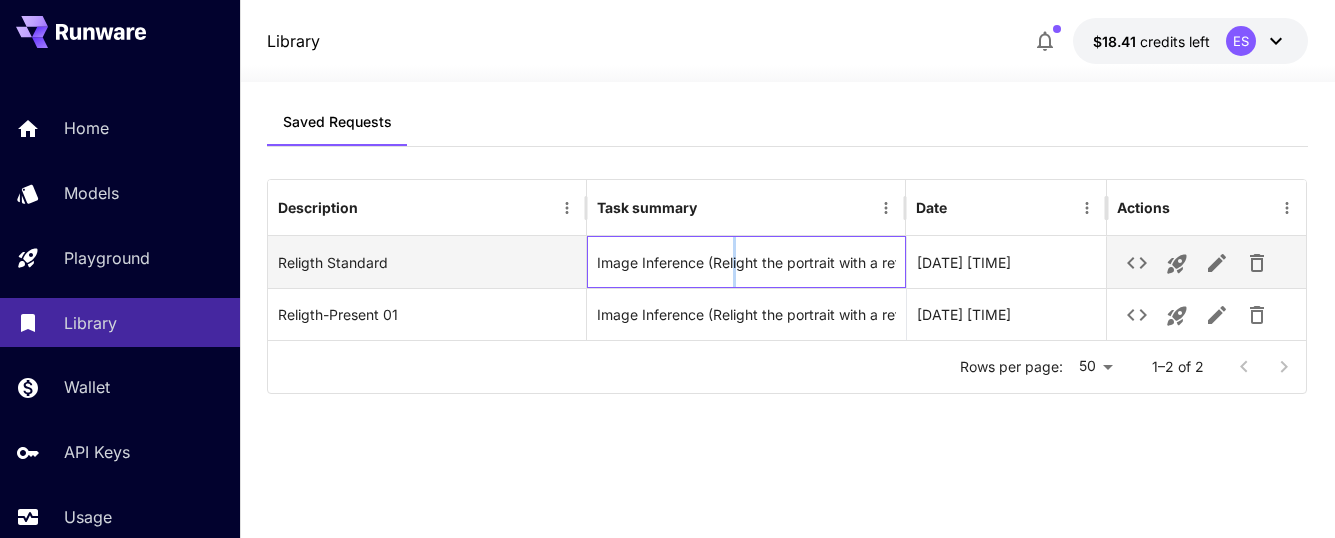 click on "Image Inference (Relight the portrait with a retro flash effect: centralized soft white illumination on the face, mild shadows under the jawline, slightly increase subject exposure (+0.3 EV) to simulate flash glow without clipping highlights, keep the original background with subtle underexposure for contrast, apply light film grain and a cool-neutral vintage tone (approx. 4500K) for analog camera aesthetic. Avoid harsh overexposure and preserve natural skin detail. Do not alter the pose, camera angle, or zoom. Ensure pixel alignment for opacity blending.
)" at bounding box center [746, 262] 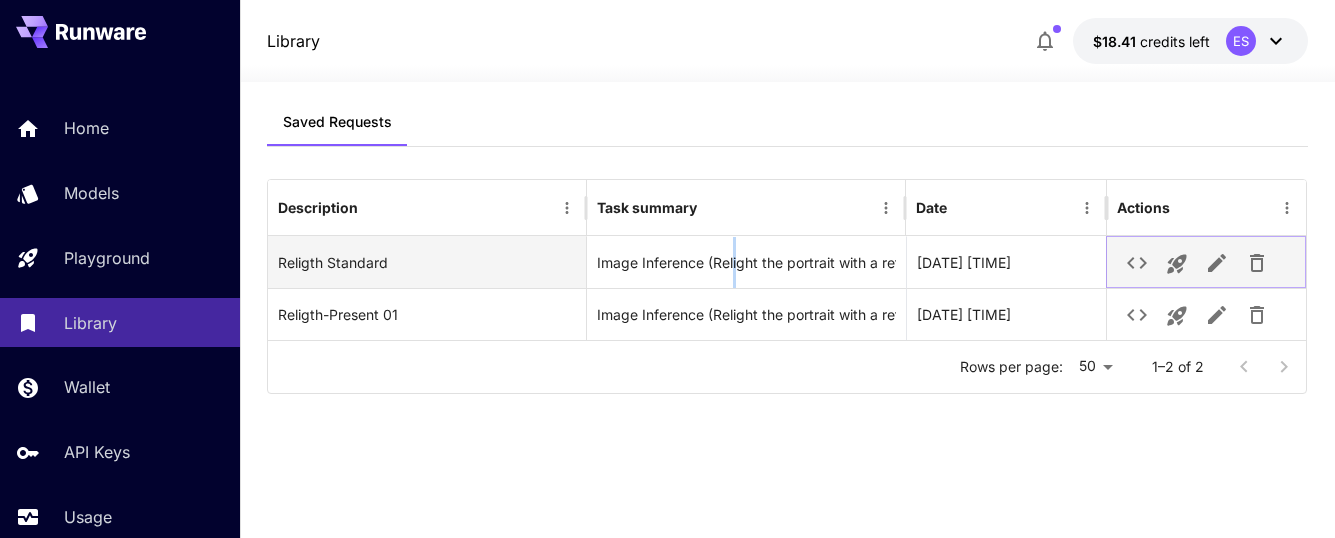 click 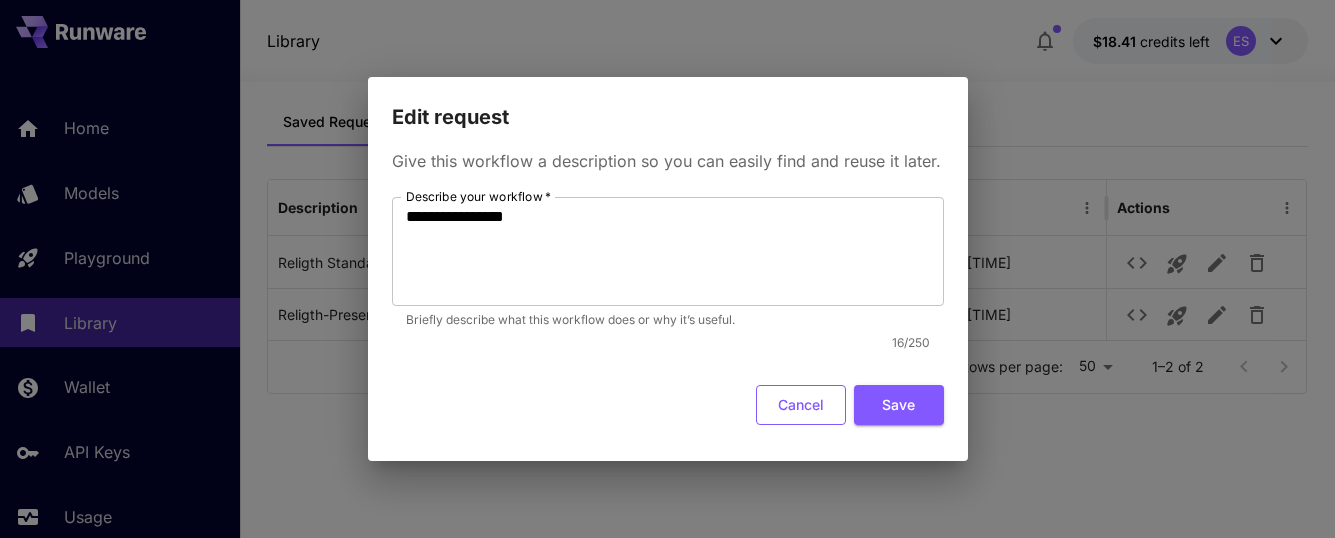 click on "Cancel" at bounding box center (801, 405) 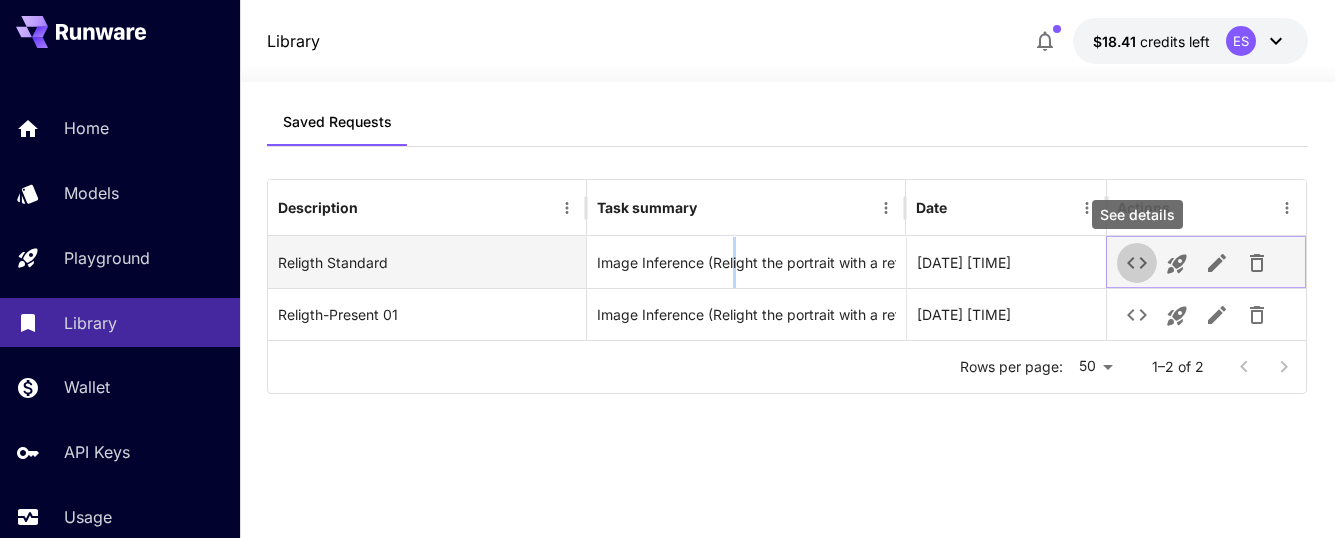 click 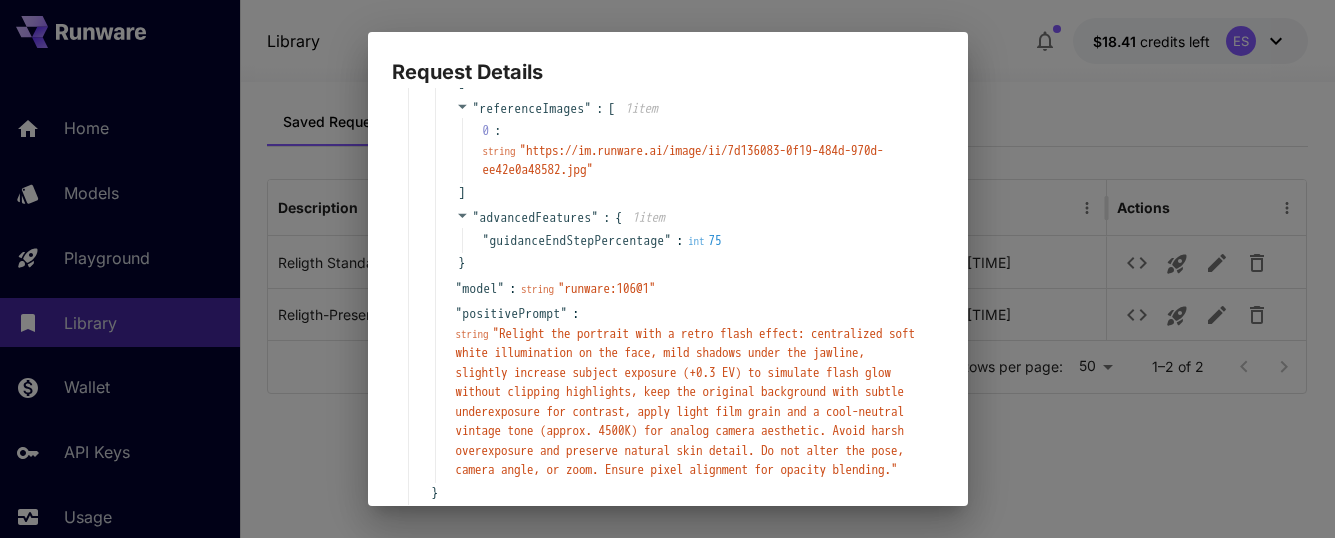 scroll, scrollTop: 494, scrollLeft: 0, axis: vertical 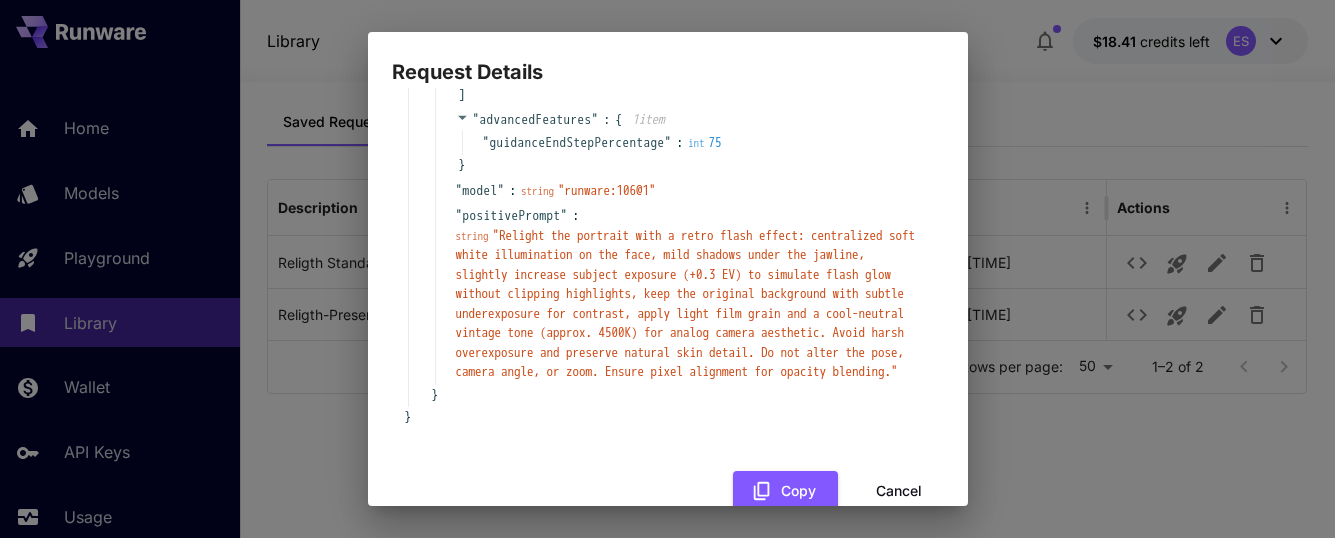 click on "" Relight the portrait with a retro flash effect: centralized soft white illumination on the face, mild shadows under the jawline, slightly increase subject exposure (+0.3 EV) to simulate flash glow without clipping highlights, keep the original background with subtle underexposure for contrast, apply light film grain and a cool-neutral vintage tone (approx. 4500K) for analog camera aesthetic. Avoid harsh overexposure and preserve natural skin detail. Do not alter the pose, camera angle, or zoom. Ensure pixel alignment for opacity blending.
"" at bounding box center [686, 304] 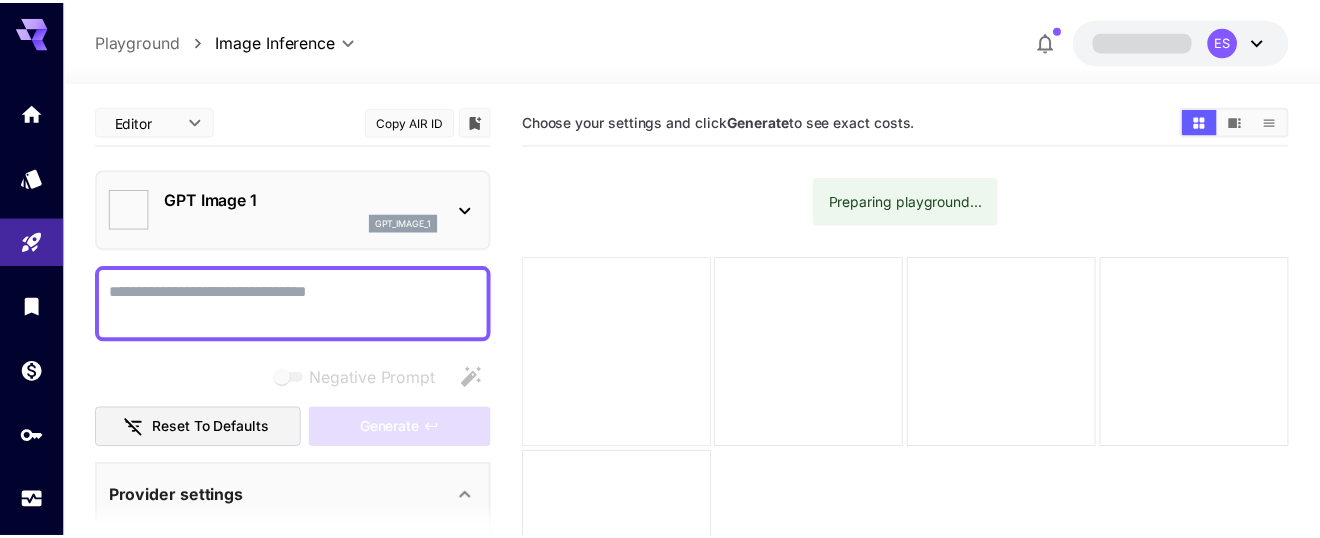 scroll, scrollTop: 0, scrollLeft: 0, axis: both 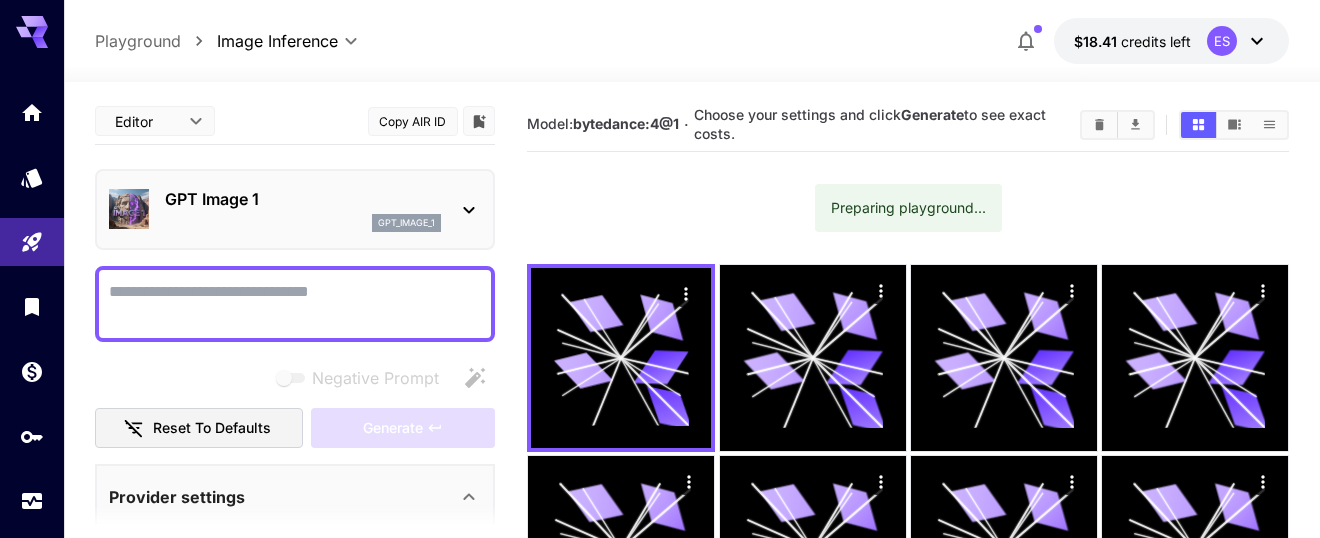 click on "Negative Prompt" at bounding box center (295, 304) 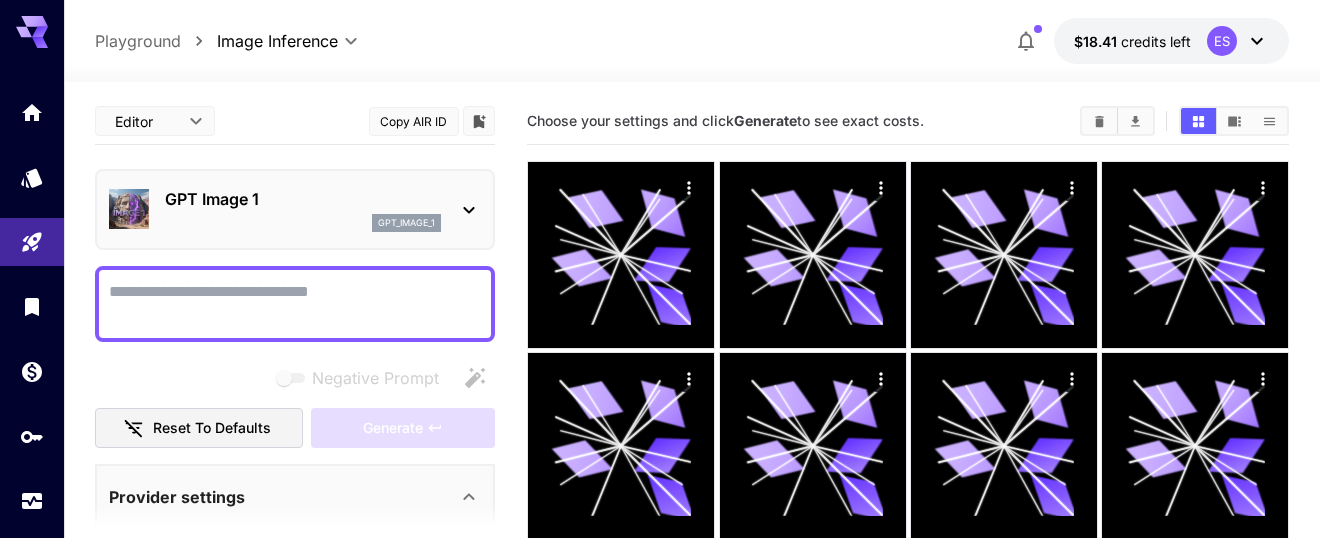 type on "**********" 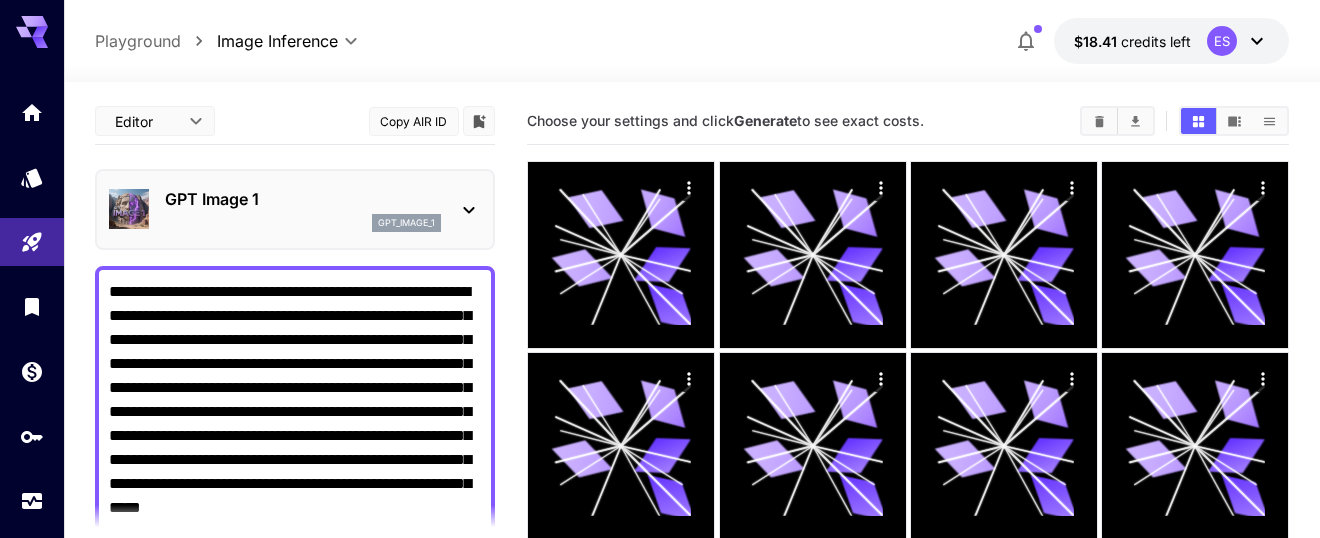 scroll, scrollTop: 17, scrollLeft: 0, axis: vertical 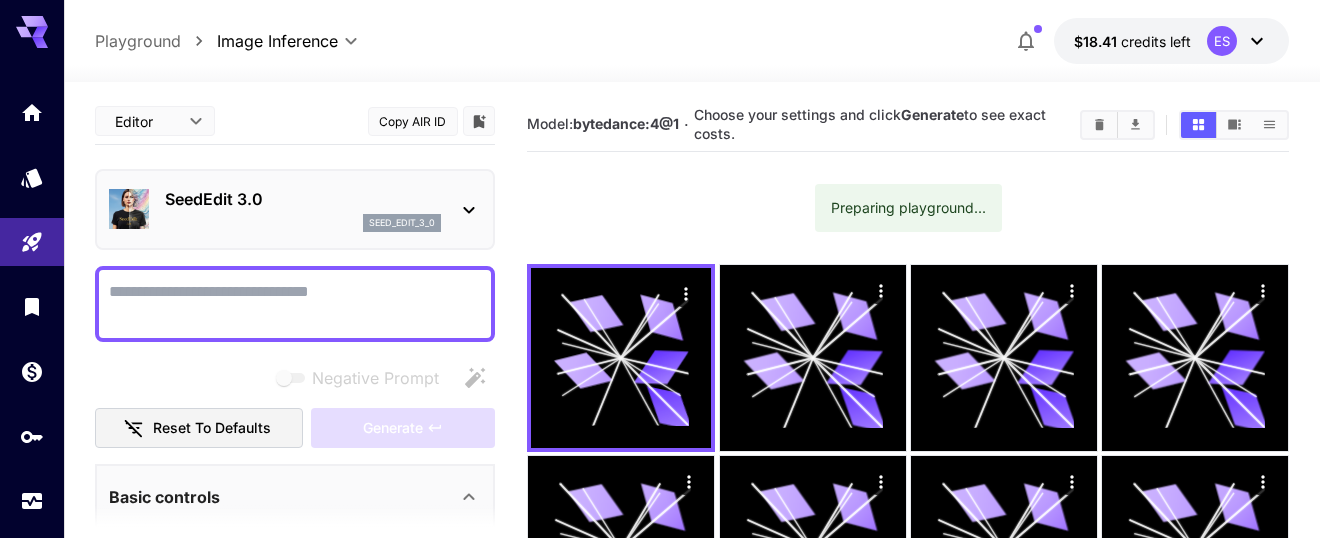 click on "Negative Prompt" at bounding box center [295, 304] 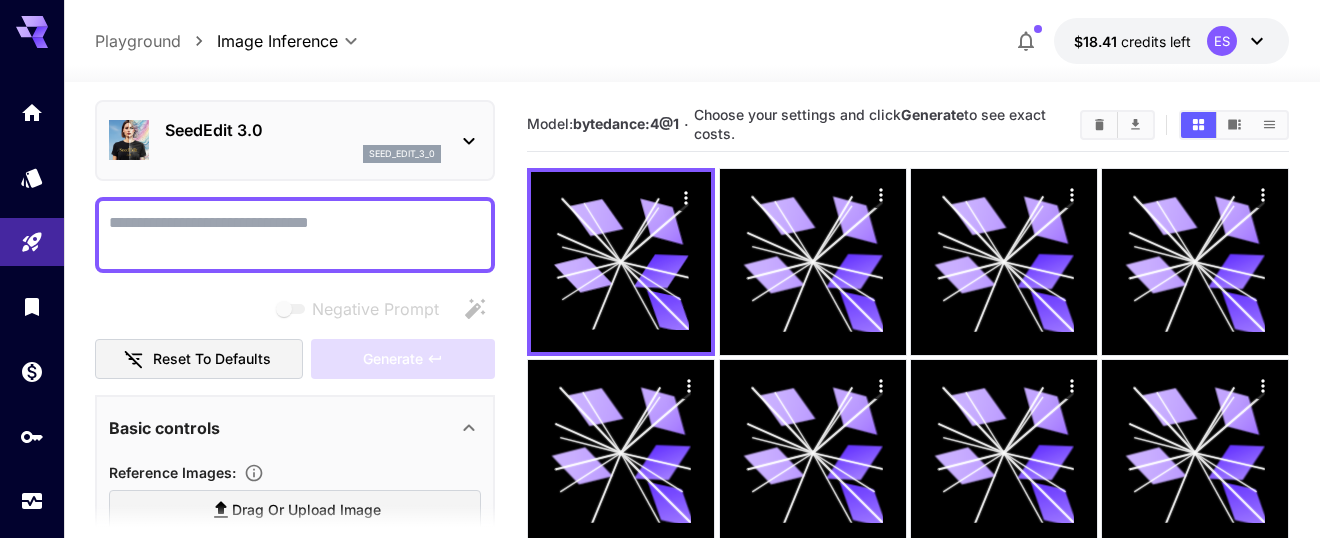 scroll, scrollTop: 121, scrollLeft: 0, axis: vertical 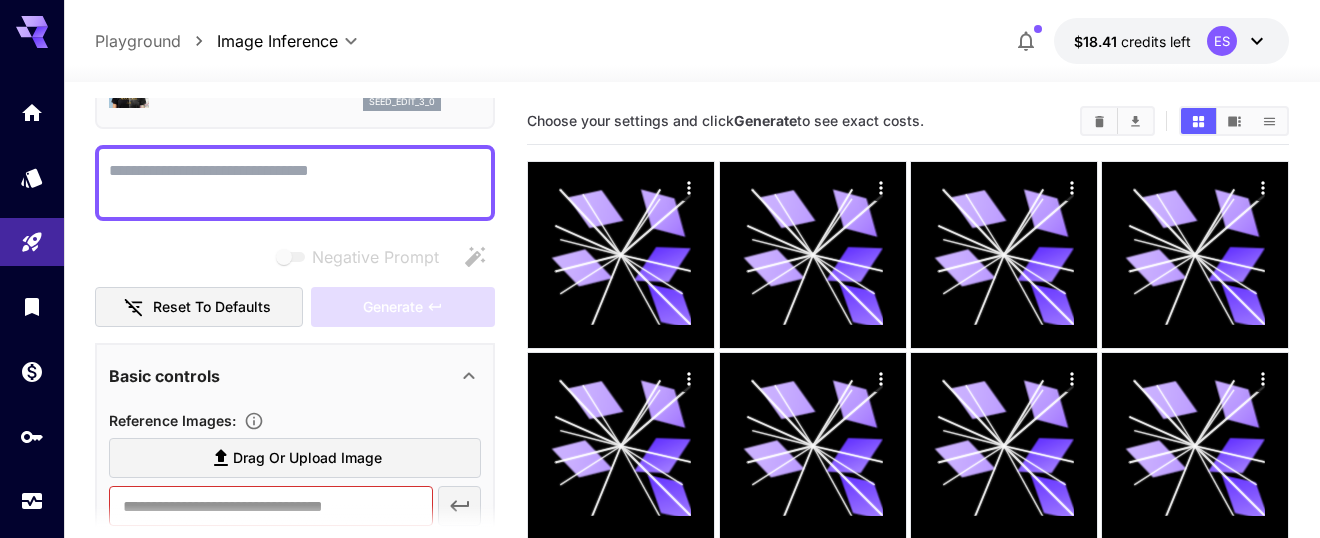 click on "Drag or upload image" at bounding box center (307, 458) 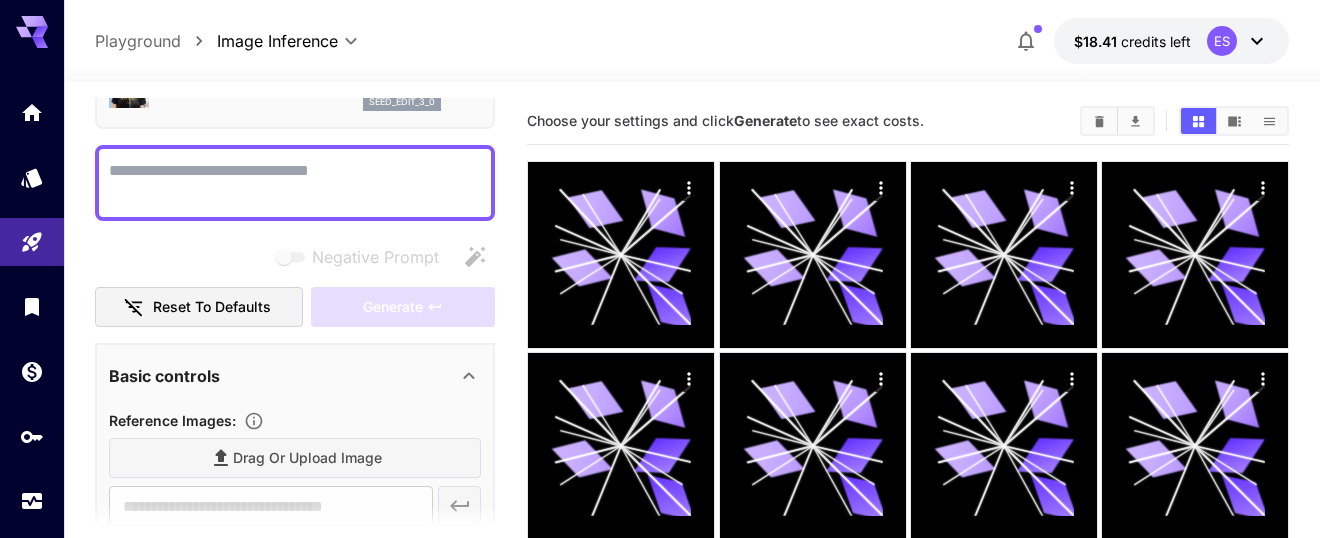 type on "**********" 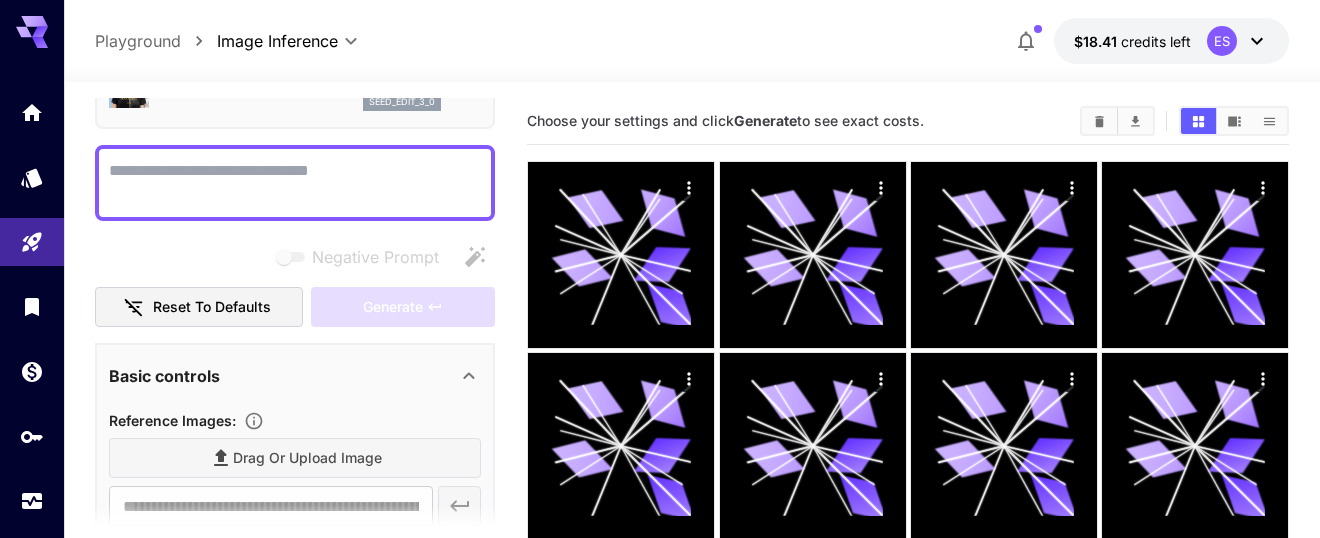 click on "Negative Prompt" at bounding box center [295, 183] 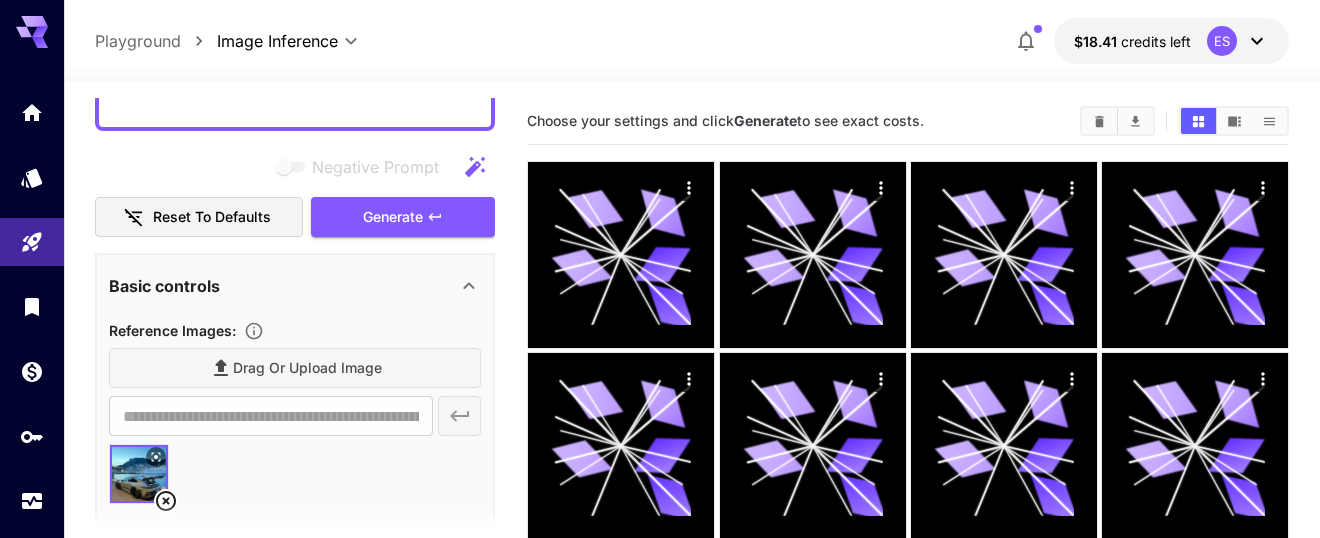 scroll, scrollTop: 454, scrollLeft: 0, axis: vertical 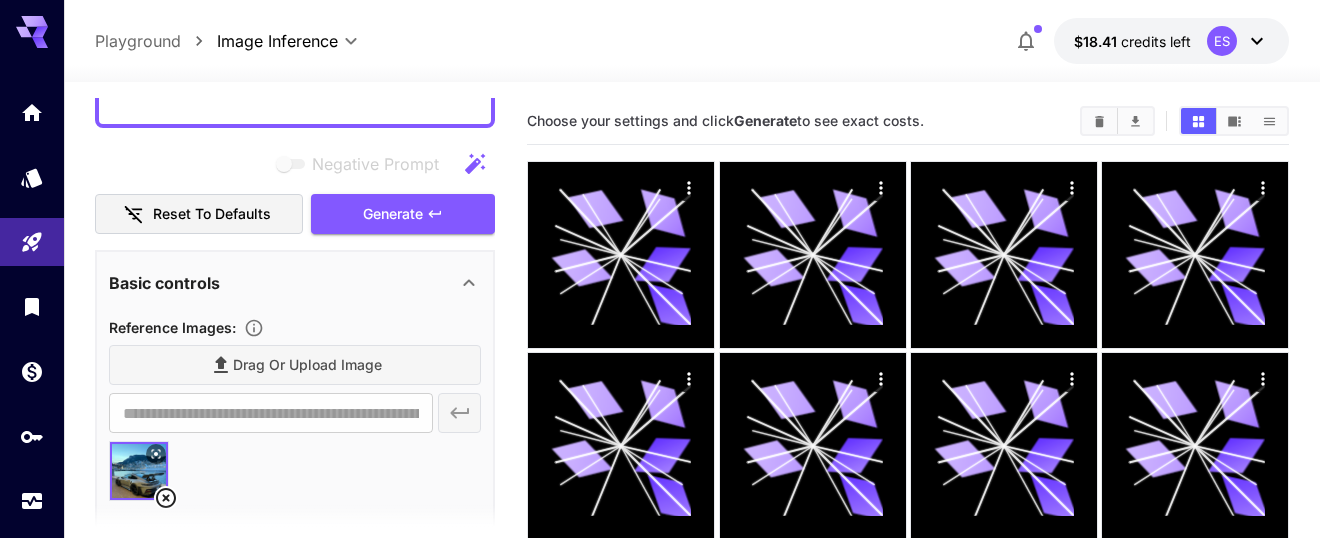 click 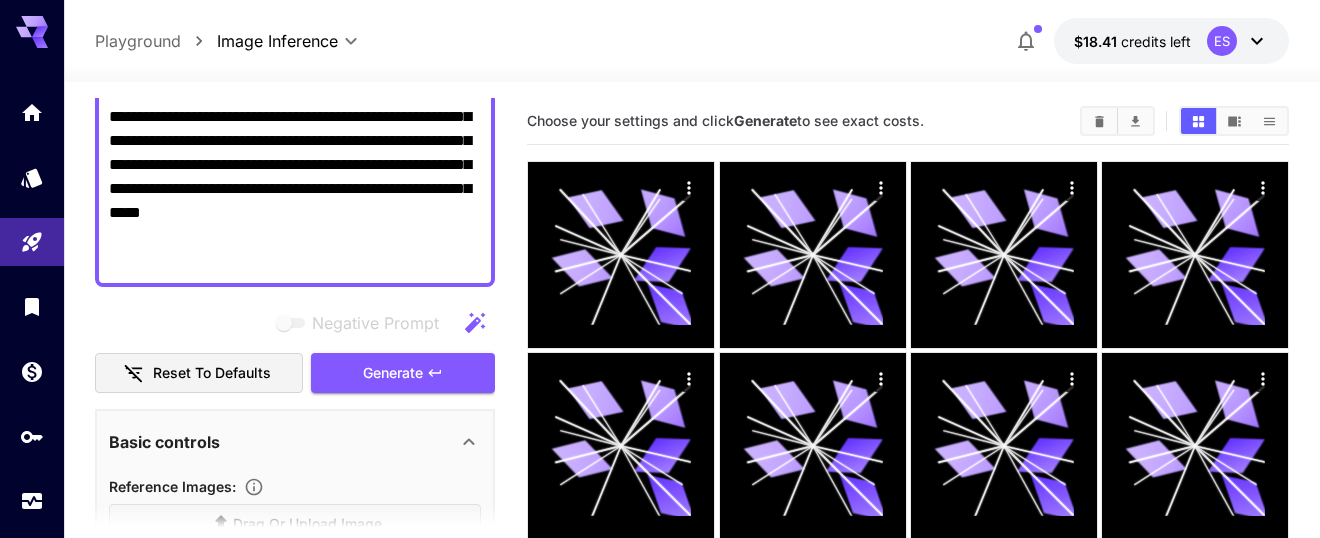 scroll, scrollTop: 486, scrollLeft: 0, axis: vertical 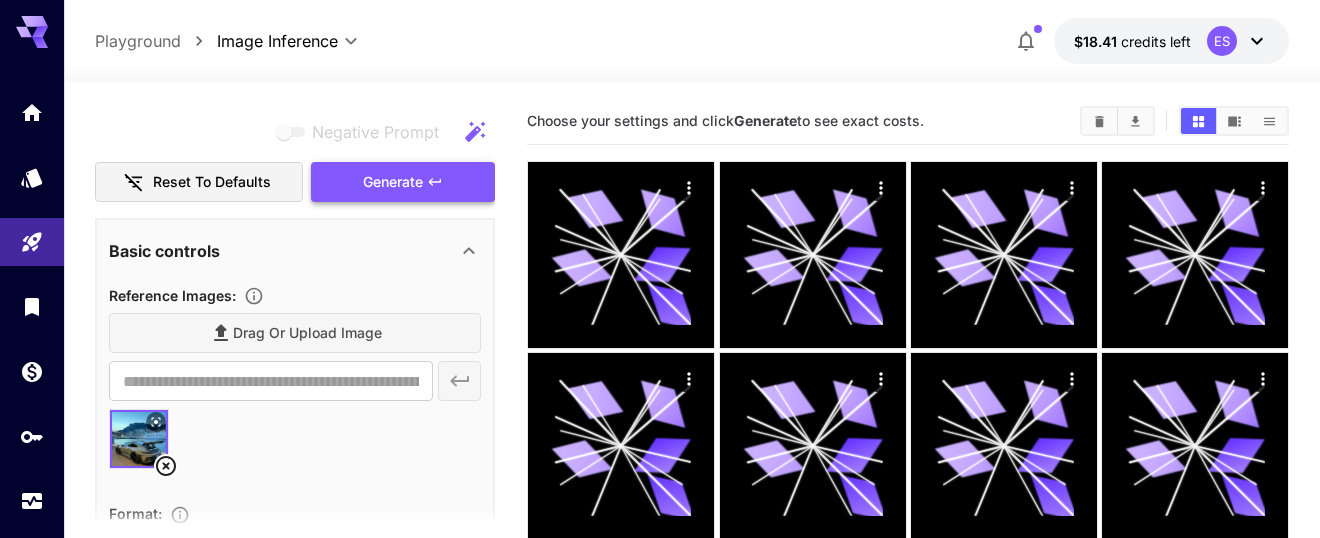 click on "Generate" at bounding box center (393, 182) 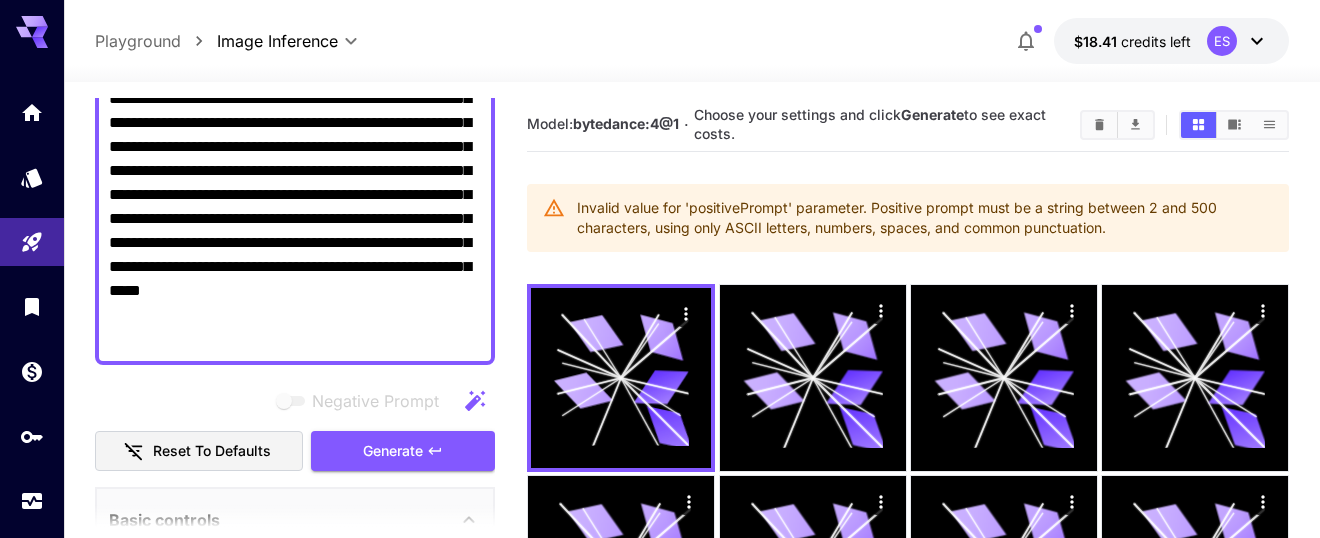 scroll, scrollTop: 0, scrollLeft: 0, axis: both 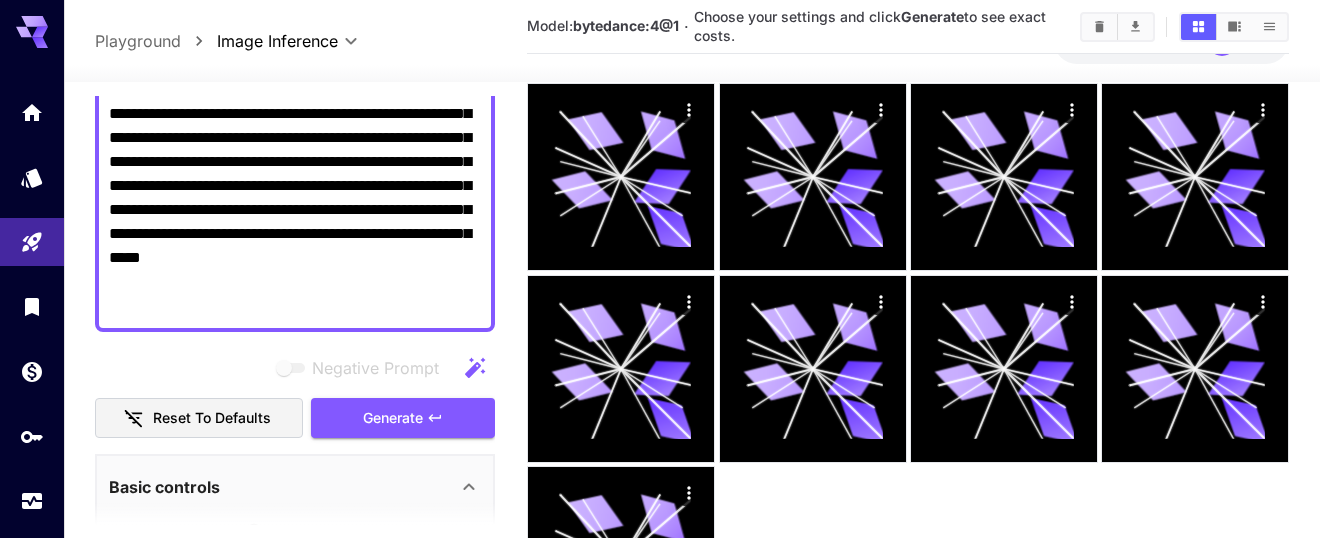 drag, startPoint x: 112, startPoint y: 319, endPoint x: 369, endPoint y: 524, distance: 328.7461 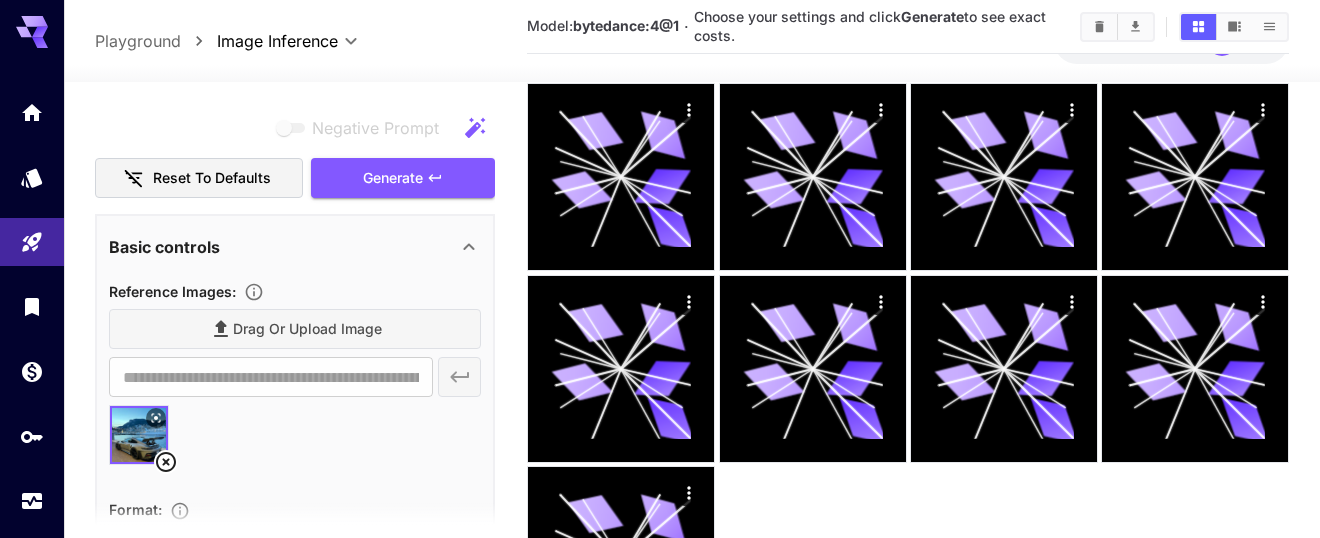 scroll, scrollTop: 183, scrollLeft: 0, axis: vertical 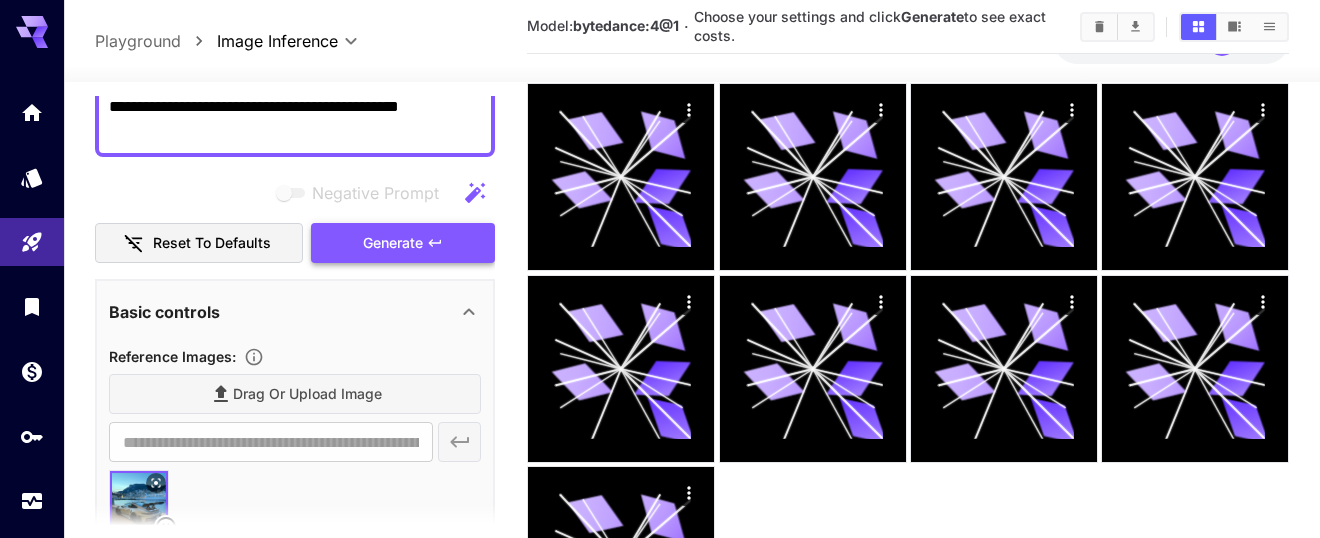 type on "**********" 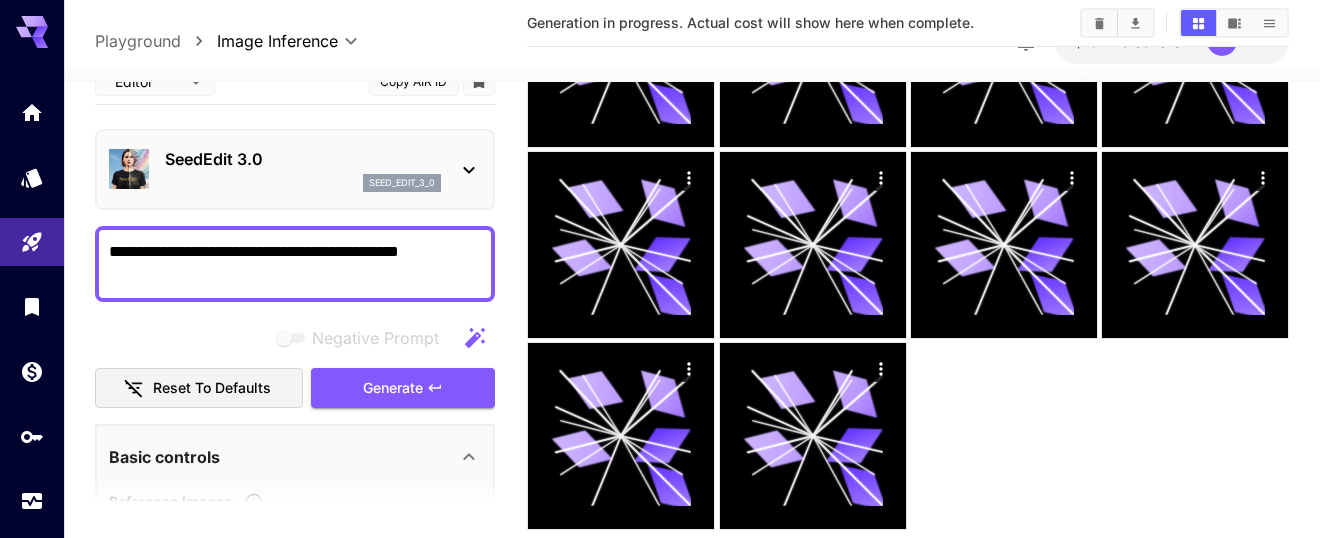 scroll, scrollTop: 0, scrollLeft: 0, axis: both 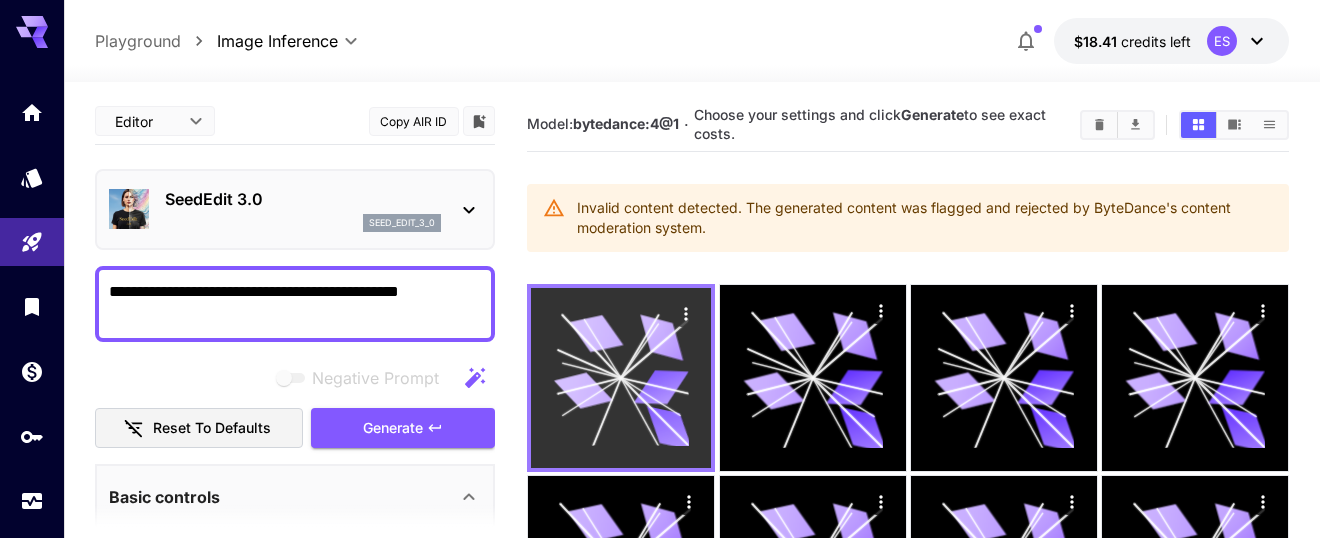 click 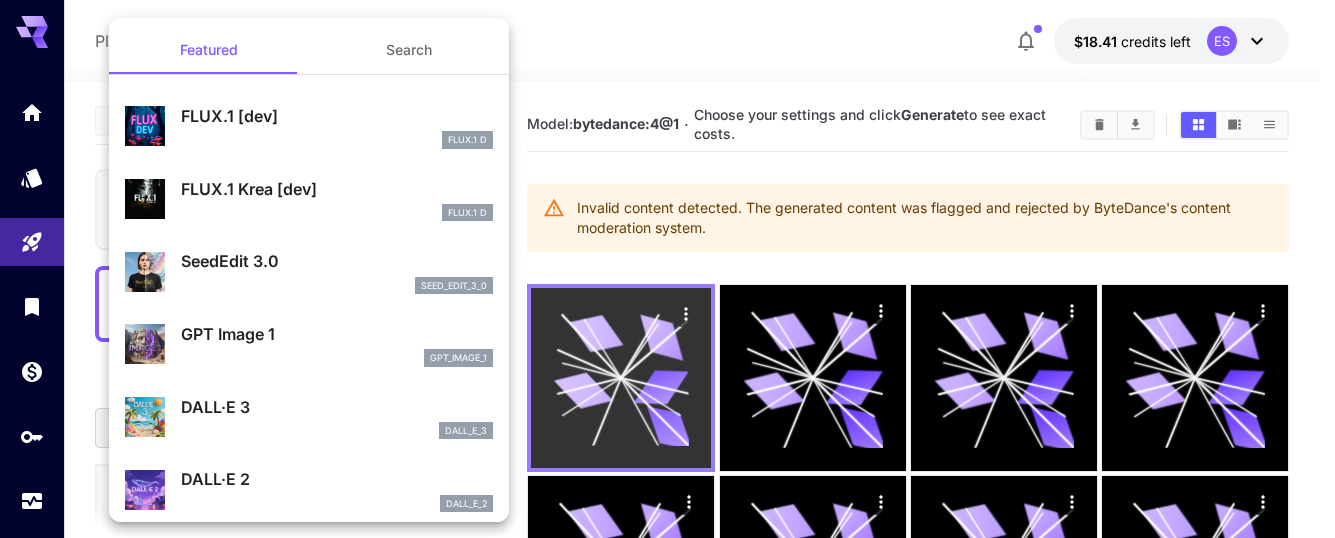 click on "FLUX.1 D" at bounding box center [337, 213] 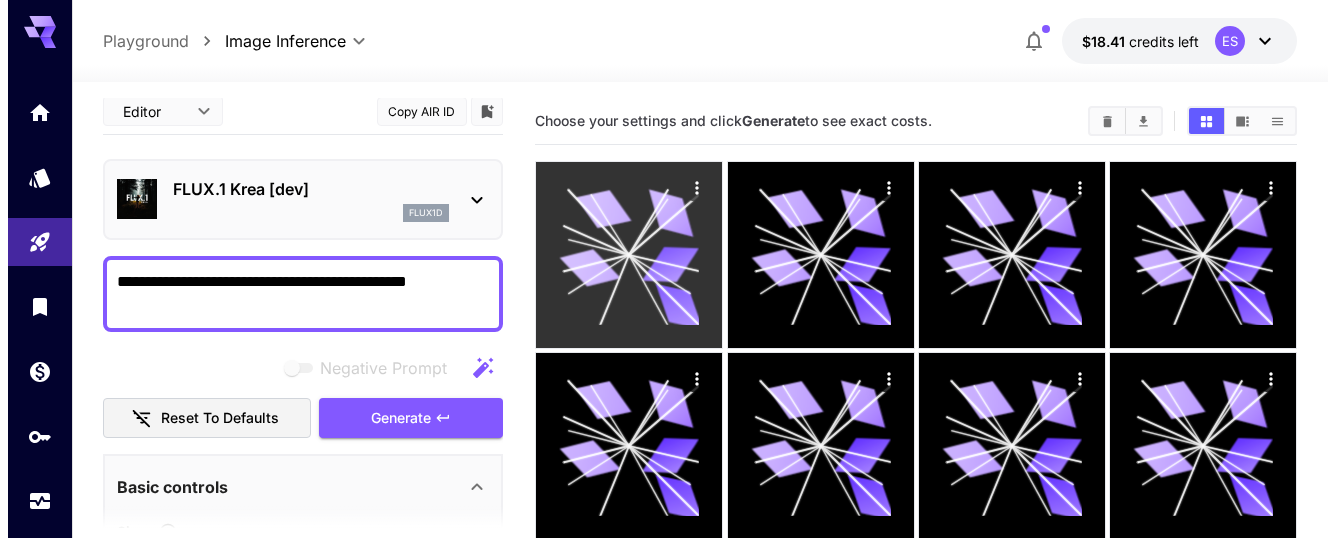 scroll, scrollTop: 0, scrollLeft: 0, axis: both 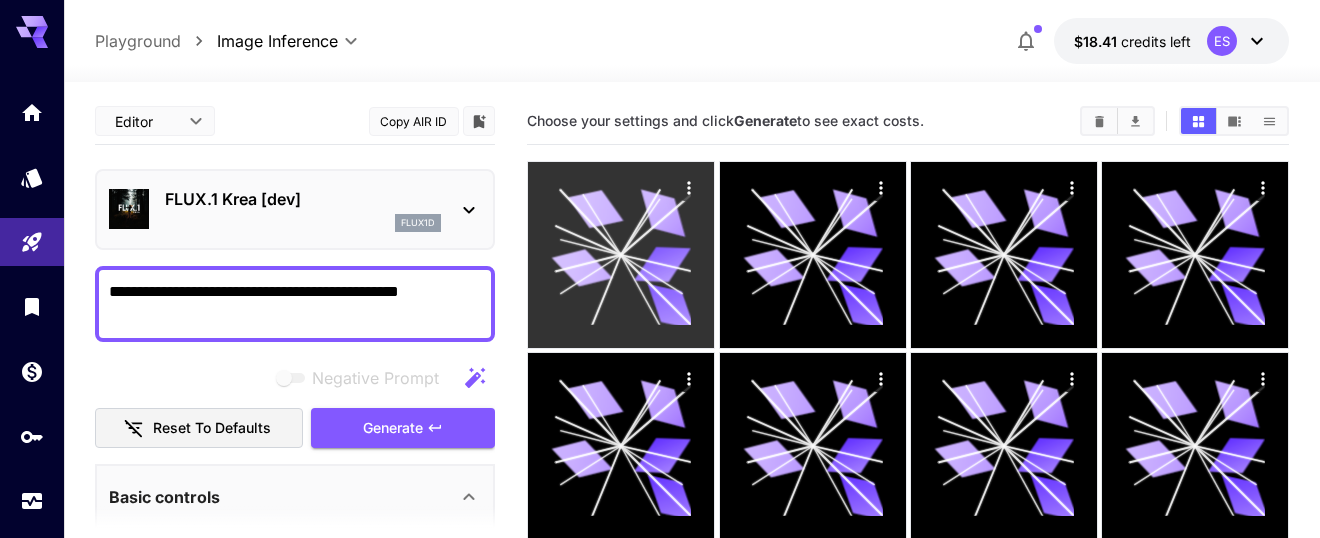 click on "**********" at bounding box center [295, 304] 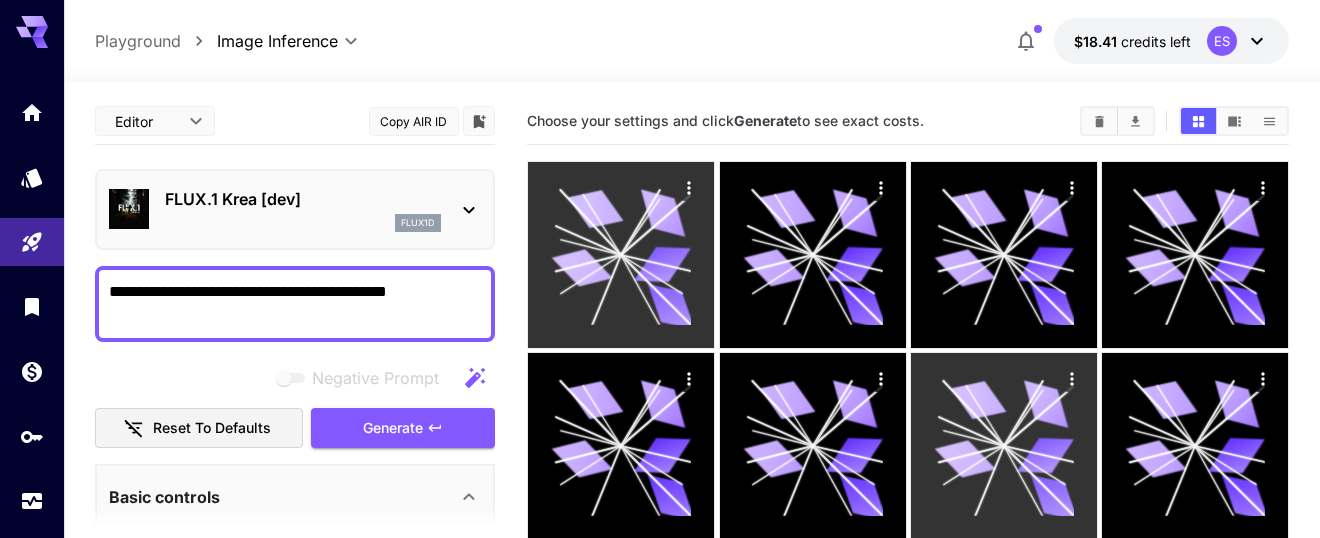 type on "**********" 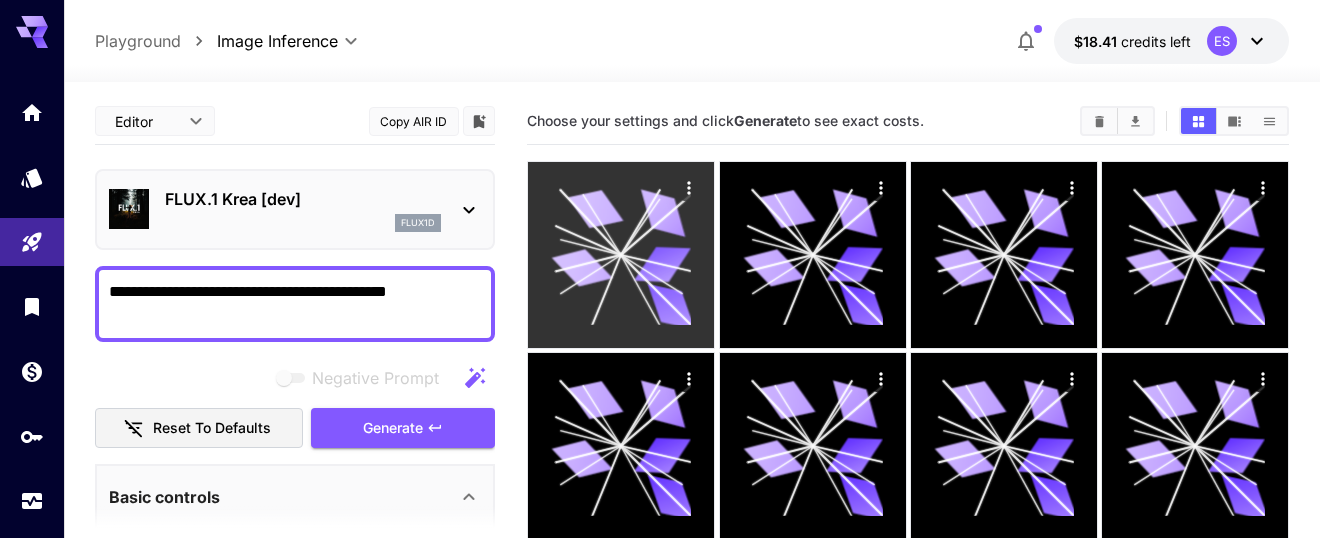 click on "FLUX.1 Krea [dev] flux1d" at bounding box center [295, 209] 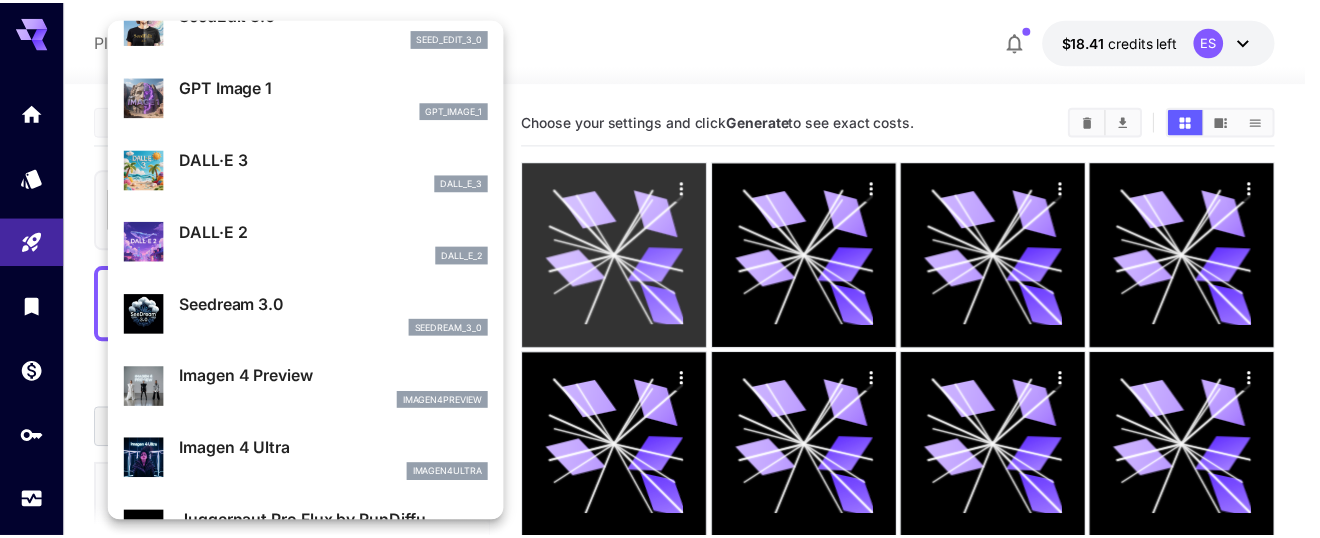 scroll, scrollTop: 250, scrollLeft: 0, axis: vertical 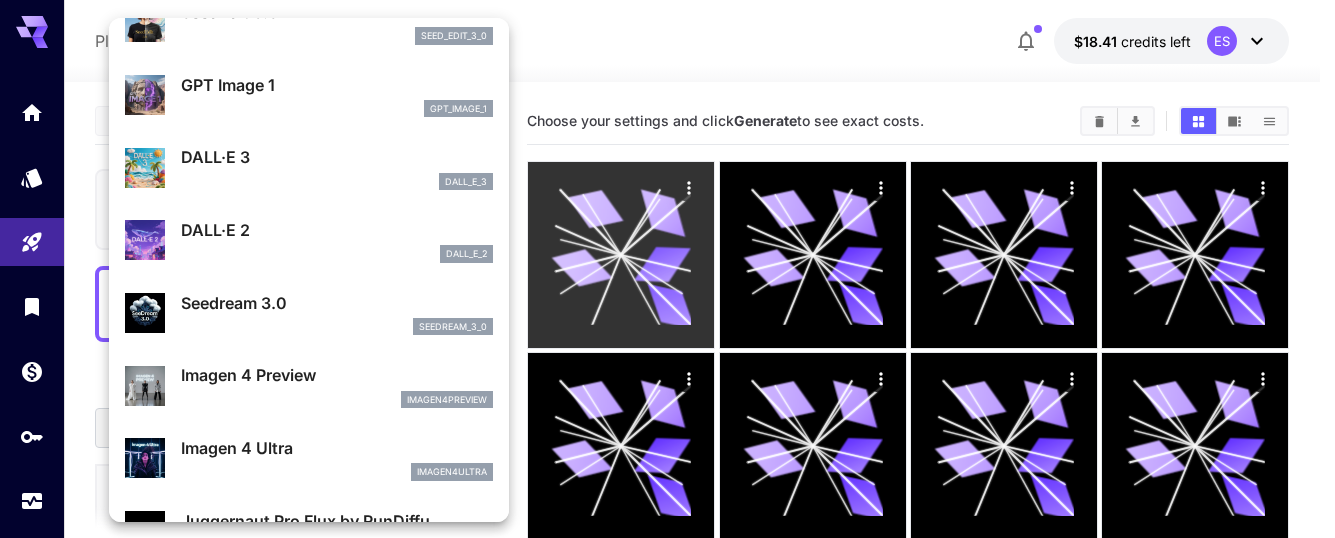 click on "seedream_3_0" at bounding box center [337, 327] 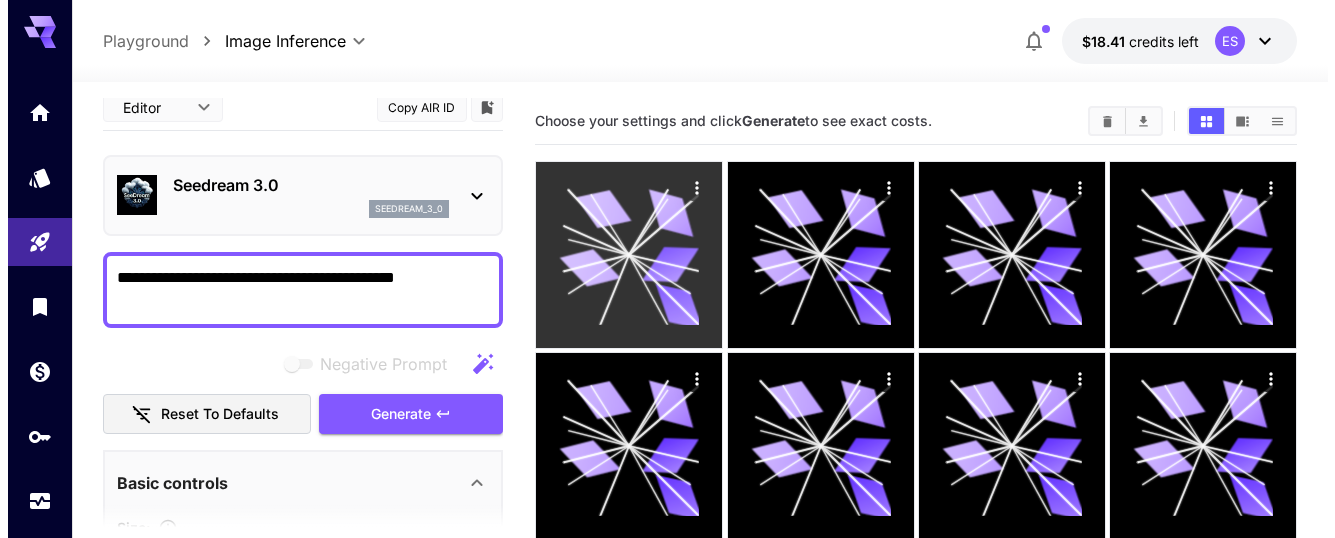 scroll, scrollTop: 0, scrollLeft: 0, axis: both 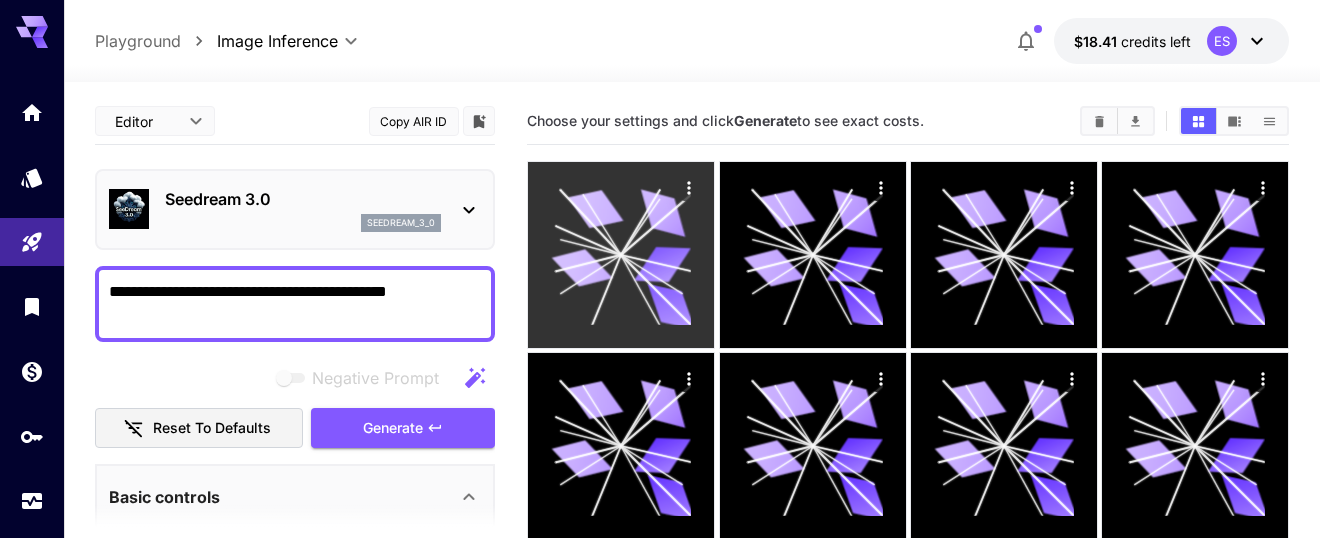 click on "seedream_3_0" at bounding box center [303, 223] 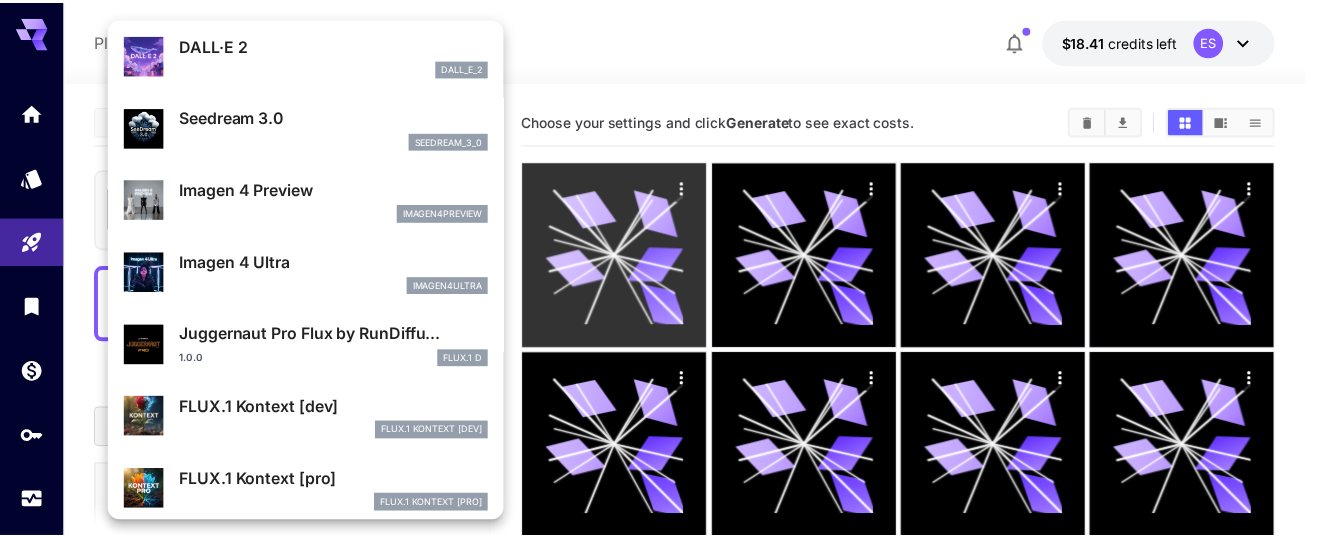 scroll, scrollTop: 453, scrollLeft: 0, axis: vertical 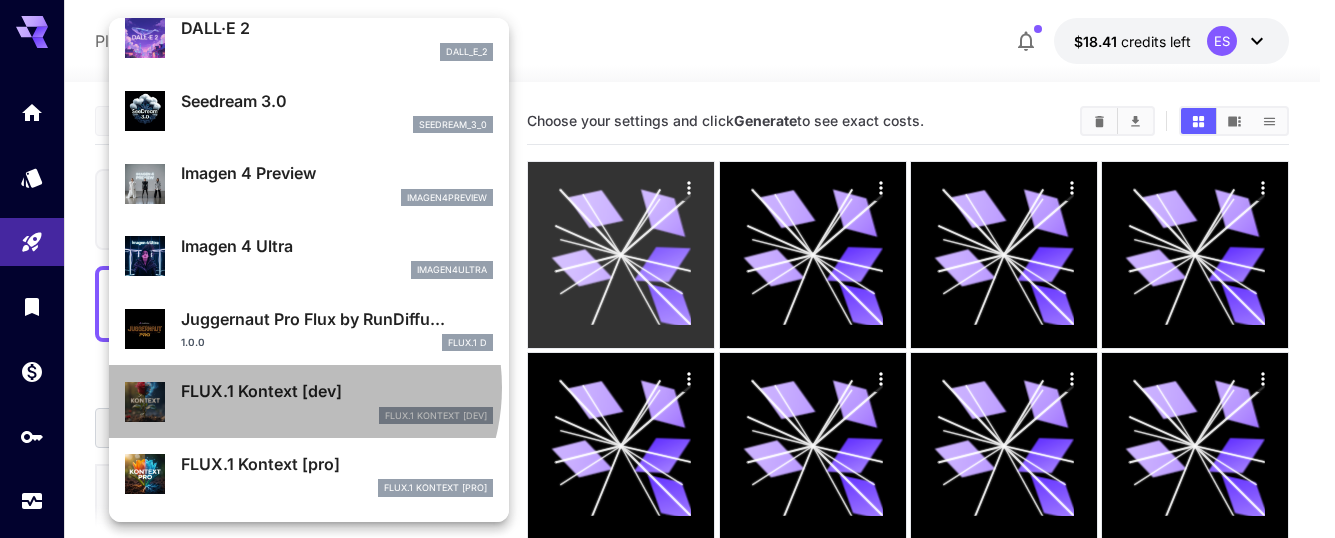 click on "FLUX.1 Kontext [dev]" at bounding box center [337, 391] 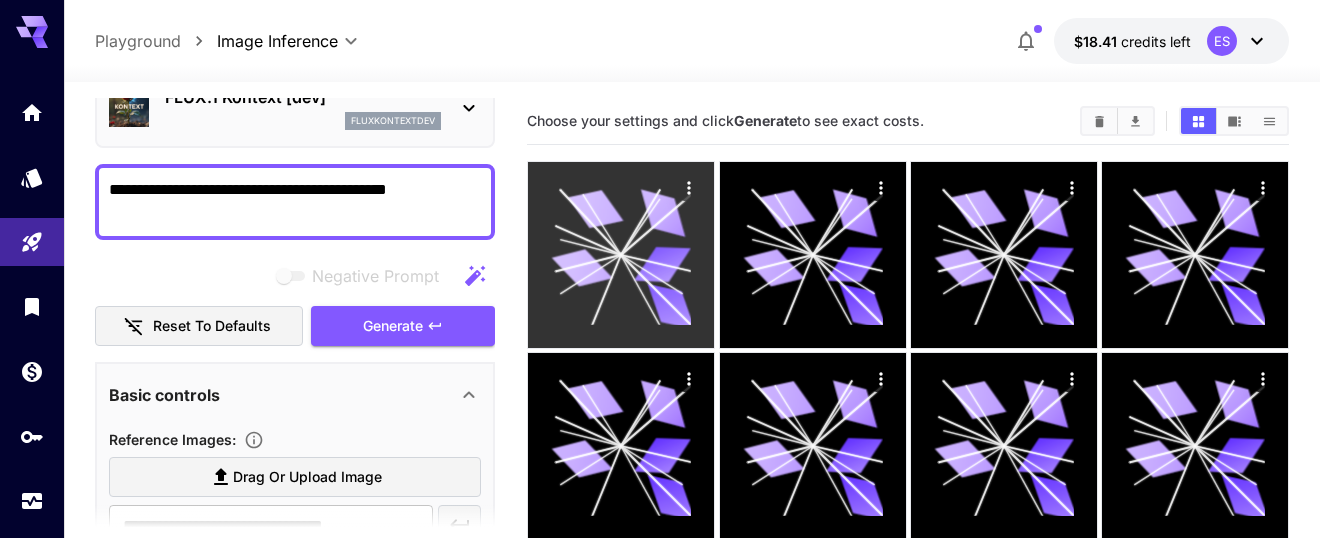 scroll, scrollTop: 3, scrollLeft: 0, axis: vertical 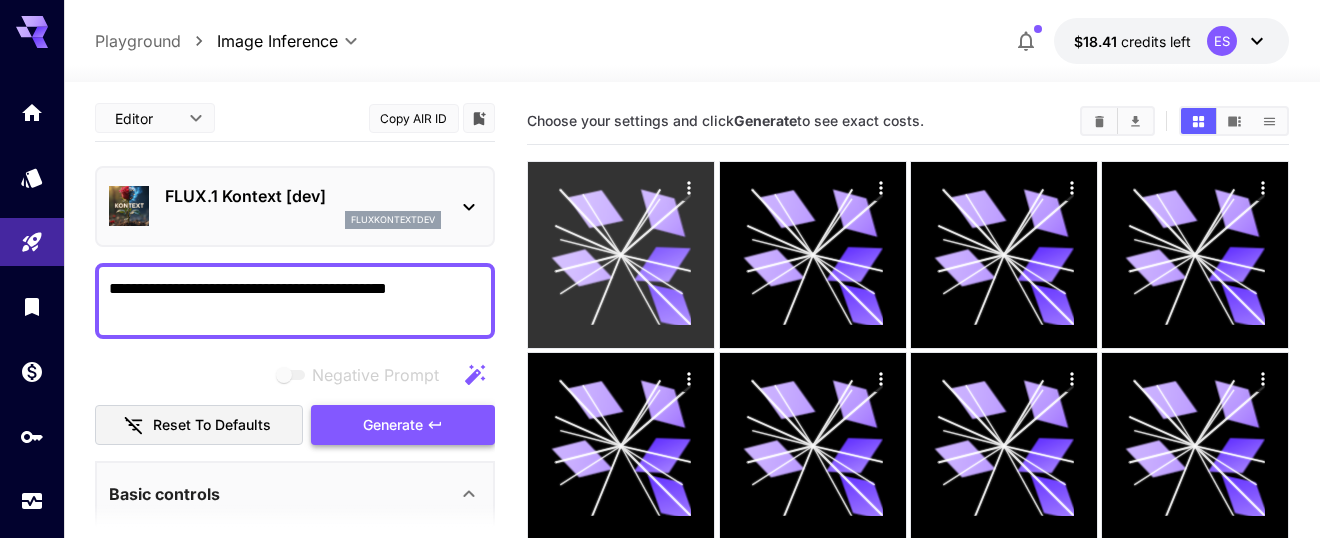 click on "Generate" at bounding box center (393, 425) 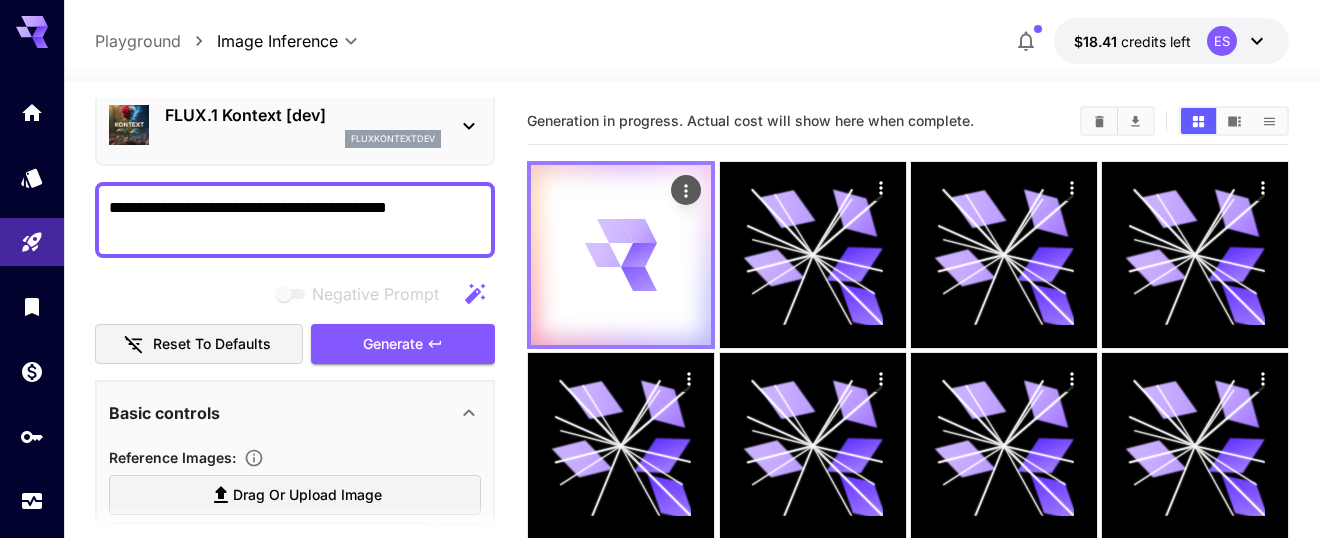 scroll, scrollTop: 184, scrollLeft: 0, axis: vertical 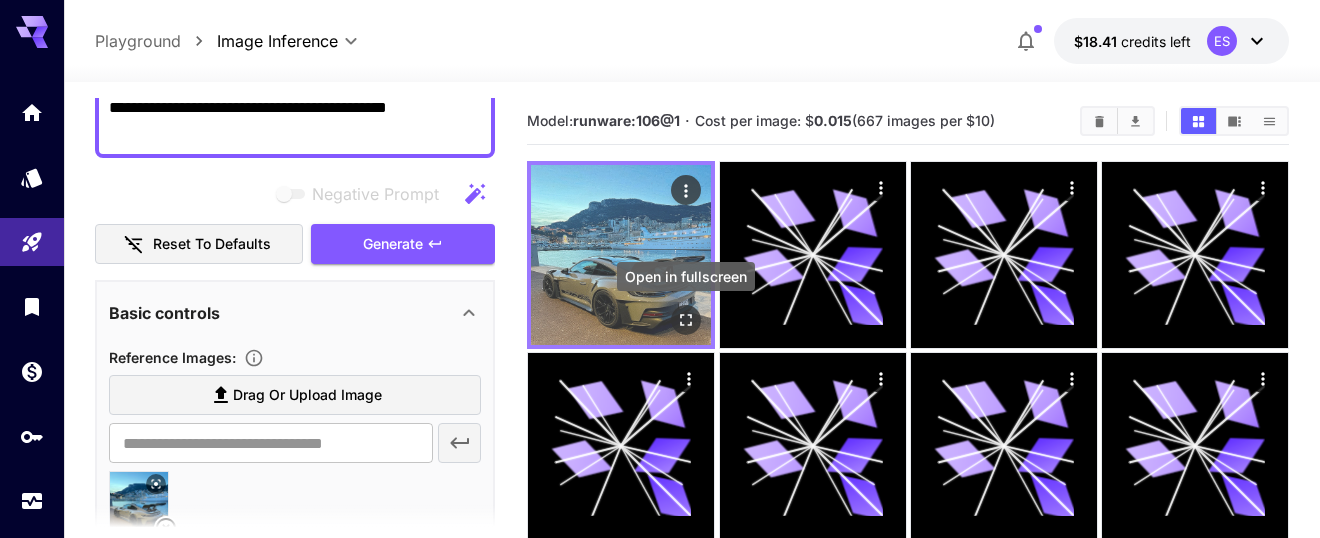 click 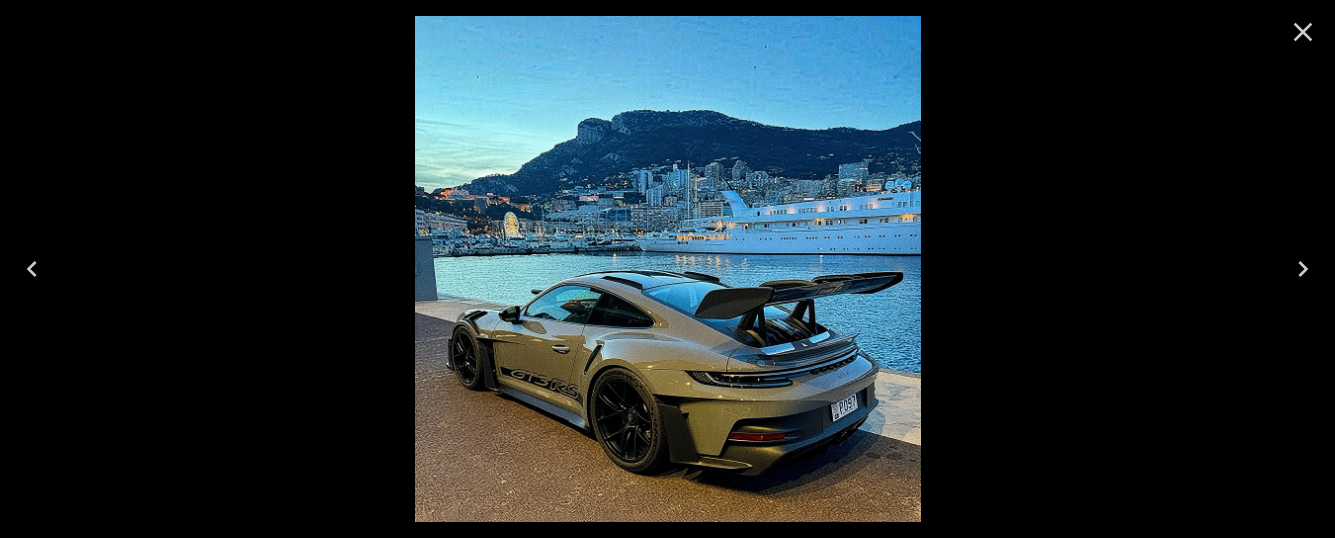 click 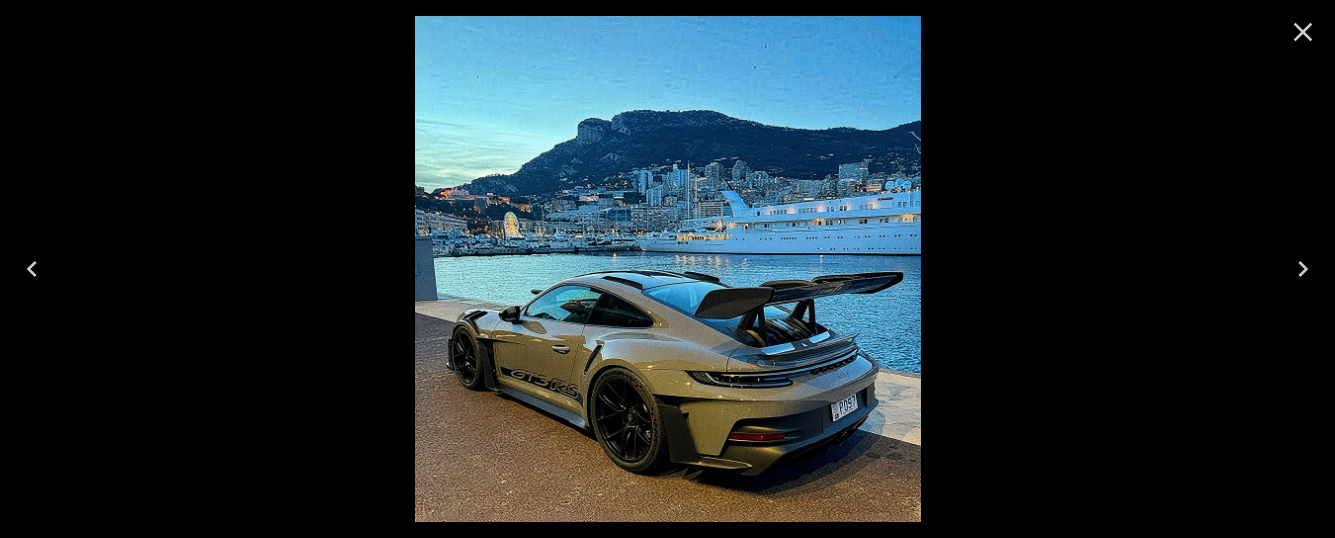 click 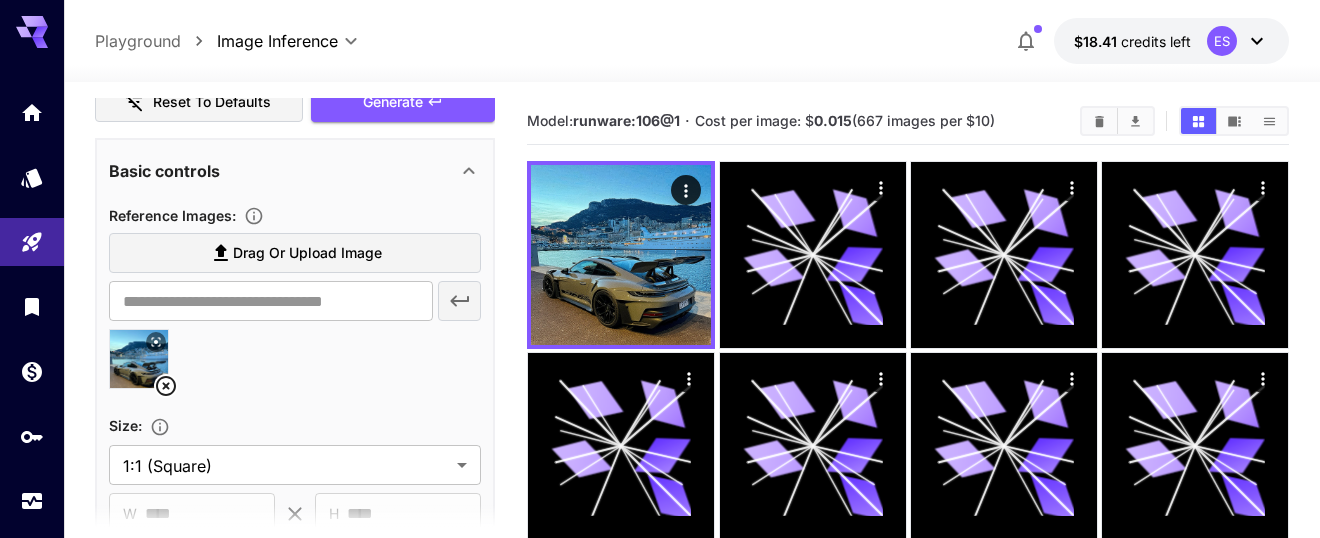 scroll, scrollTop: 762, scrollLeft: 0, axis: vertical 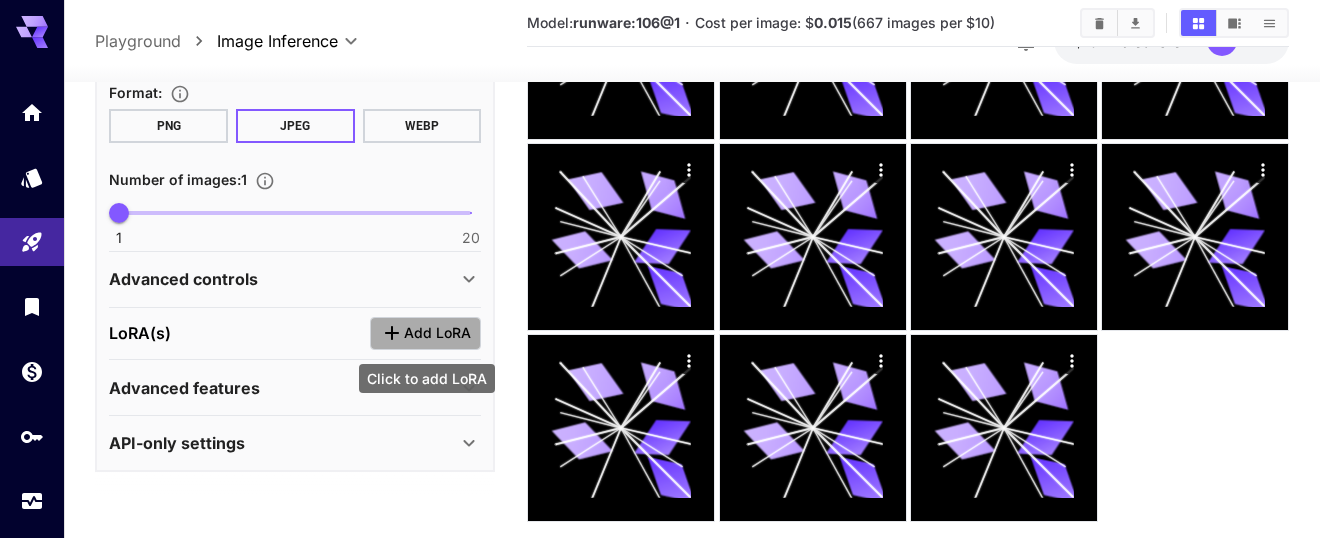 click on "Add LoRA" at bounding box center (437, 333) 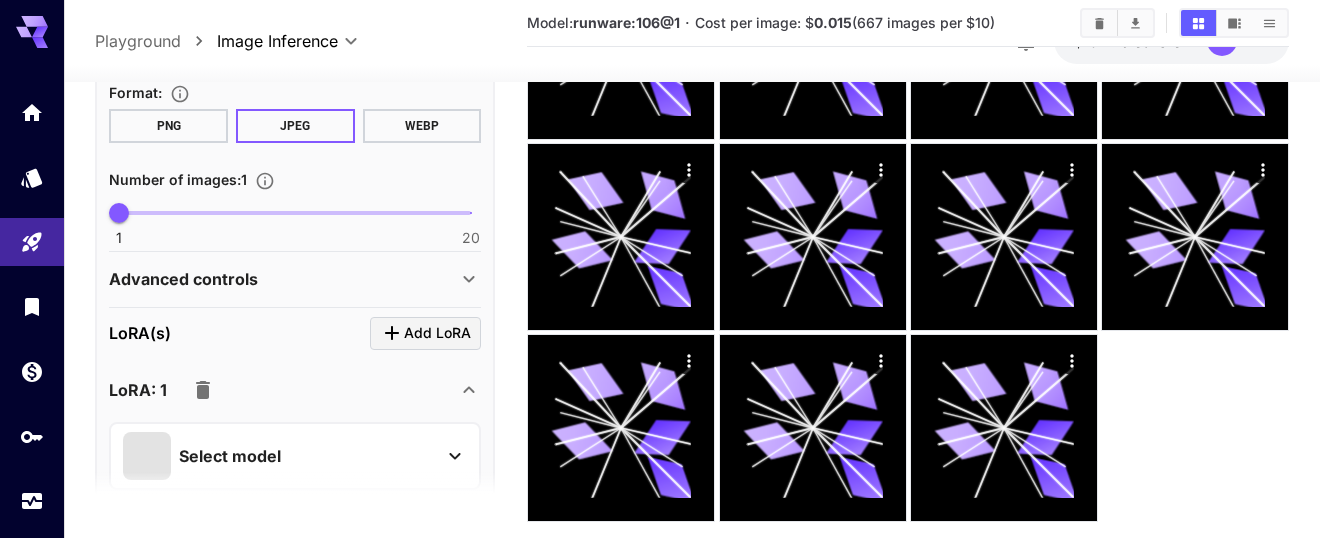 click on "Select model" at bounding box center (279, 456) 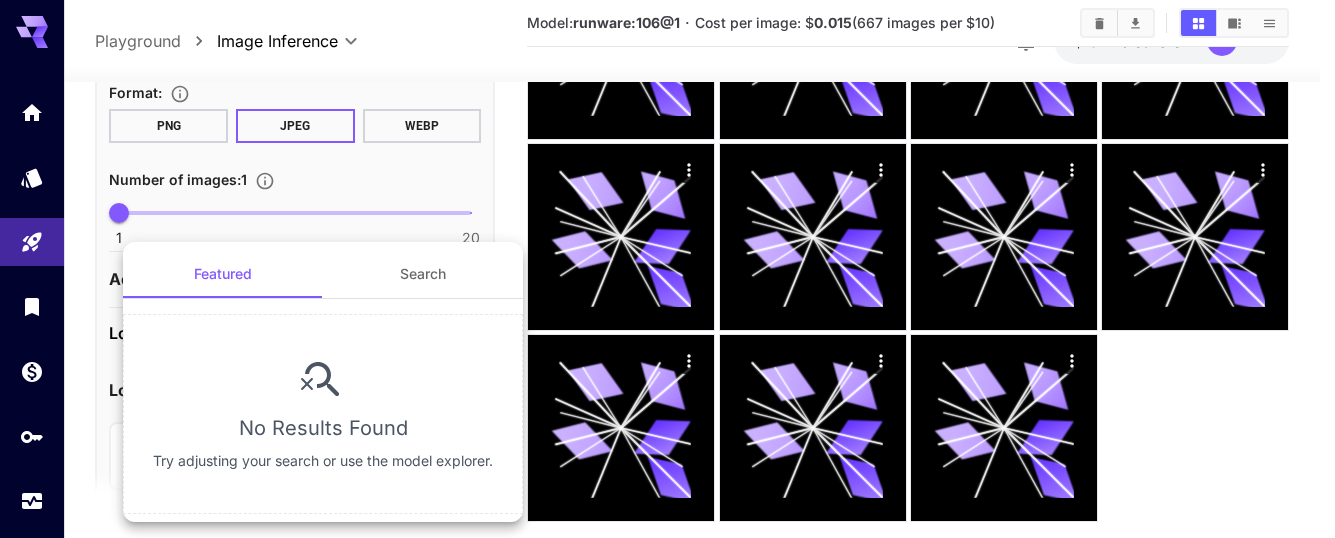 click on "Featured Search No Results Found Try adjusting your search or use the model explorer." at bounding box center [323, 382] 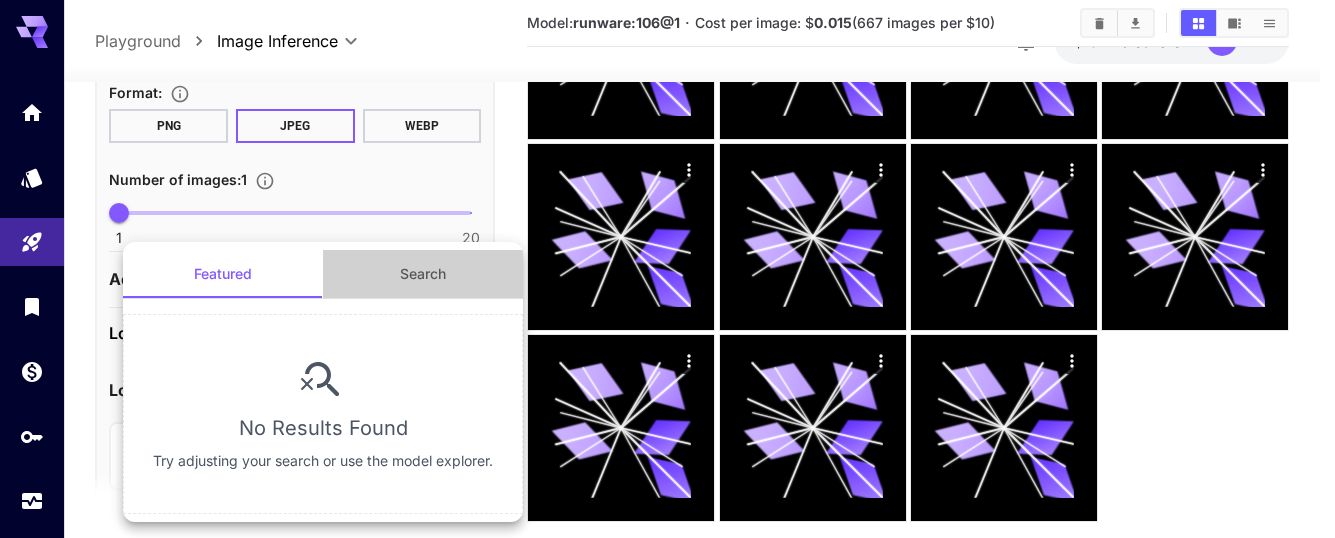 click on "Search" at bounding box center [423, 274] 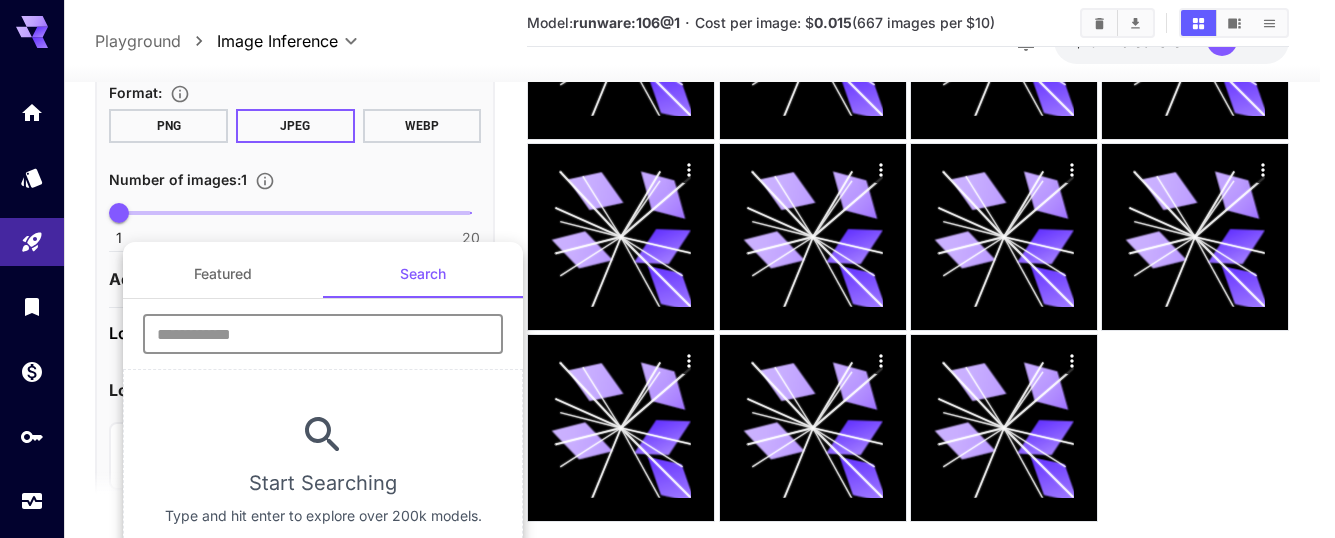 click at bounding box center (323, 334) 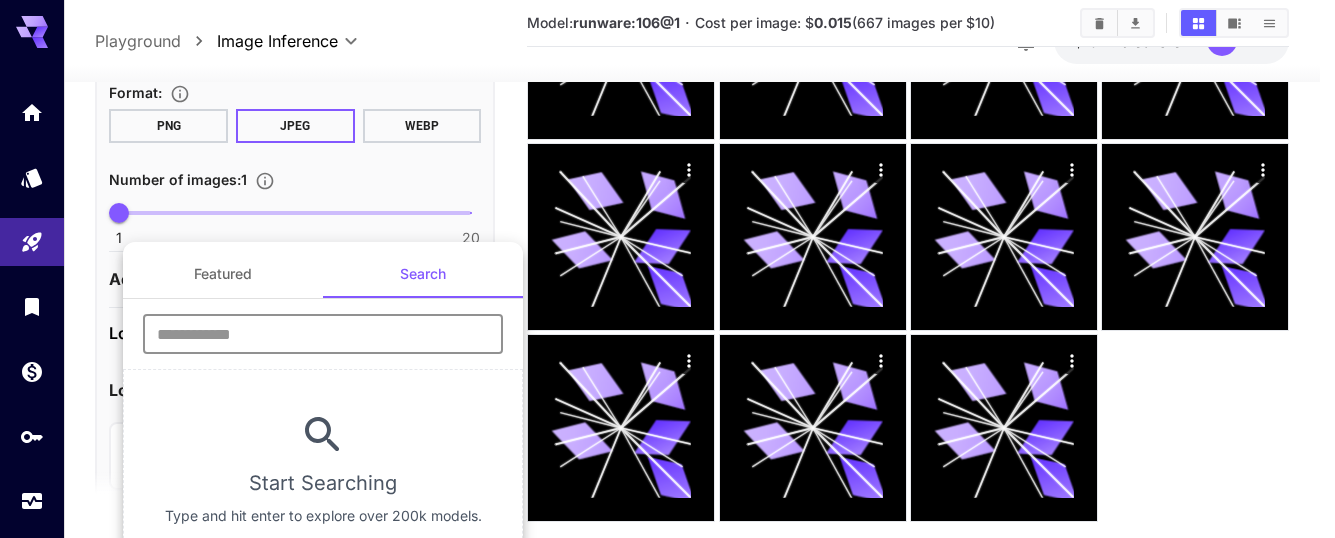type on "**********" 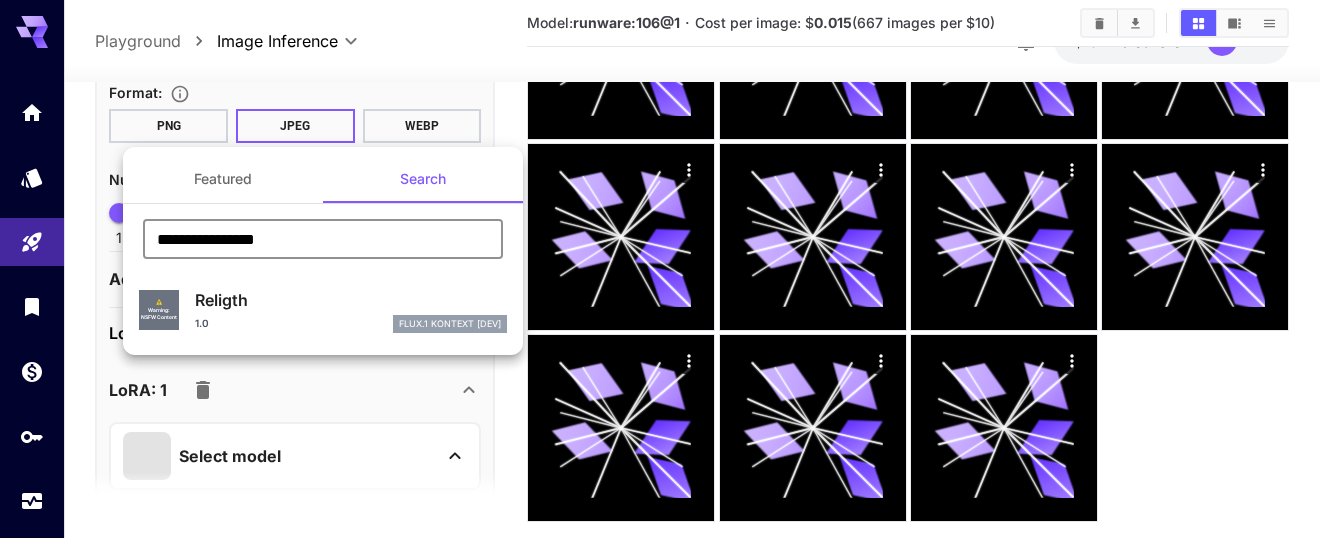 click on "1.0 FlUX.1 Kontext [dev]" at bounding box center (351, 324) 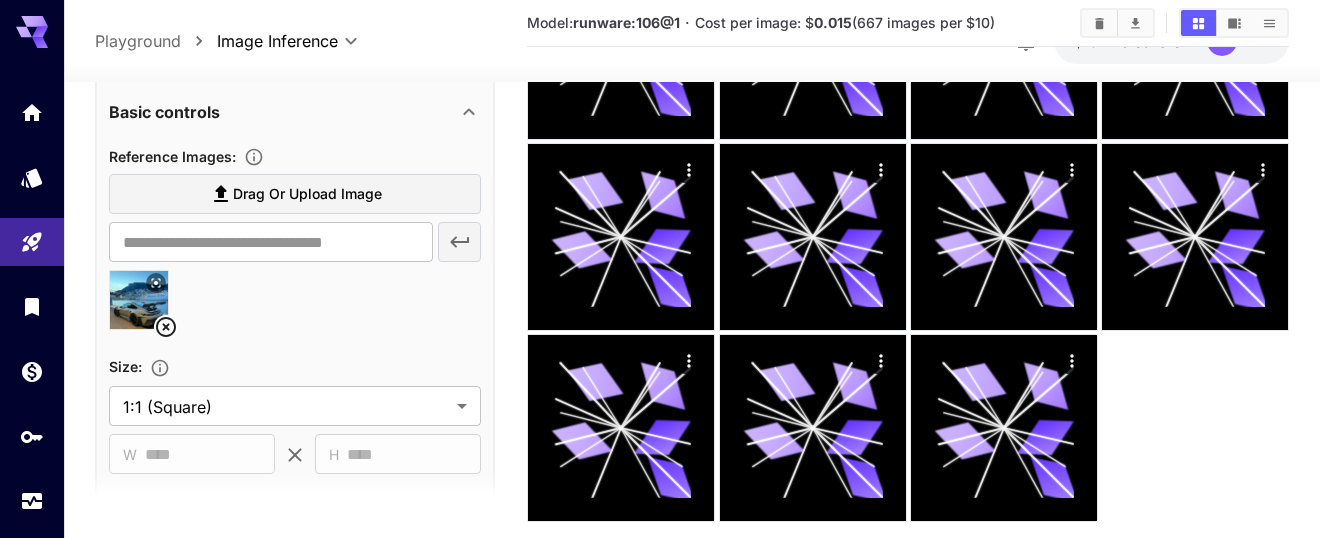 scroll, scrollTop: 0, scrollLeft: 0, axis: both 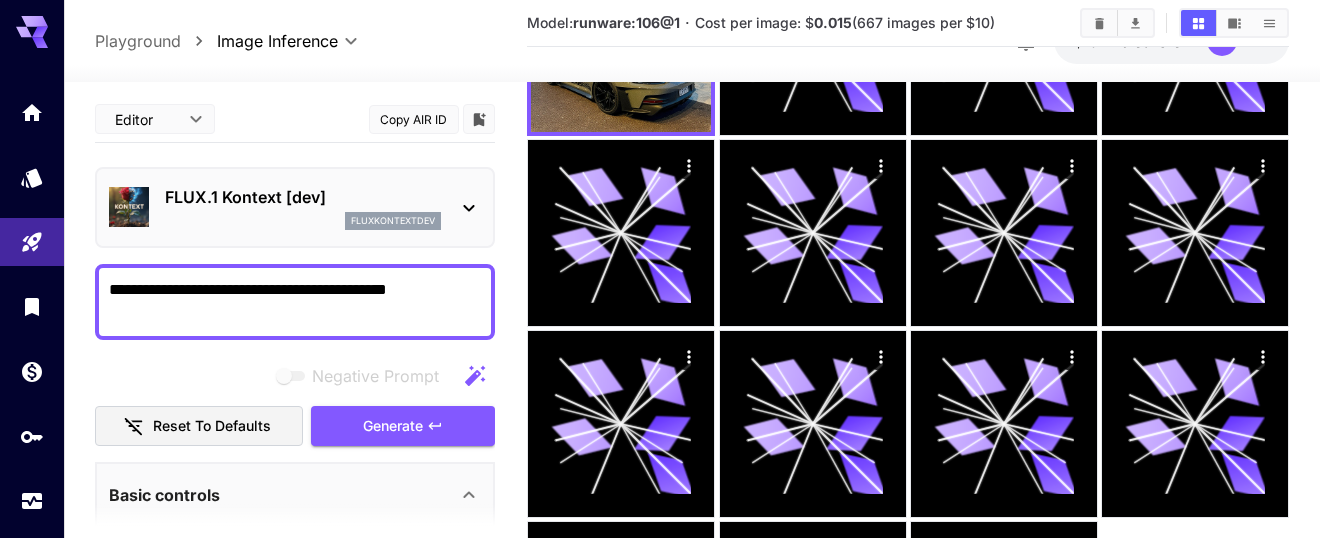 click on "Generate" at bounding box center (403, 426) 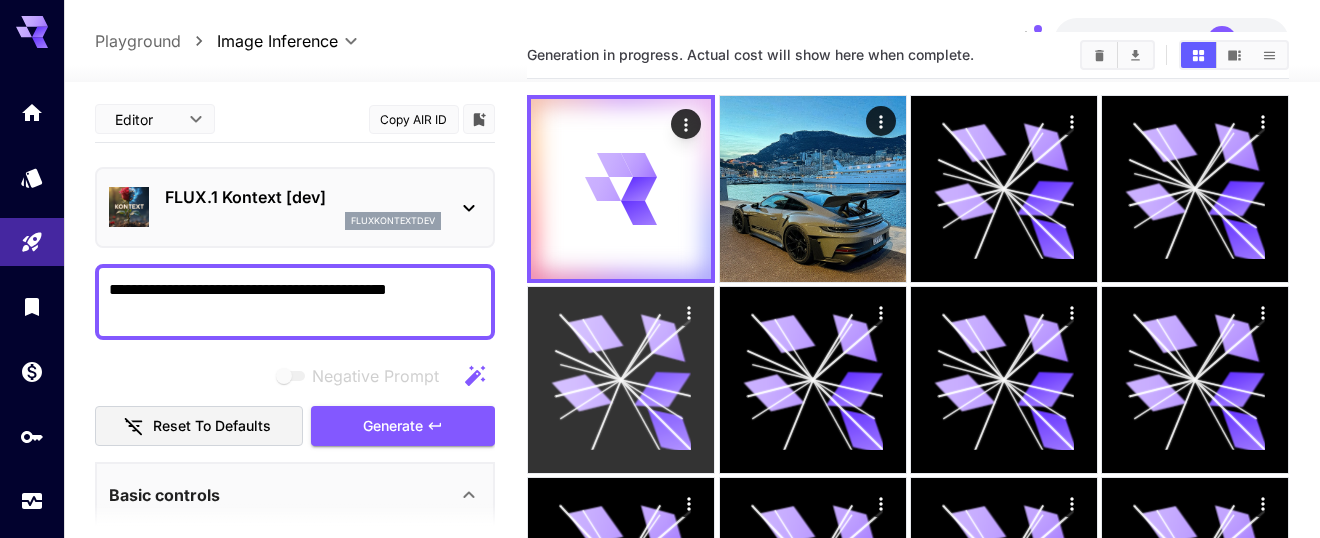 scroll, scrollTop: 0, scrollLeft: 0, axis: both 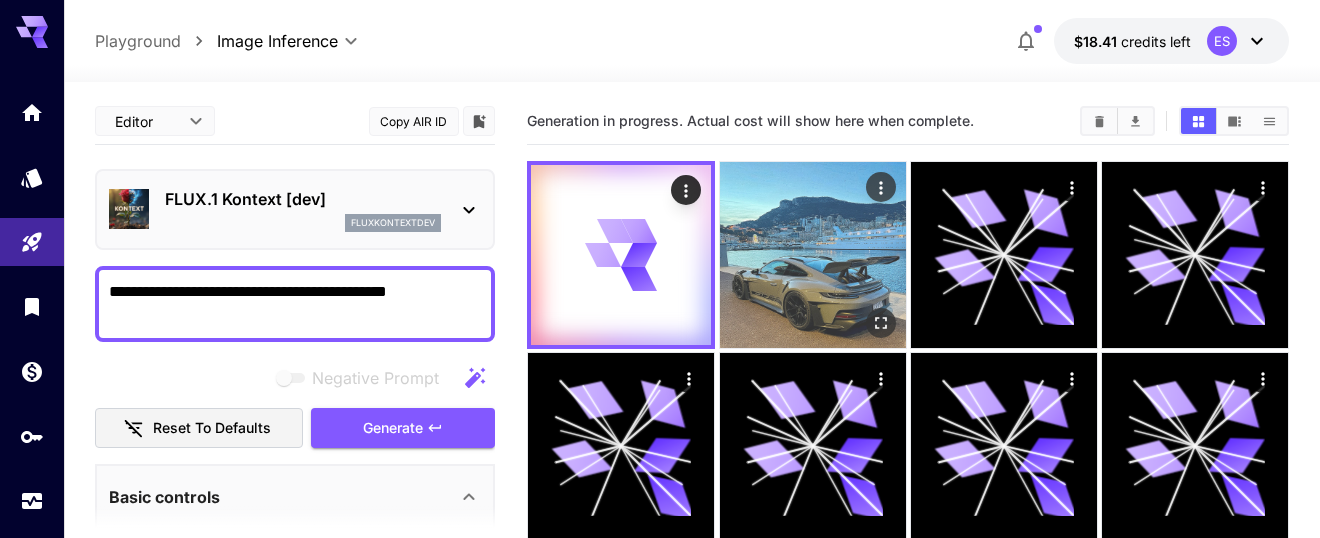 click at bounding box center [813, 255] 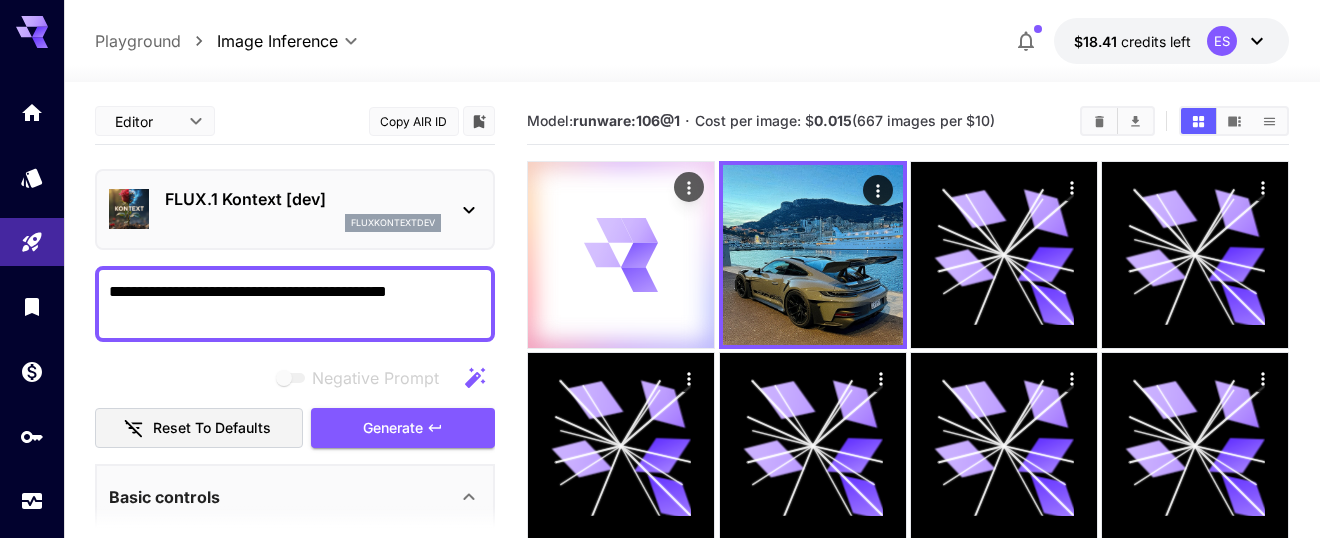 click 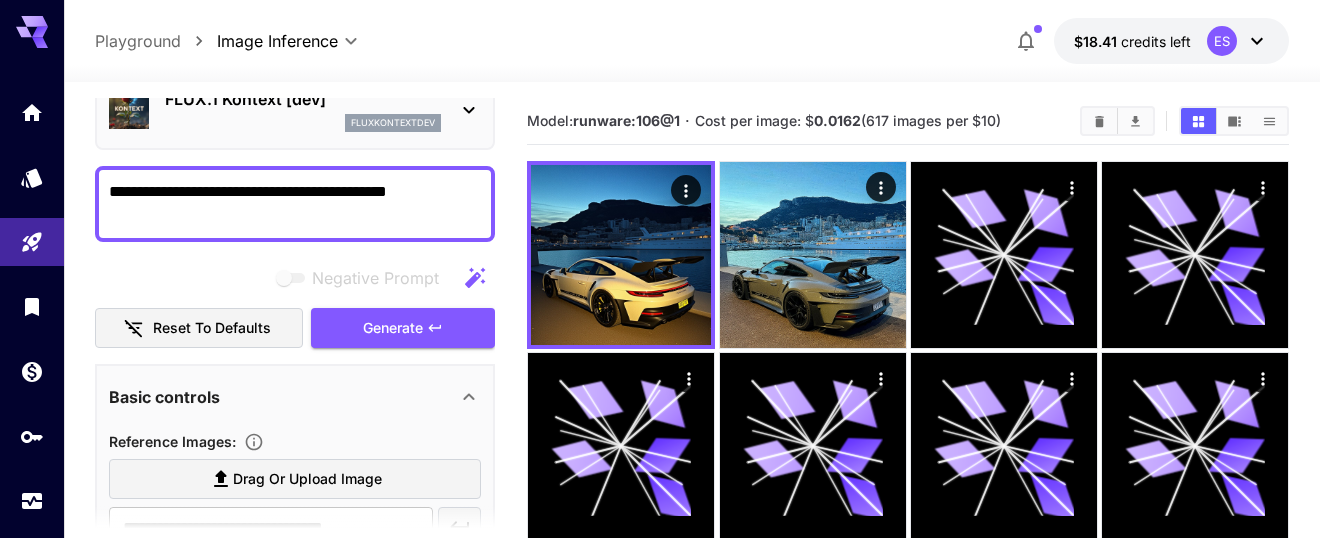 scroll, scrollTop: 192, scrollLeft: 0, axis: vertical 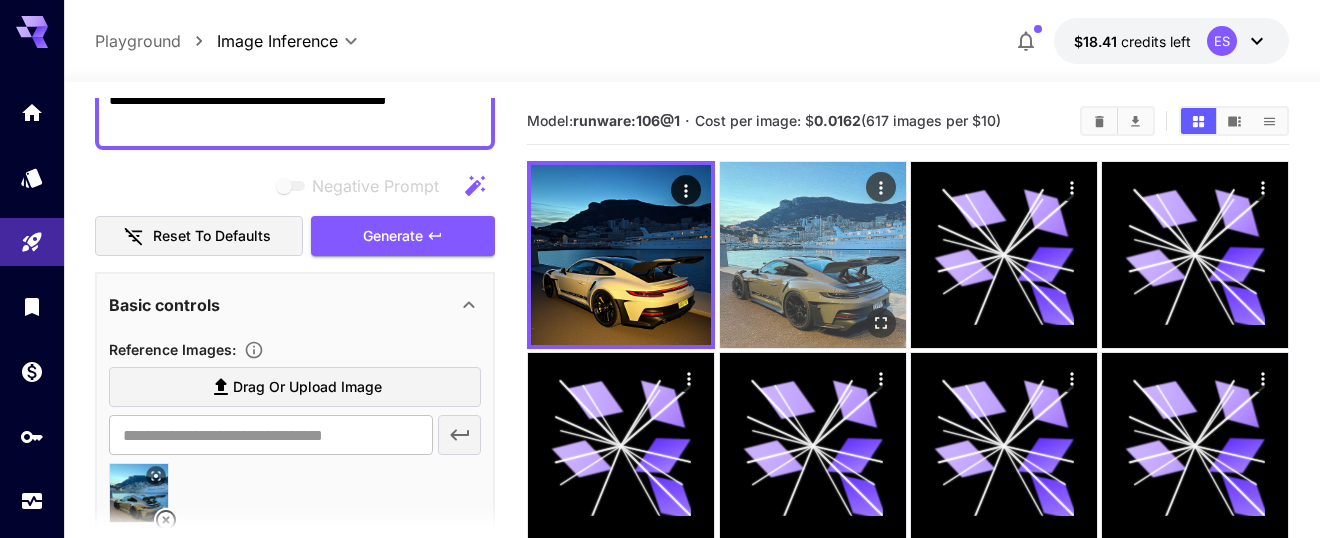 click at bounding box center (813, 255) 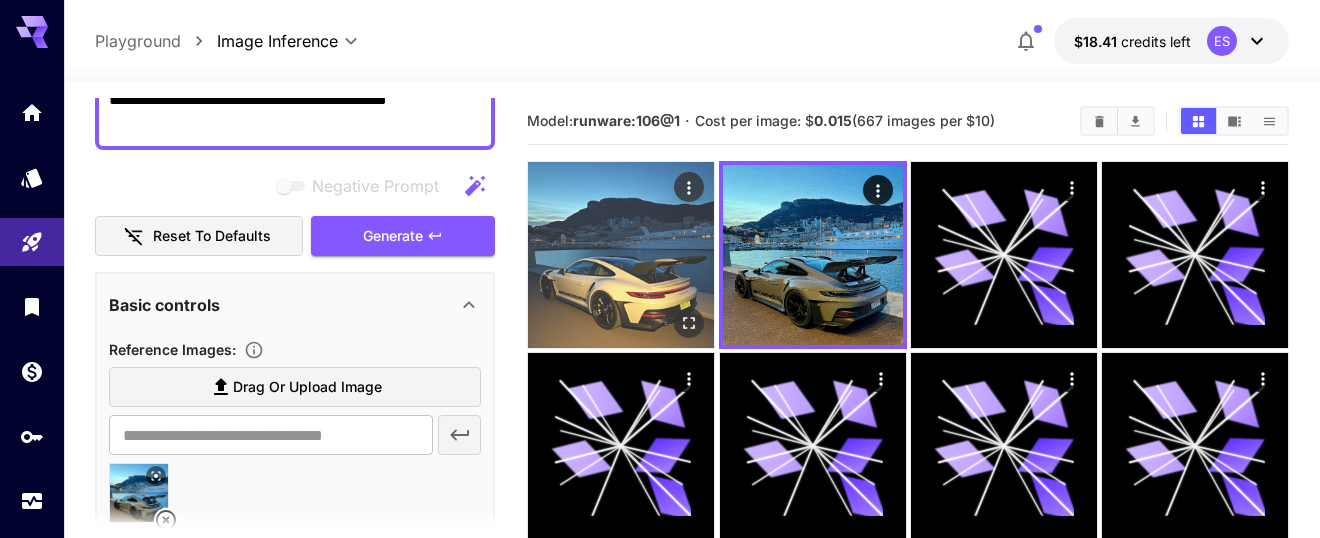 click at bounding box center (621, 255) 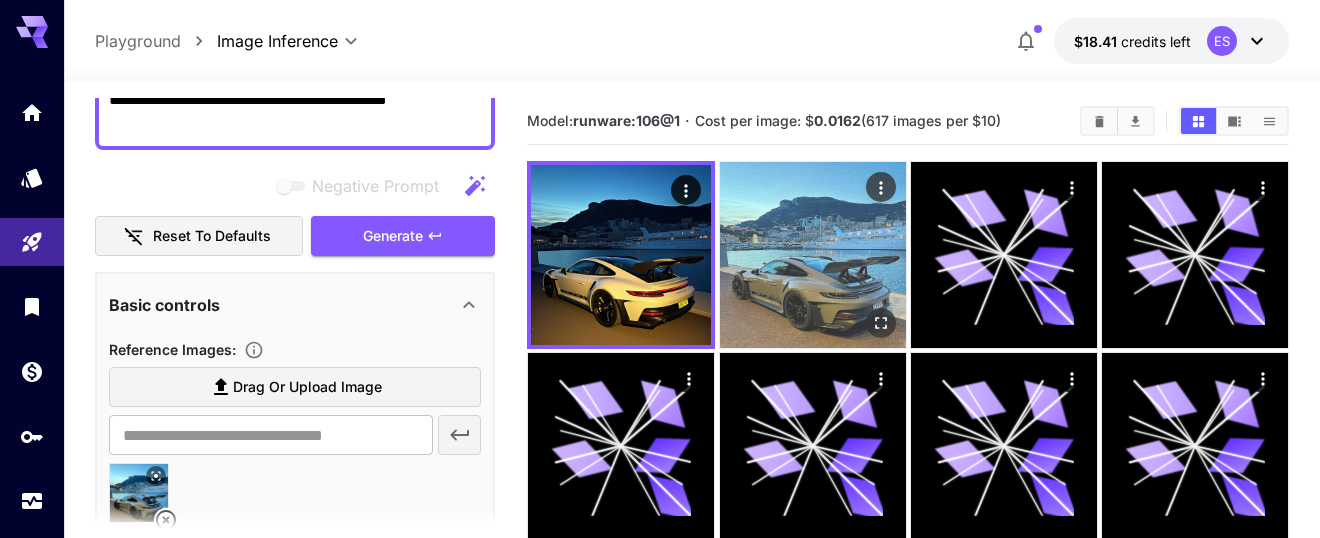 click at bounding box center [813, 255] 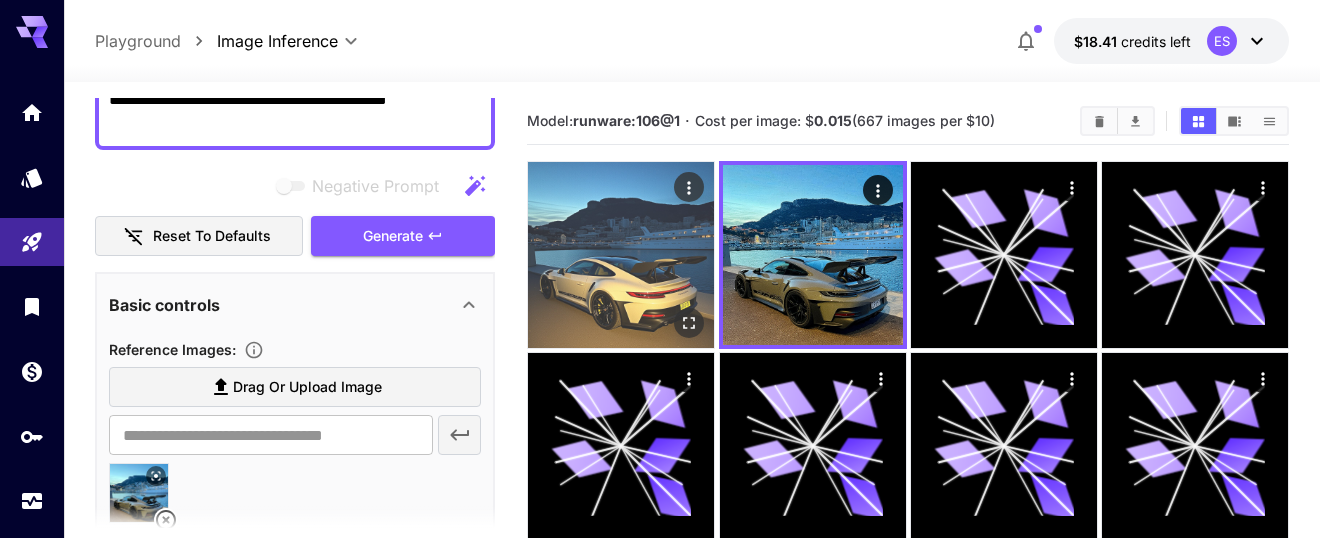 click at bounding box center [621, 255] 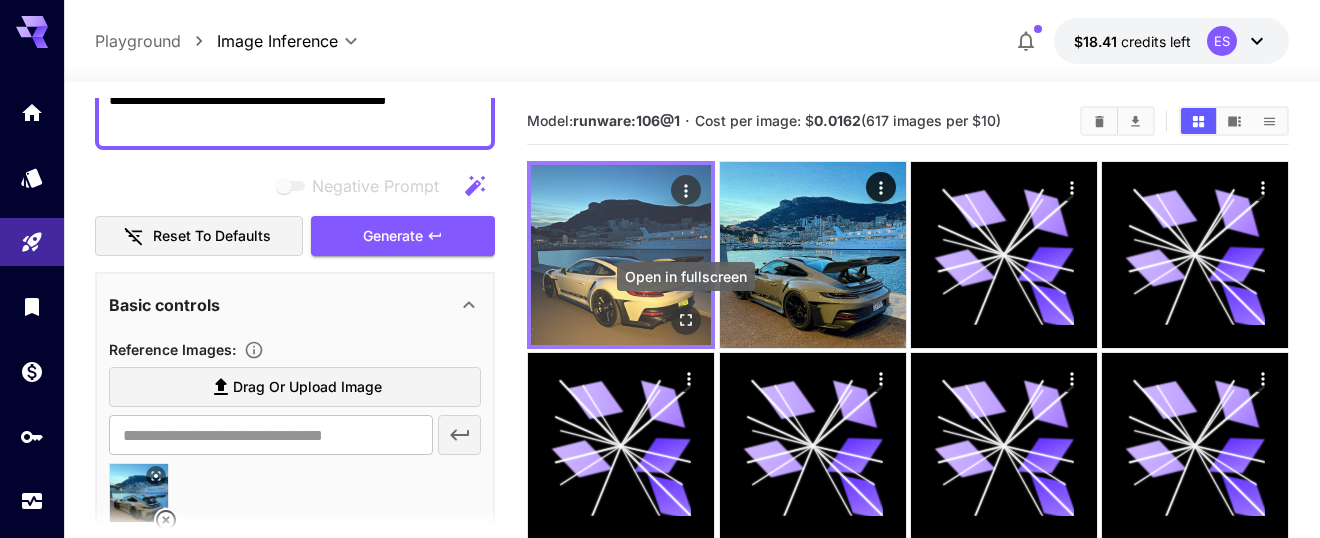 click 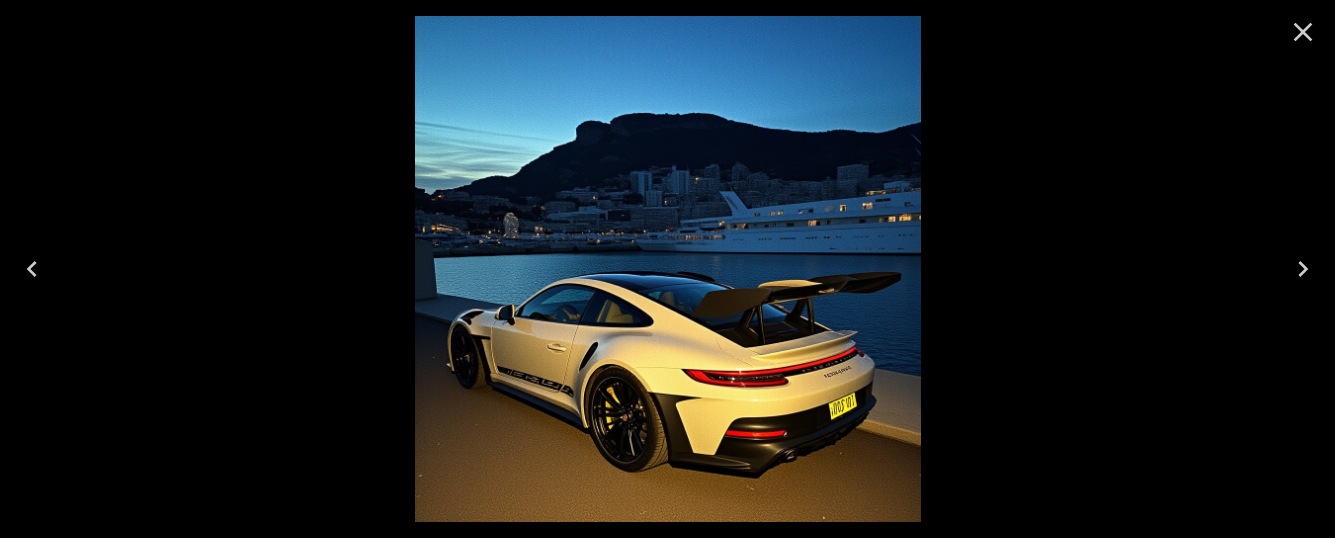 click 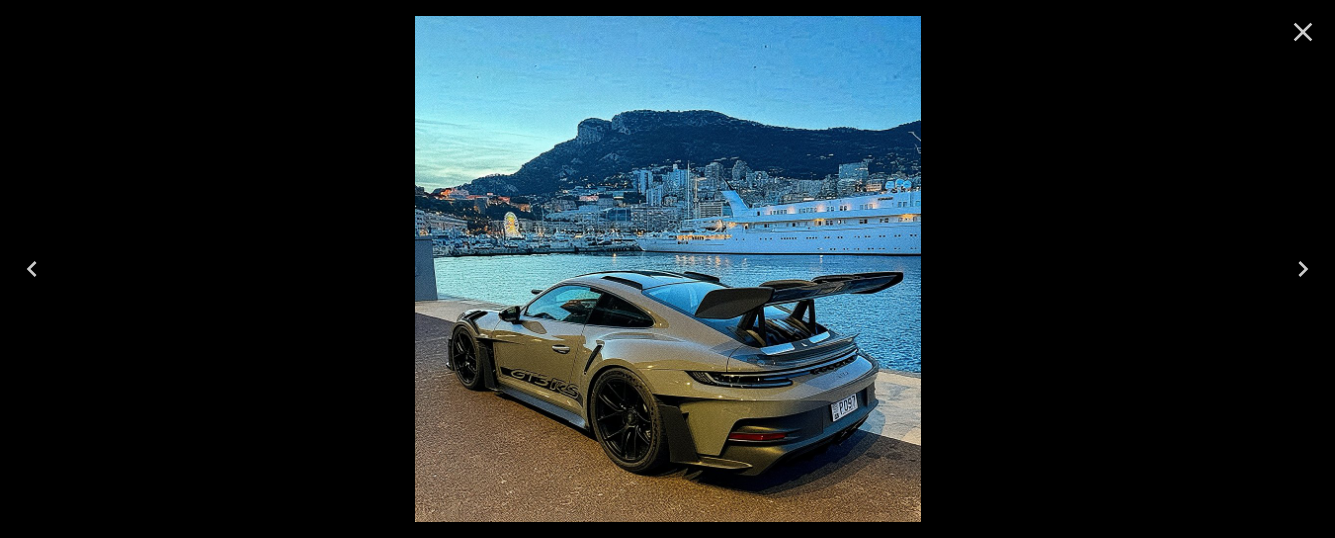 click at bounding box center (32, 269) 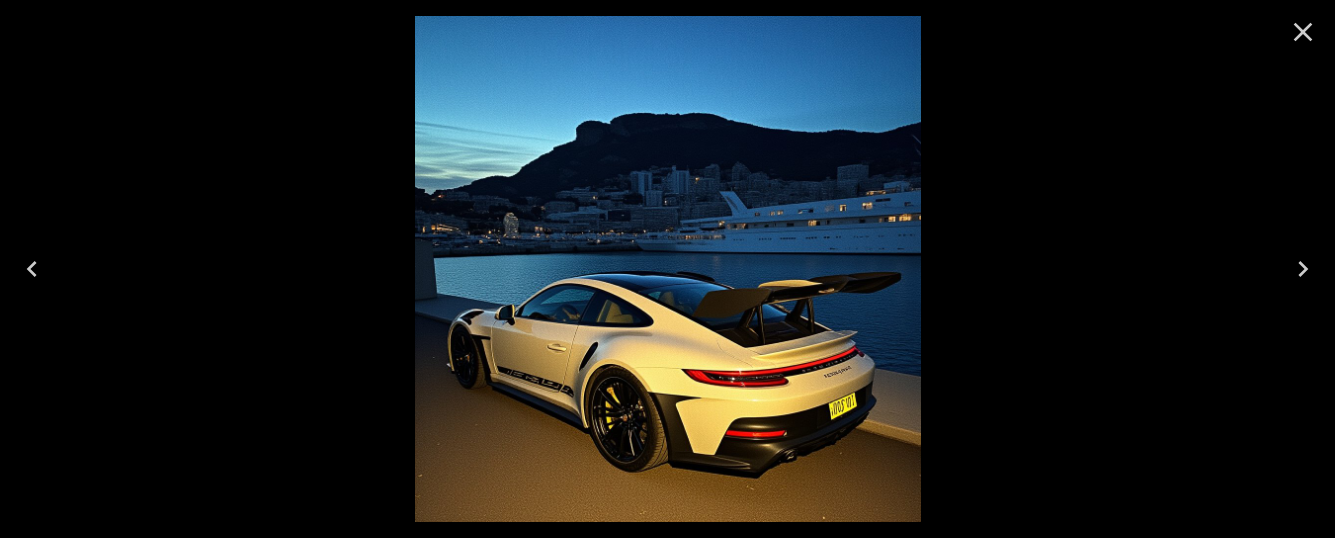 click 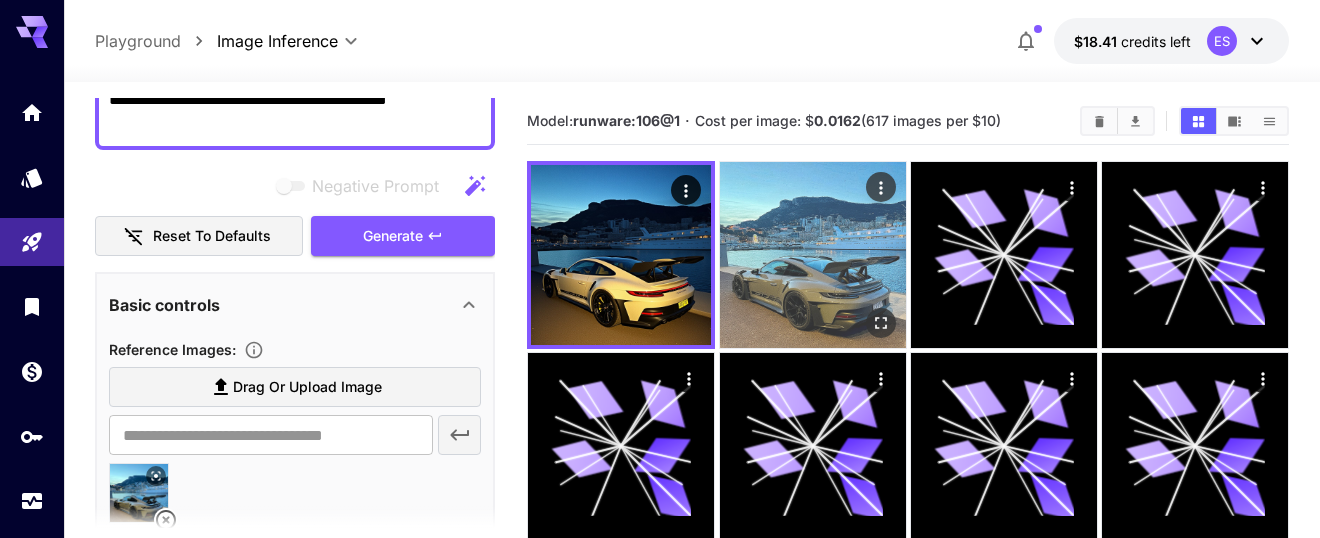 click at bounding box center [813, 255] 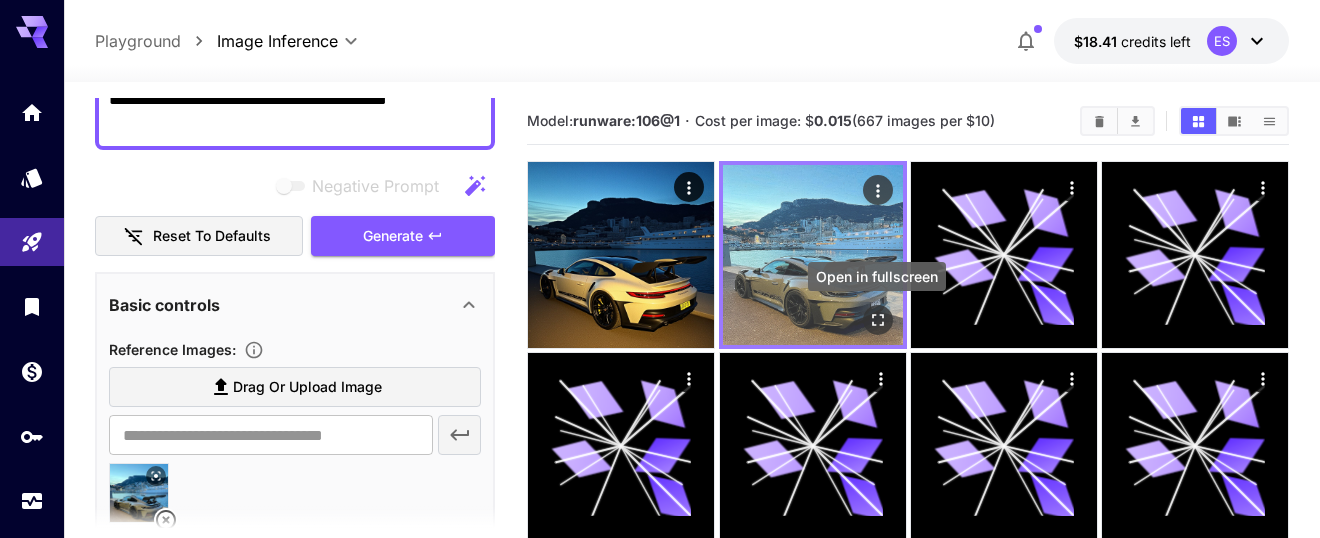 click 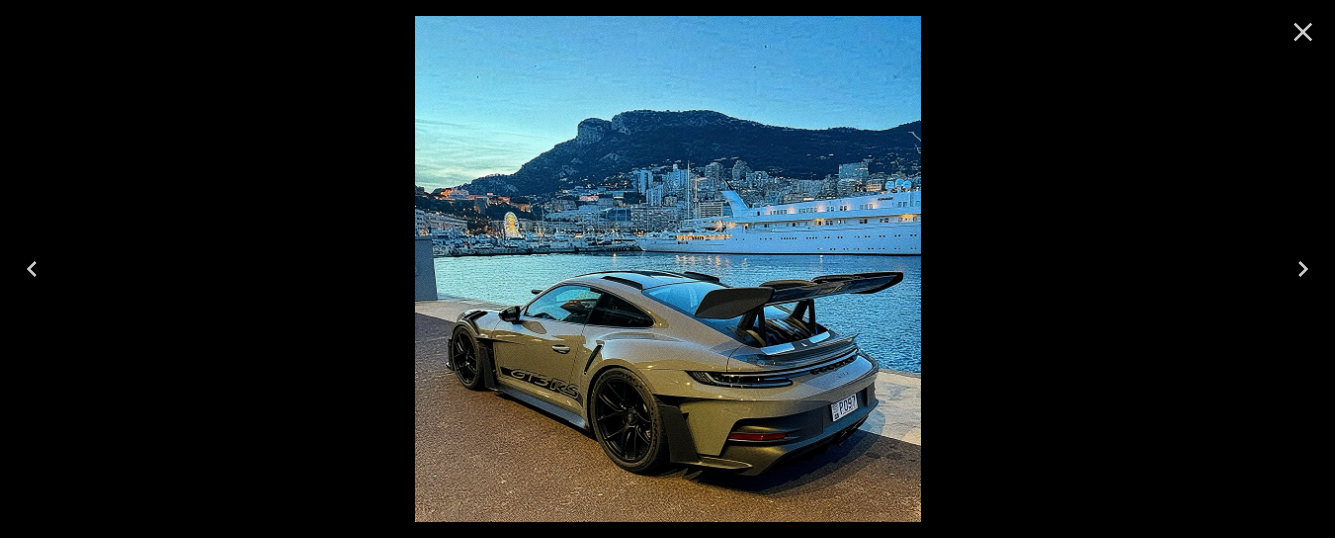click 